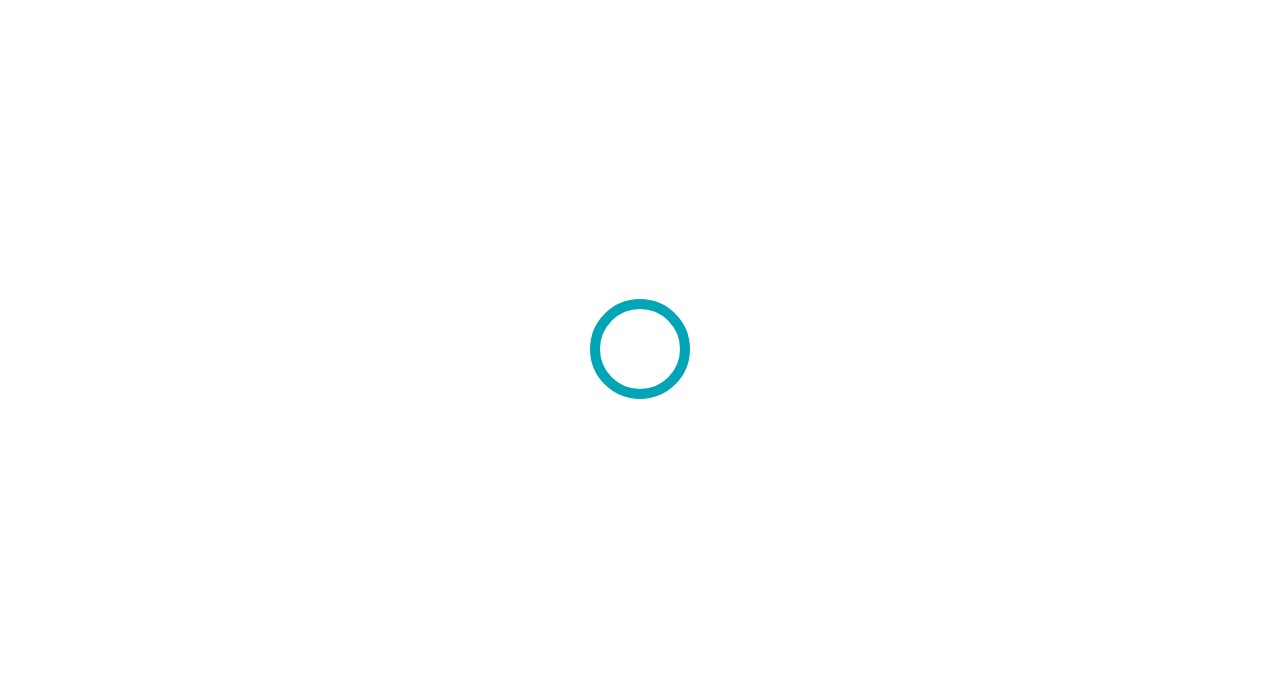 scroll, scrollTop: 0, scrollLeft: 0, axis: both 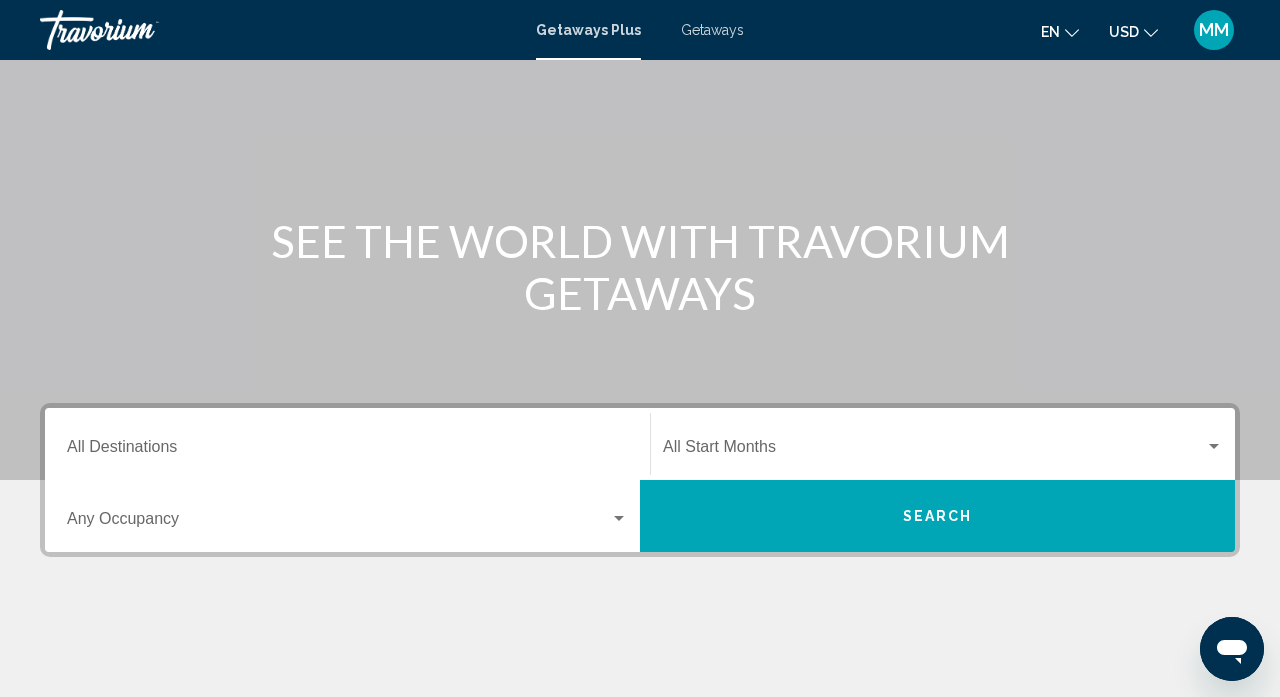 click on "Destination All Destinations" at bounding box center (347, 451) 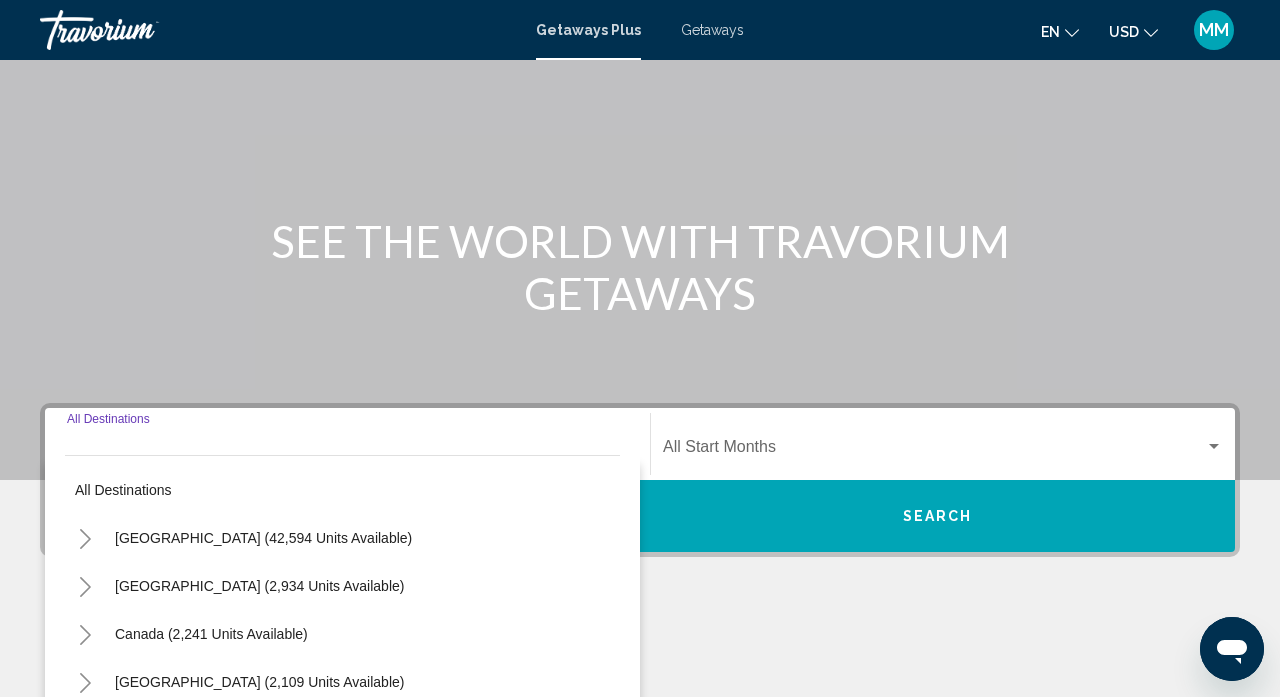scroll, scrollTop: 425, scrollLeft: 0, axis: vertical 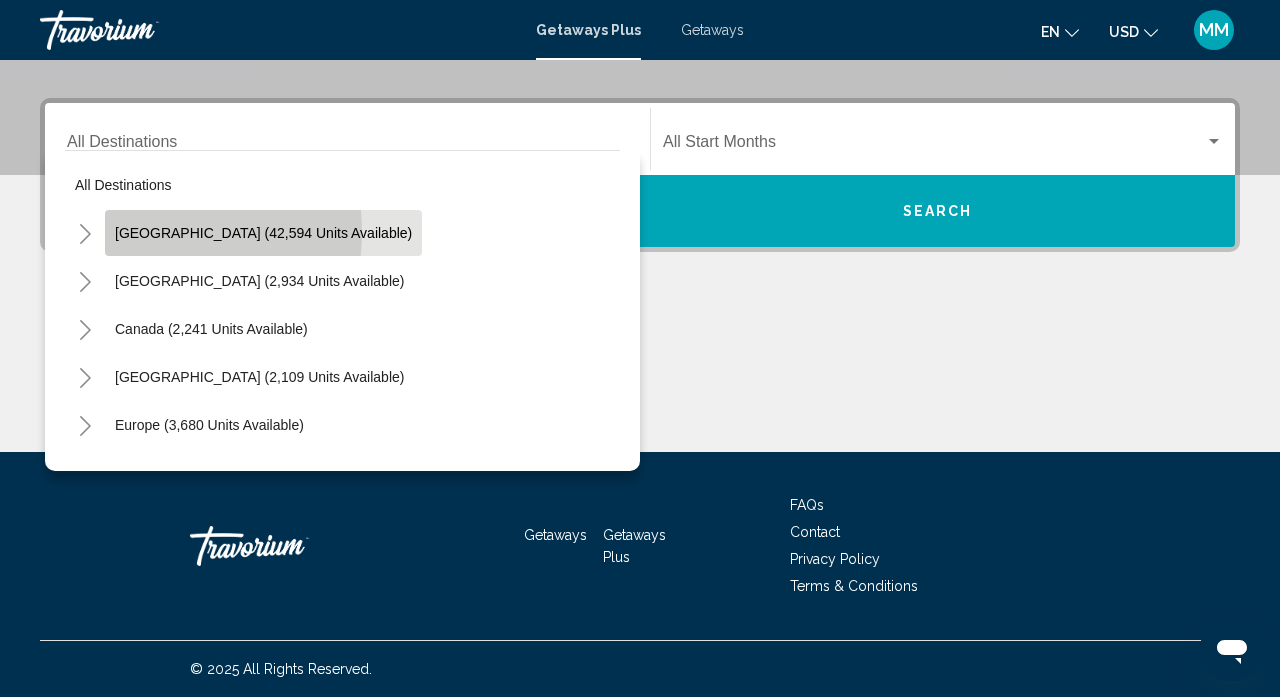 click on "[GEOGRAPHIC_DATA] (42,594 units available)" at bounding box center [259, 281] 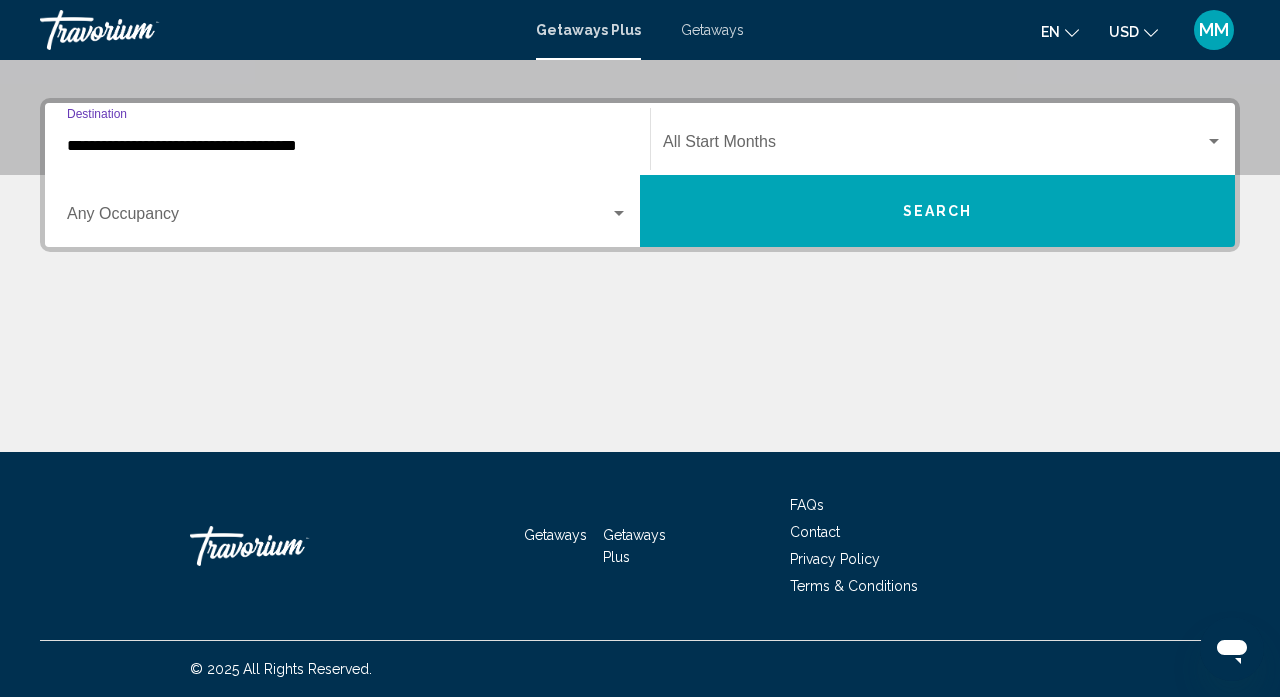 click at bounding box center [338, 218] 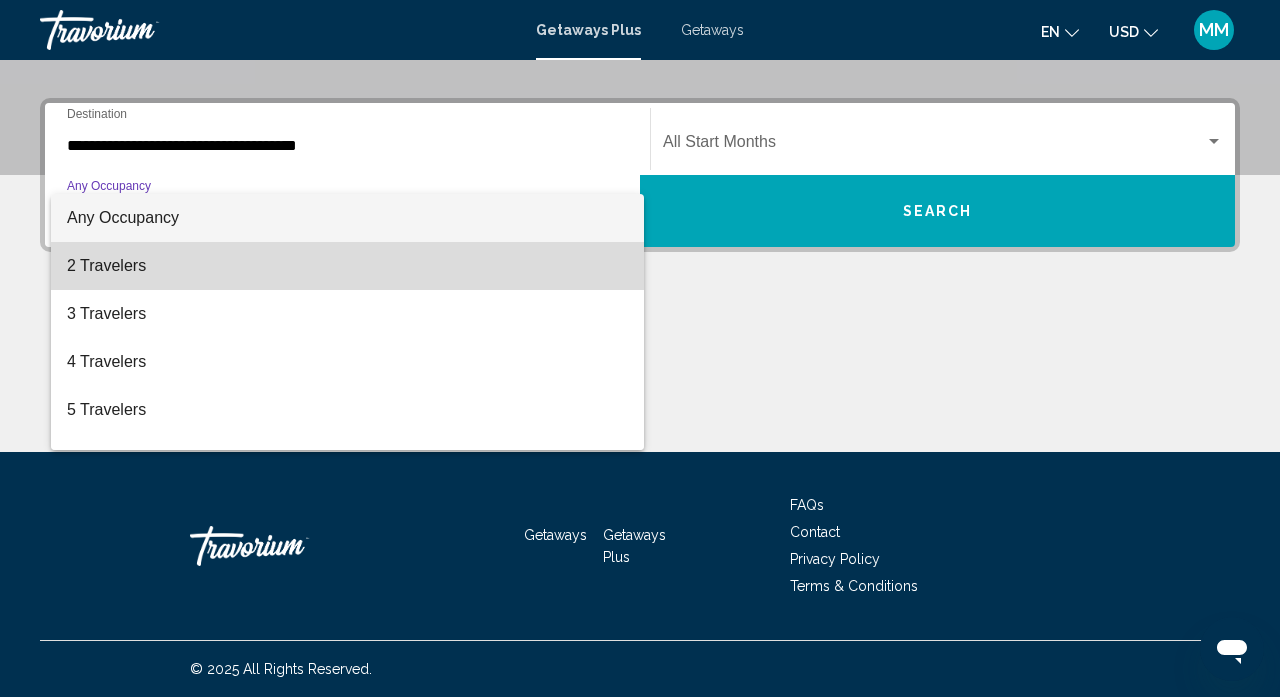 click on "2 Travelers" at bounding box center (347, 266) 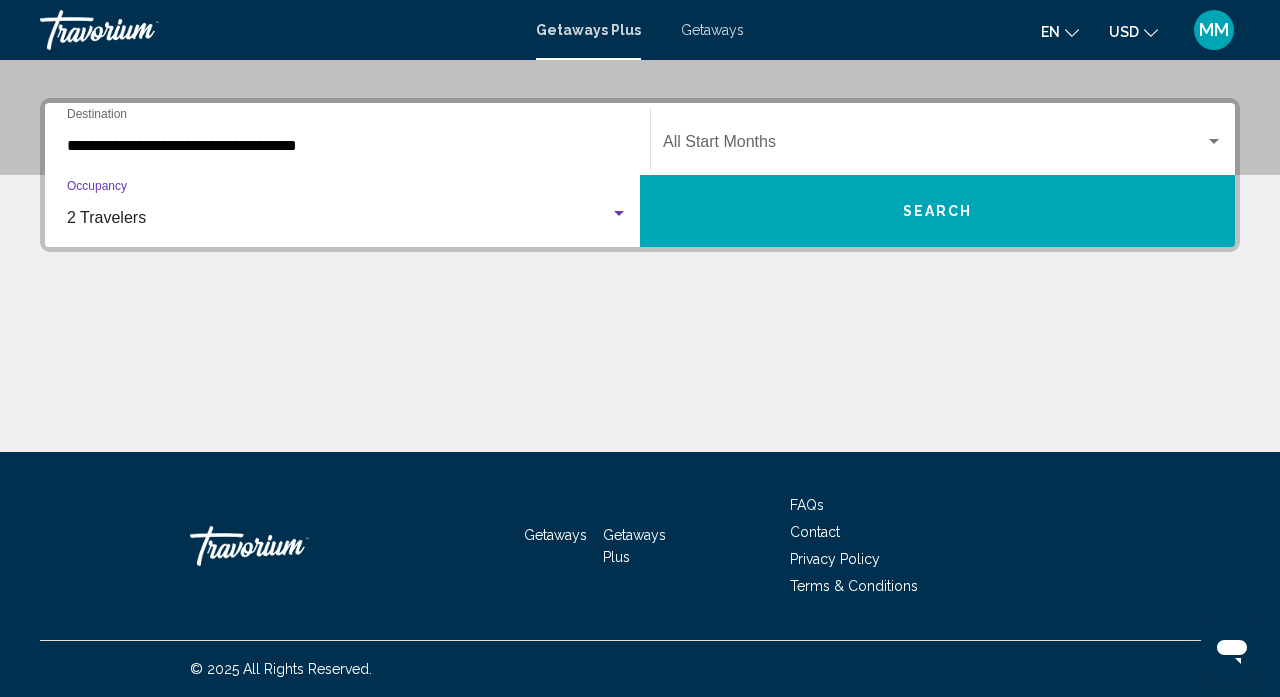 click on "**********" at bounding box center [347, 146] 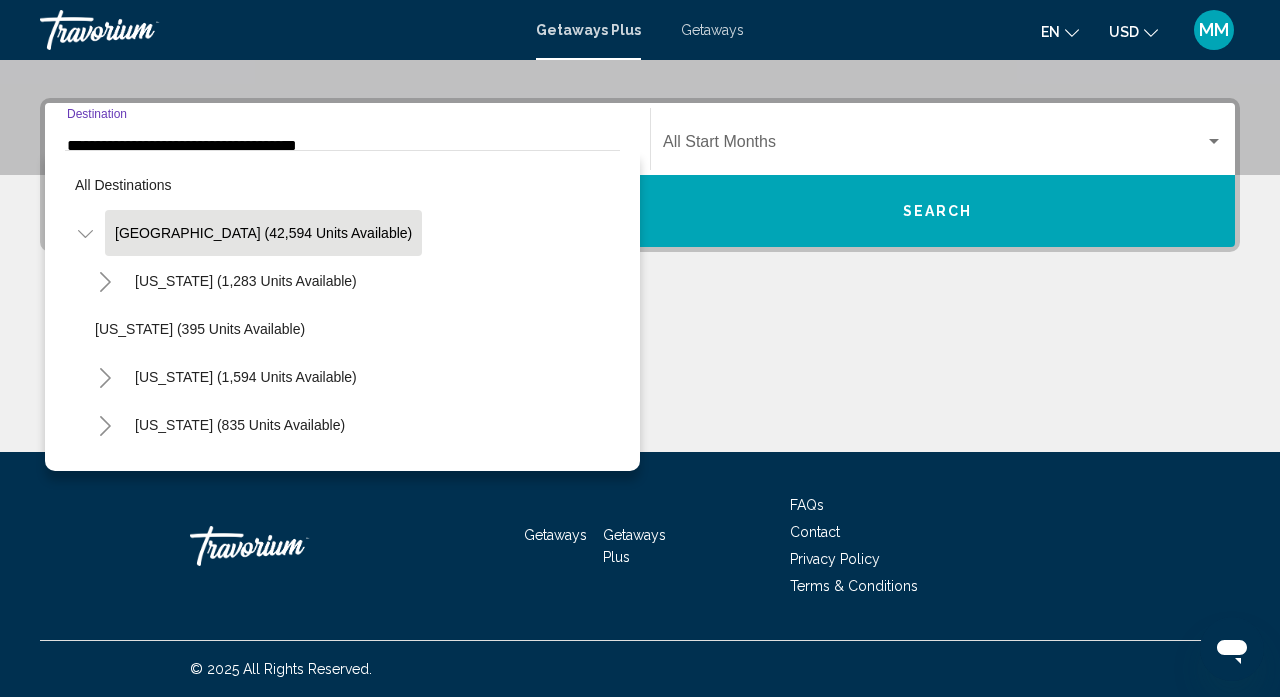 scroll, scrollTop: 310, scrollLeft: 0, axis: vertical 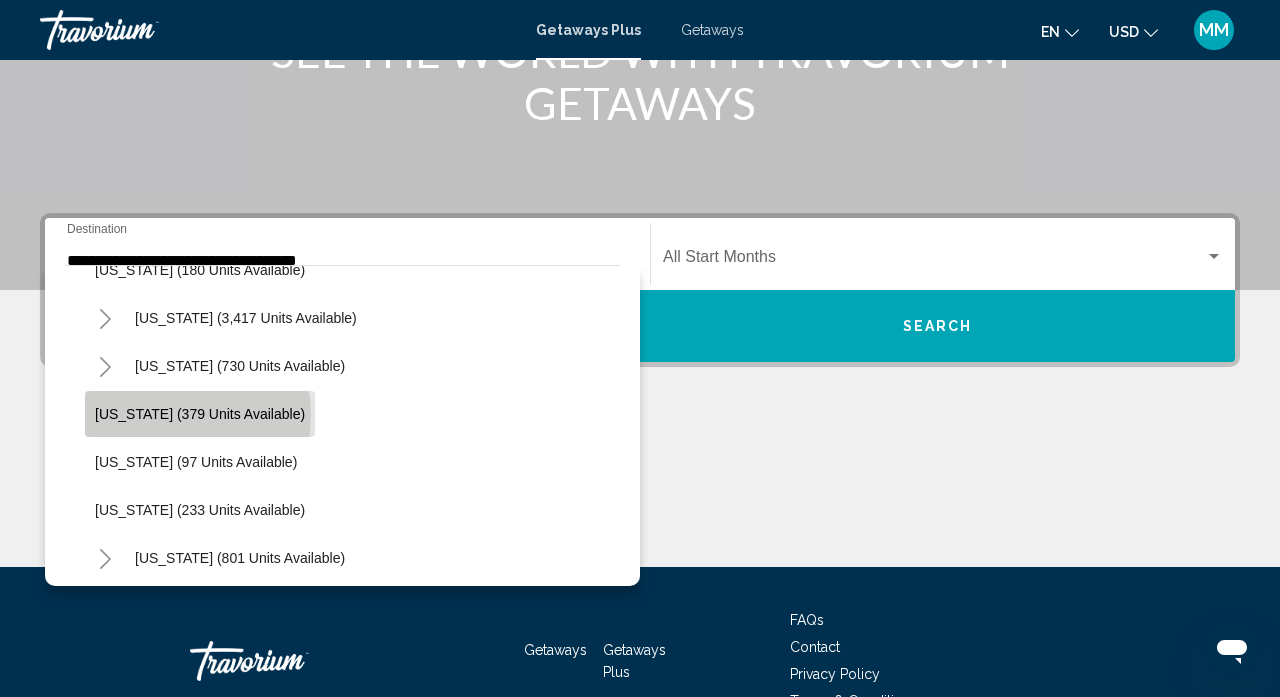 click on "[US_STATE] (379 units available)" 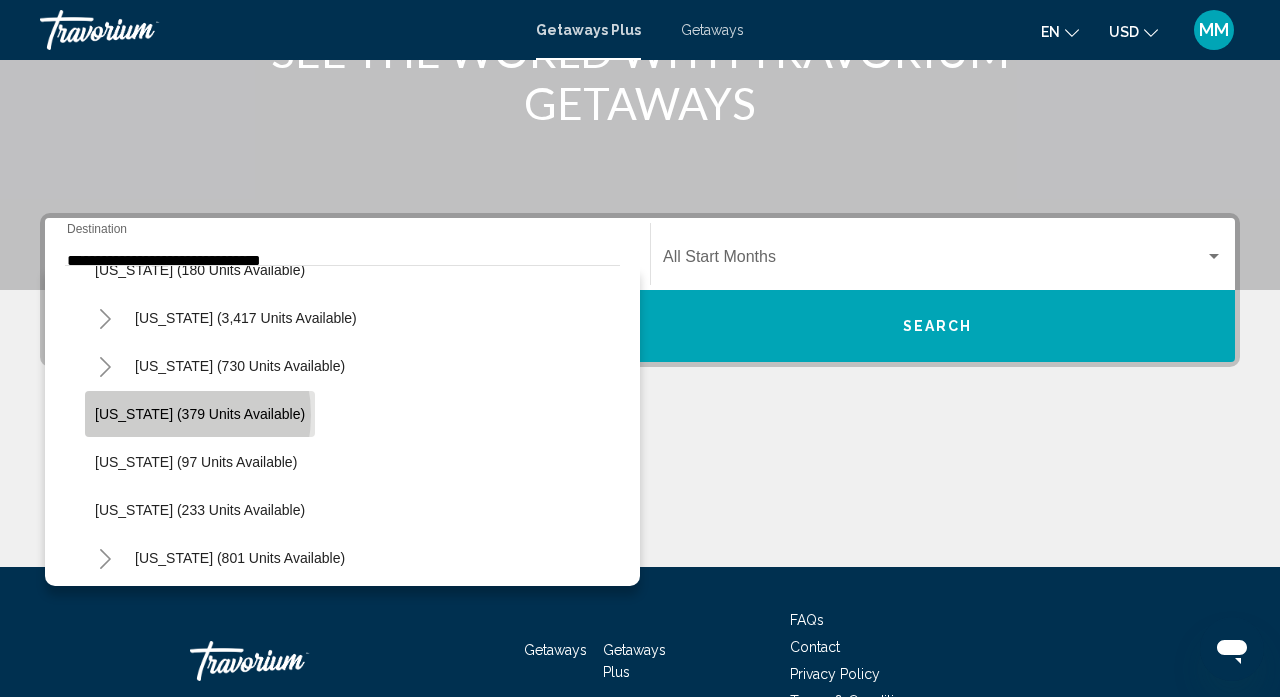 scroll, scrollTop: 425, scrollLeft: 0, axis: vertical 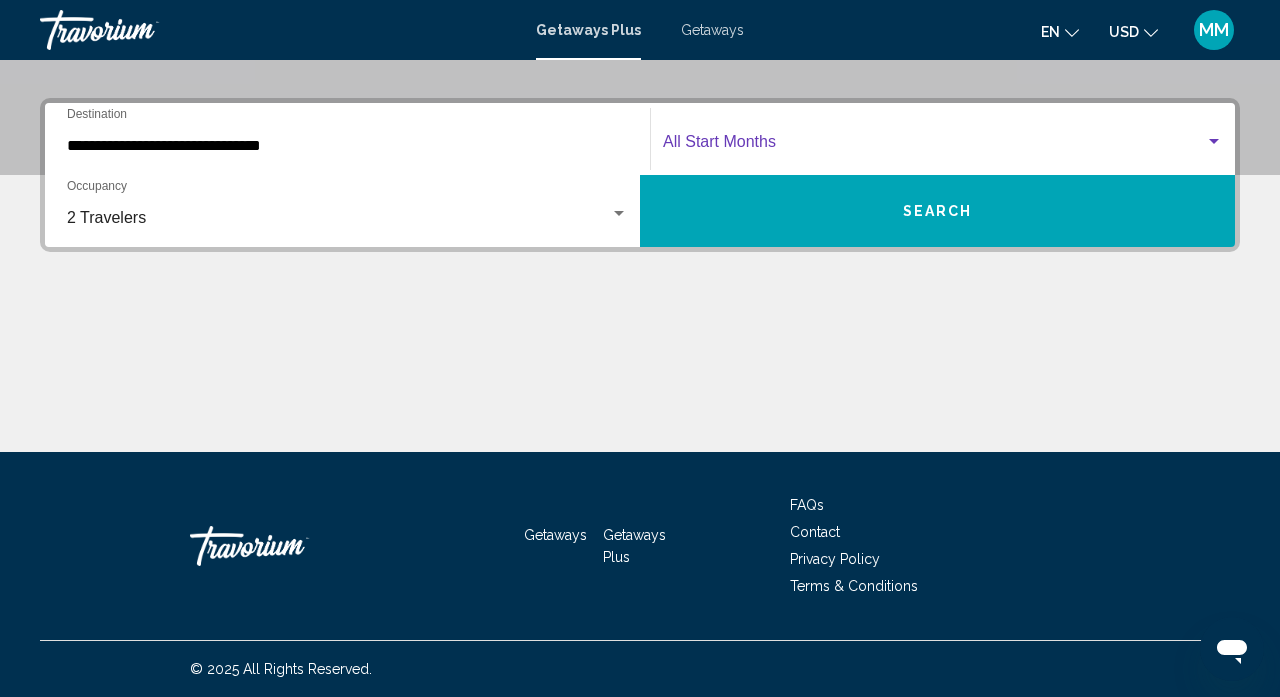 click at bounding box center (934, 146) 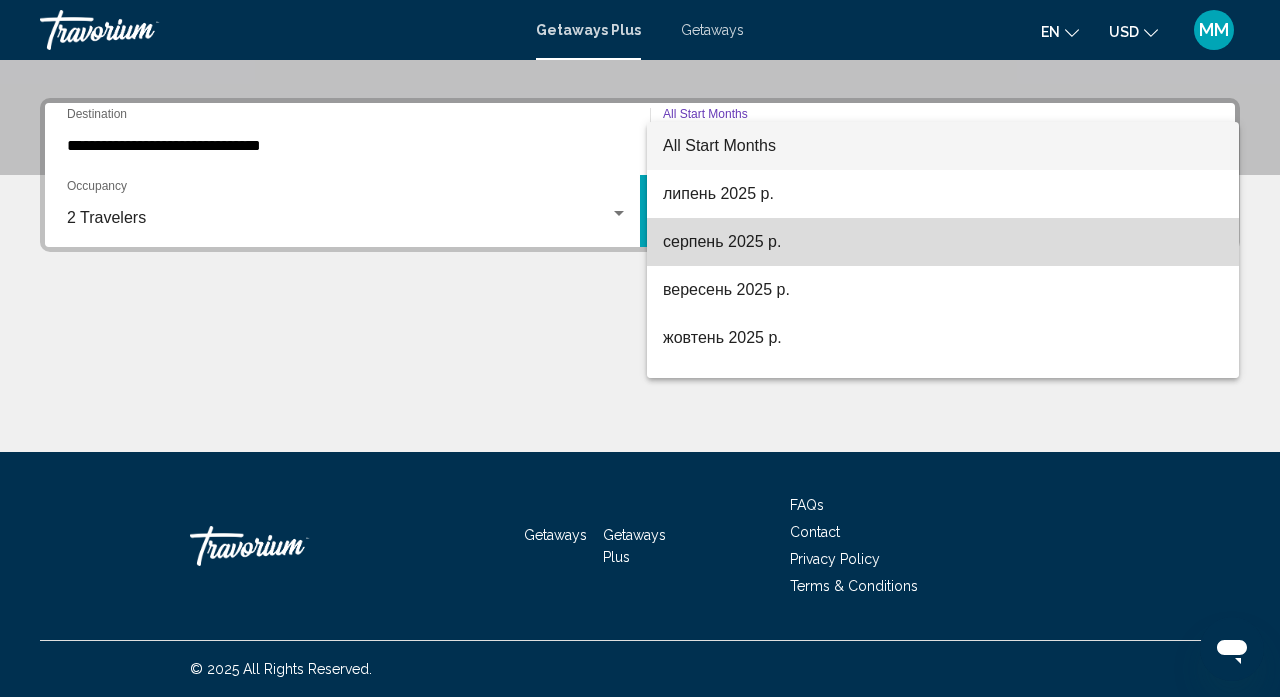click on "серпень 2025 р." at bounding box center [943, 242] 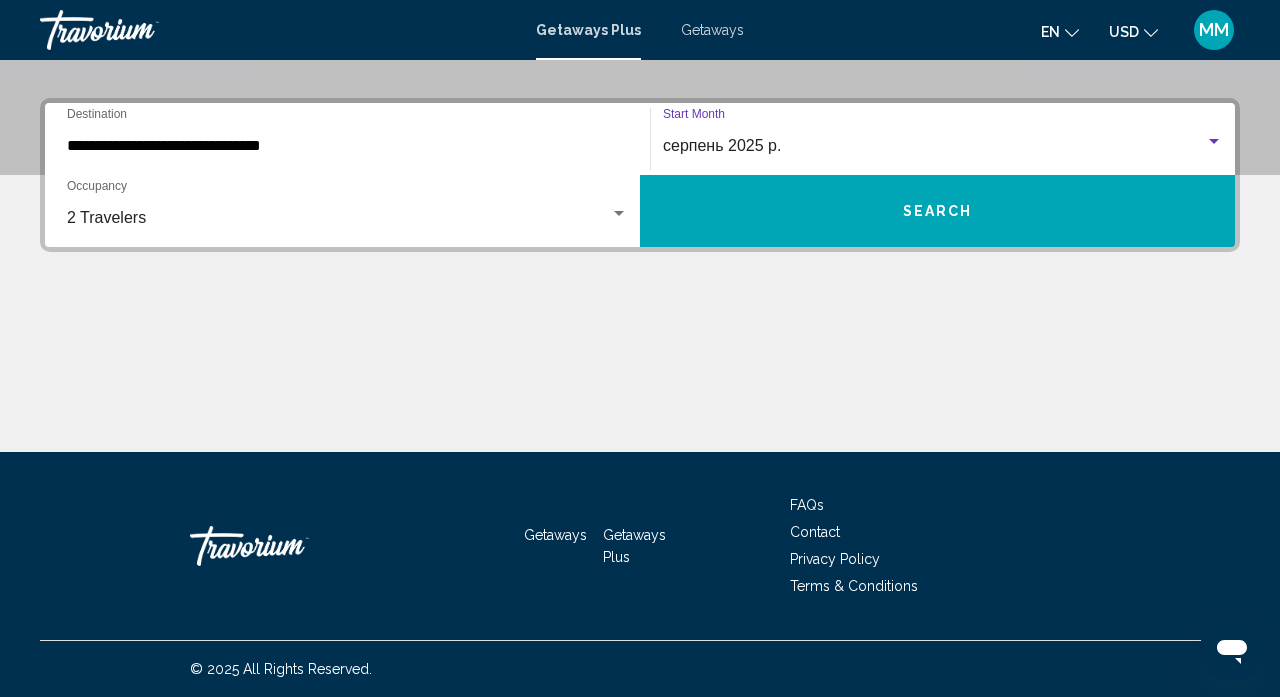 click on "Search" at bounding box center [937, 211] 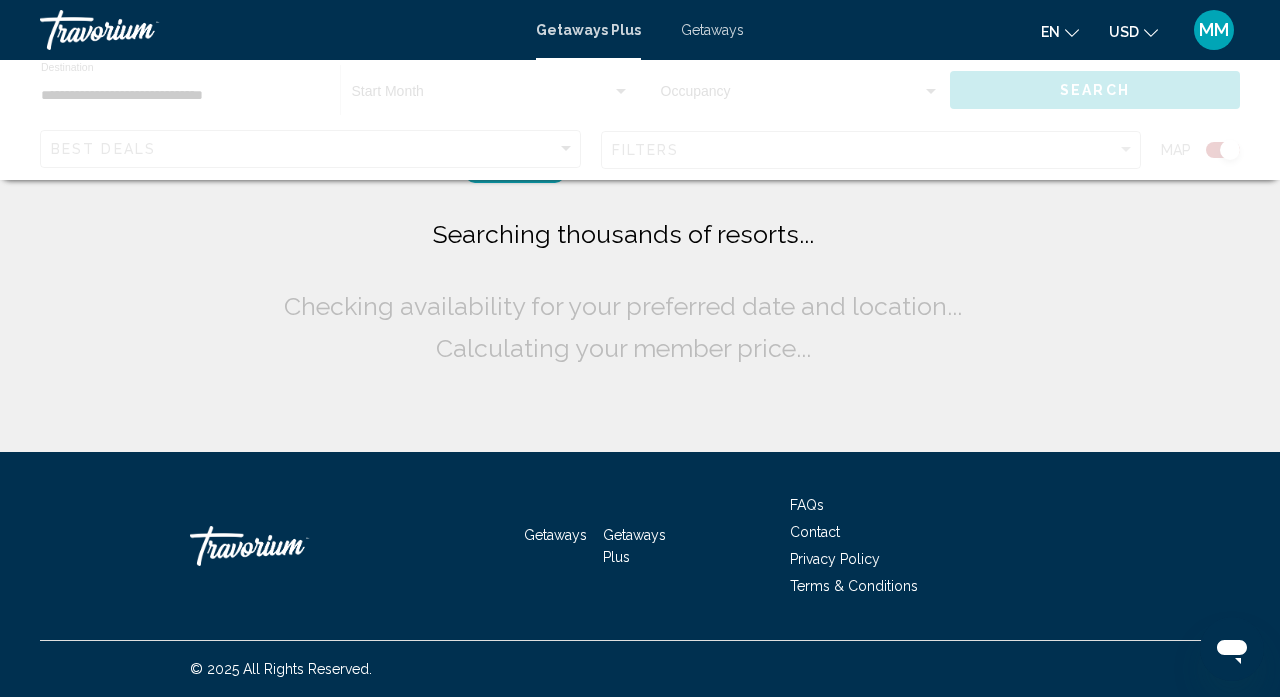 scroll, scrollTop: 0, scrollLeft: 0, axis: both 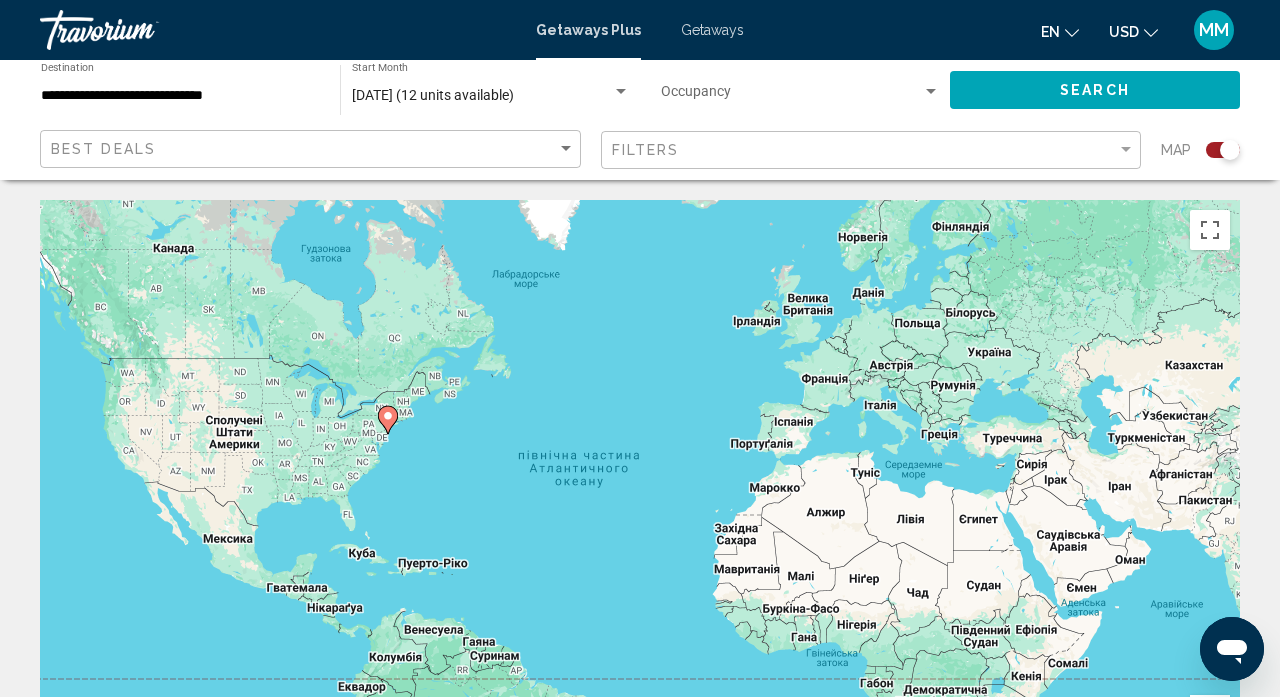 click 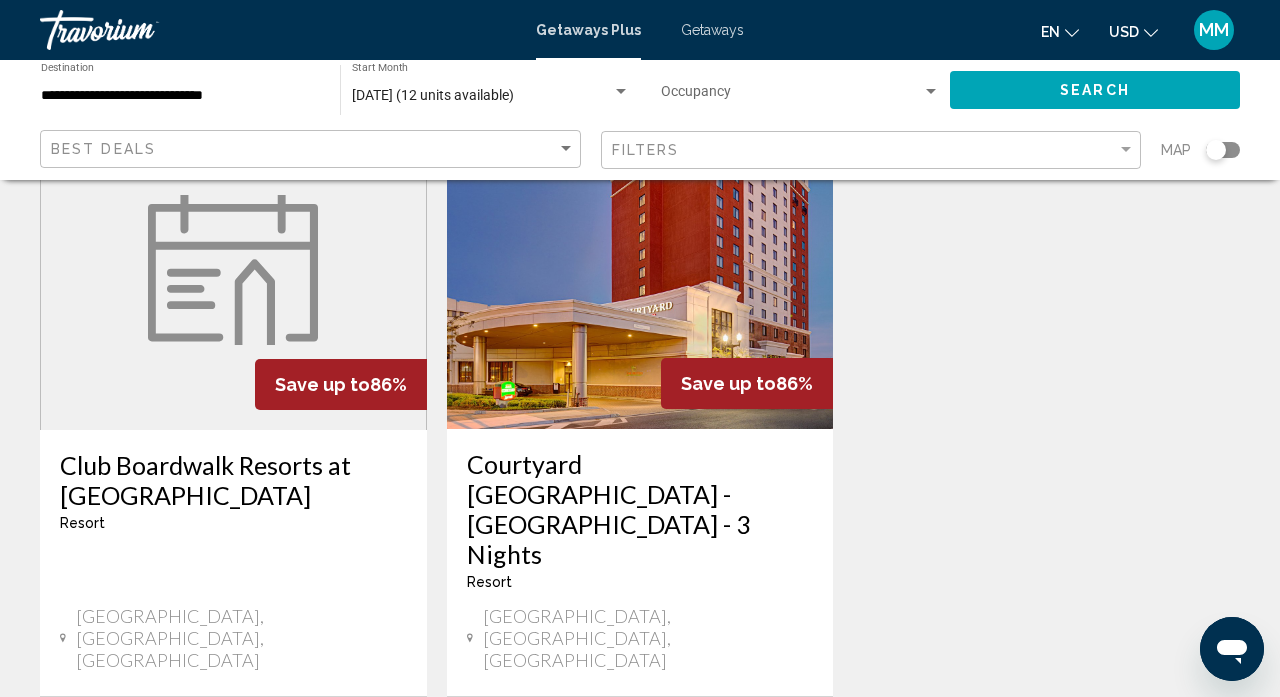 scroll, scrollTop: 178, scrollLeft: 0, axis: vertical 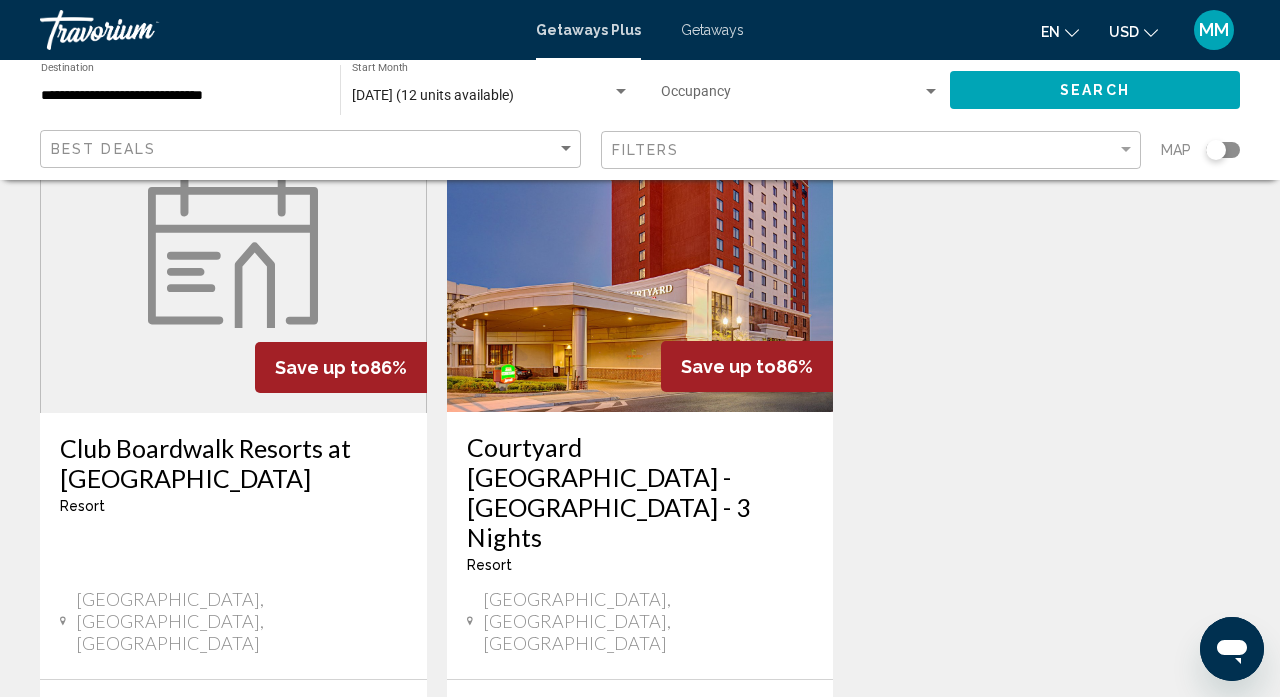 click on "Save up to" at bounding box center (322, 367) 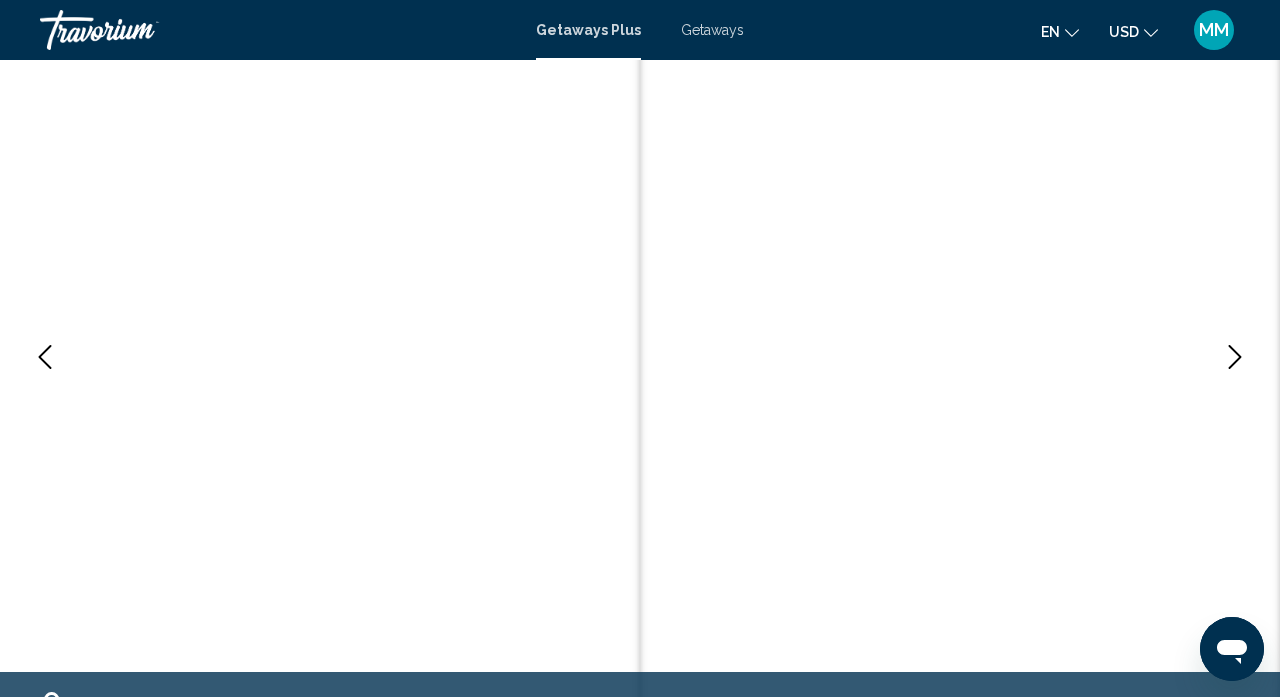 scroll, scrollTop: 0, scrollLeft: 0, axis: both 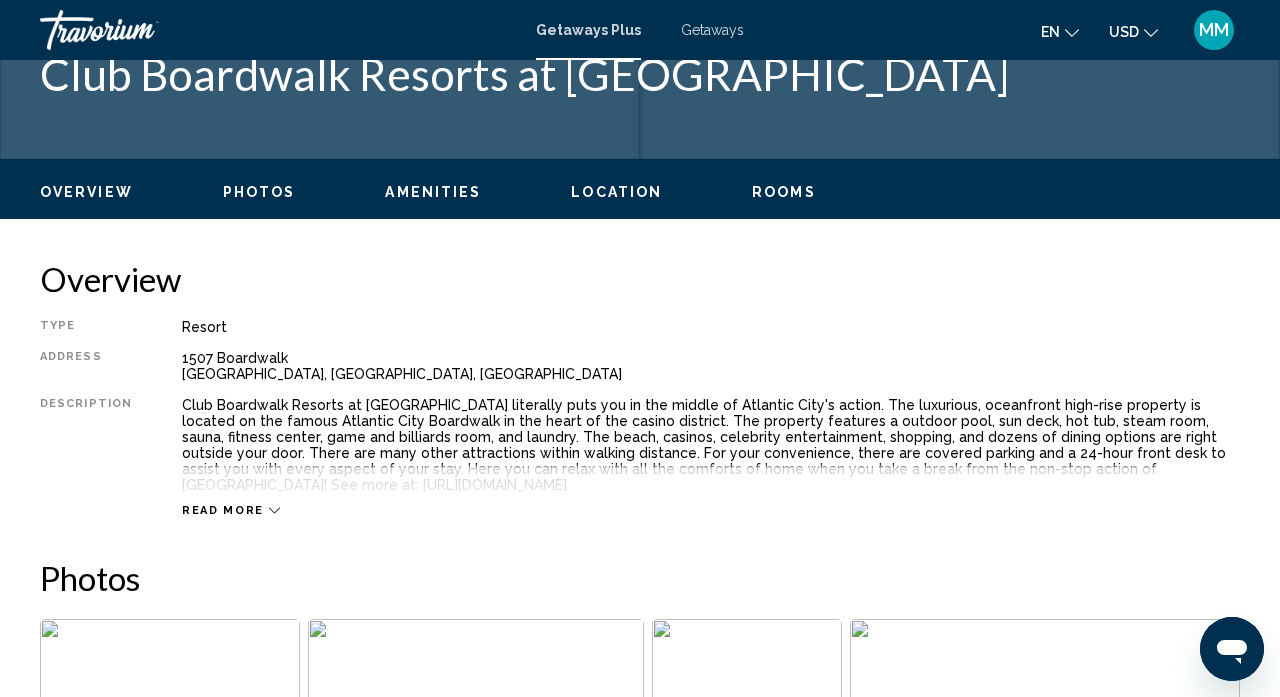 click on "Rooms" at bounding box center [784, 192] 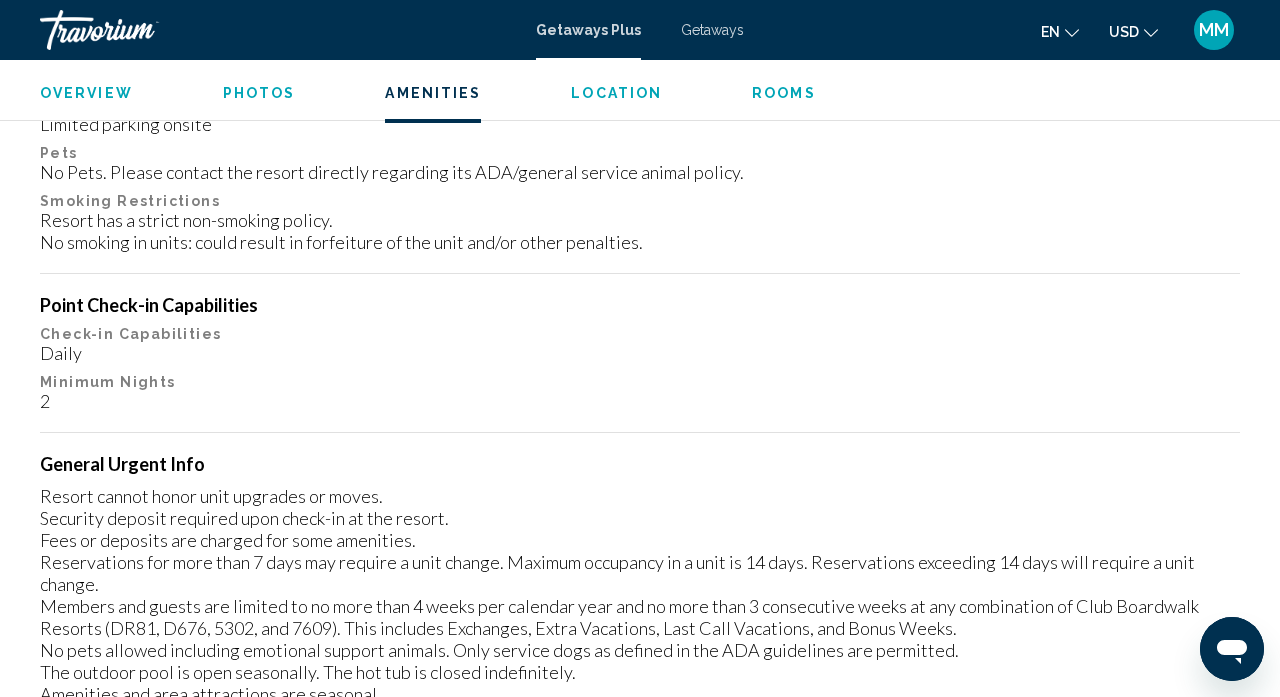 scroll, scrollTop: 2480, scrollLeft: 0, axis: vertical 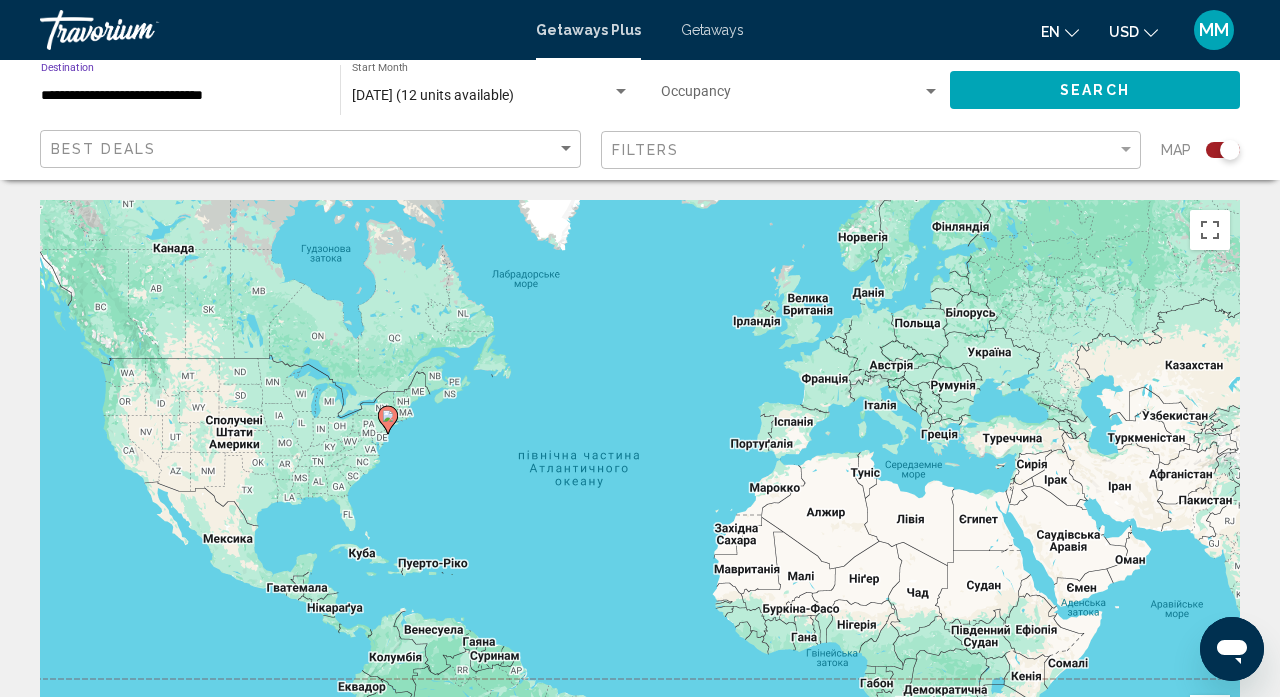 click on "**********" at bounding box center [180, 96] 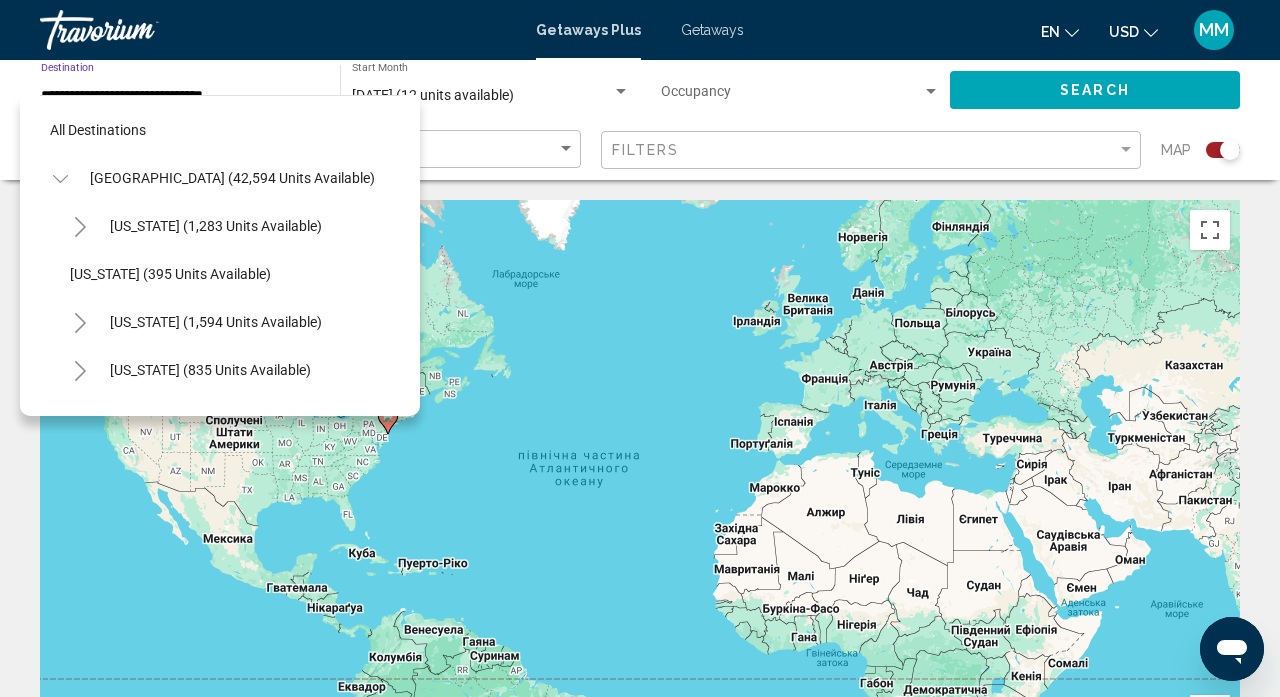 scroll, scrollTop: 1031, scrollLeft: 0, axis: vertical 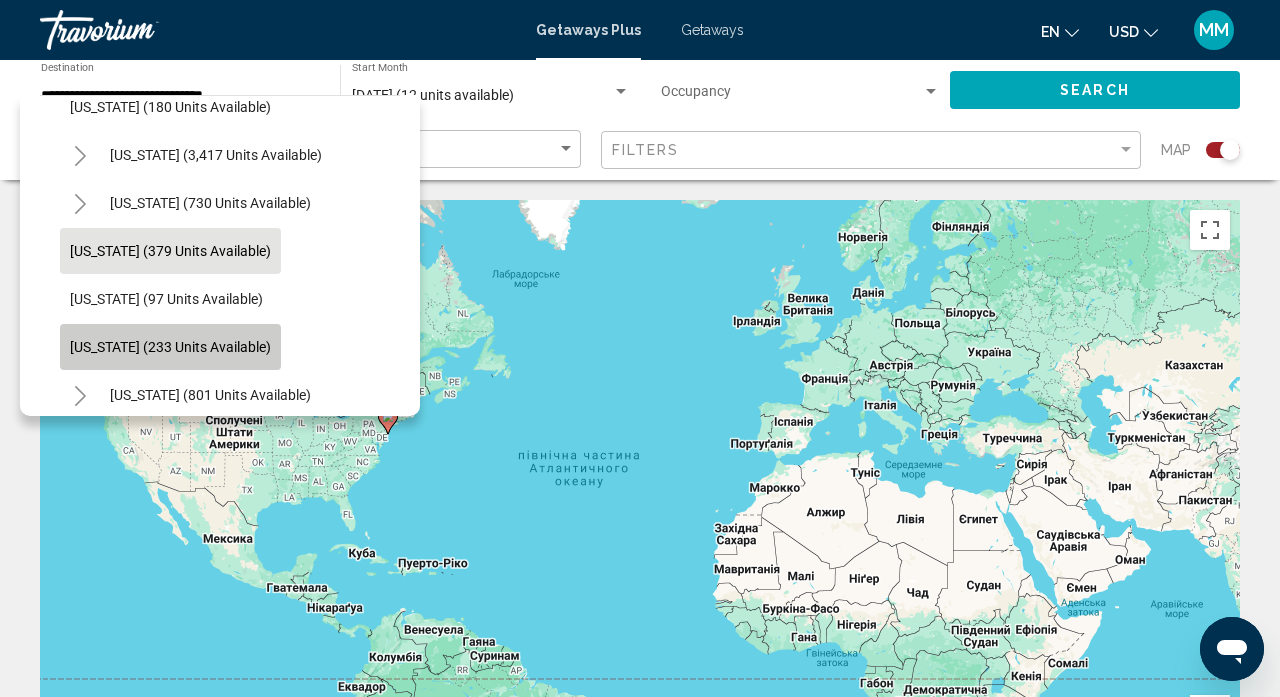 click on "[US_STATE] (233 units available)" 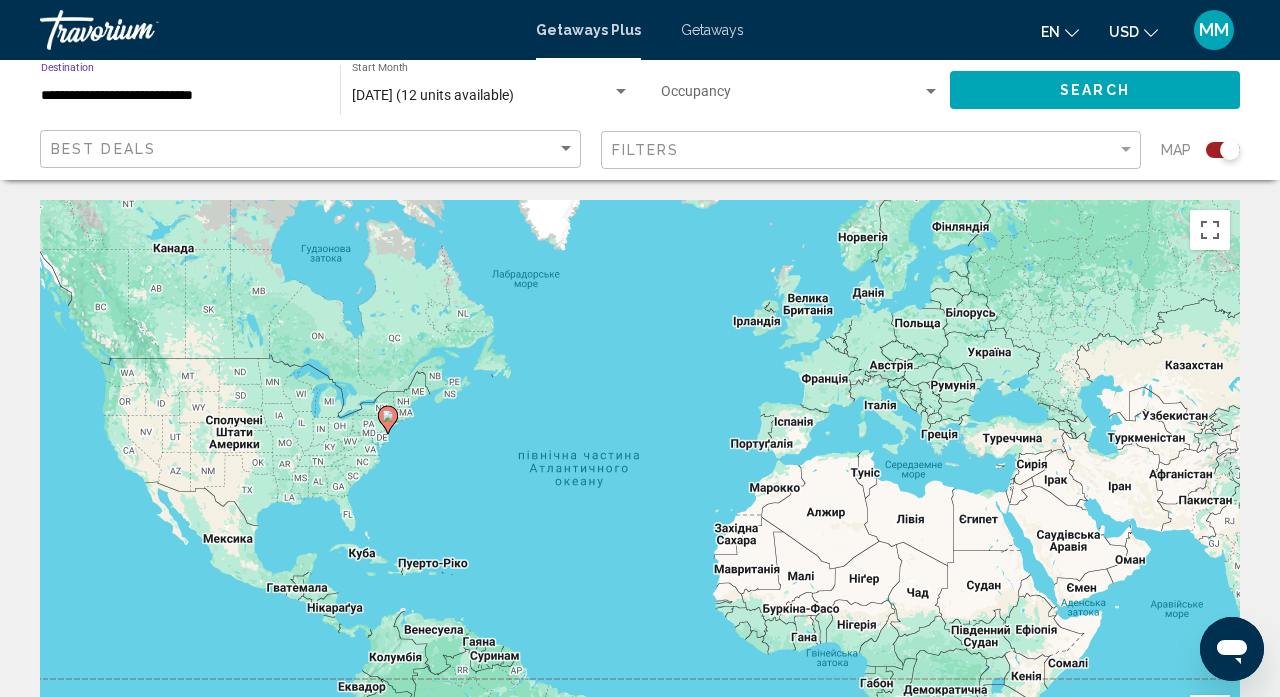 click on "[DATE] (12 units available) Start Month All Start Months" 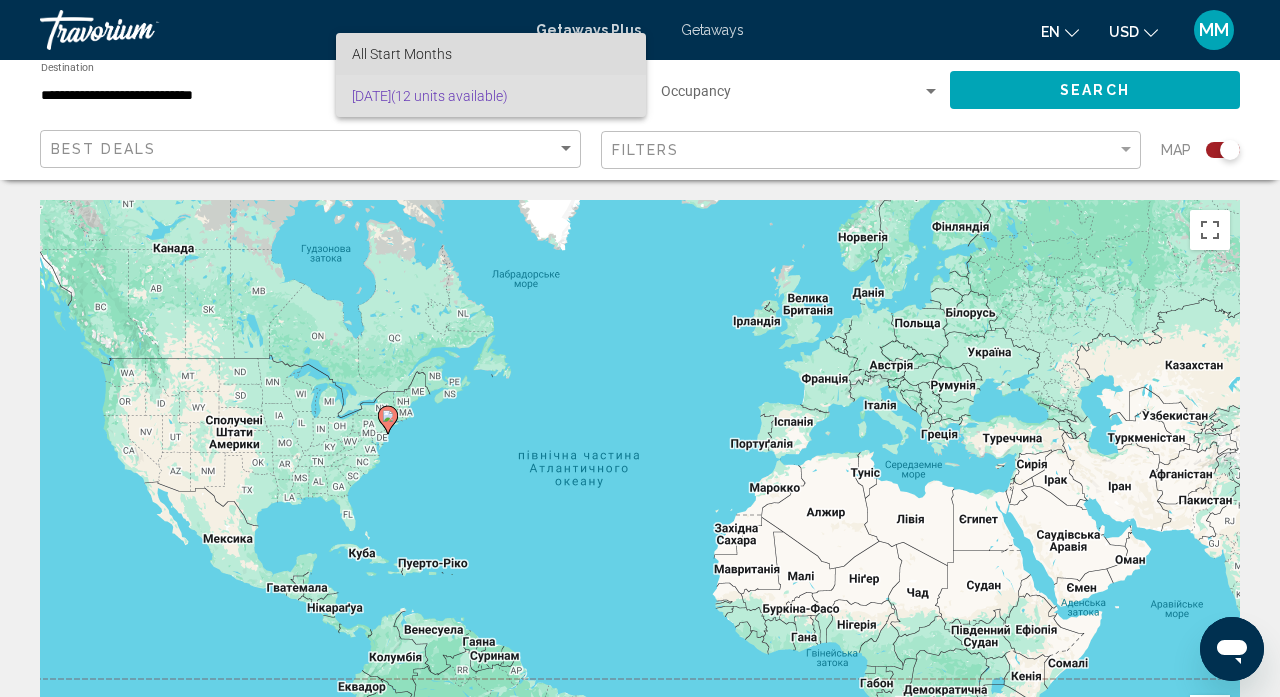 click on "All Start Months" at bounding box center (402, 54) 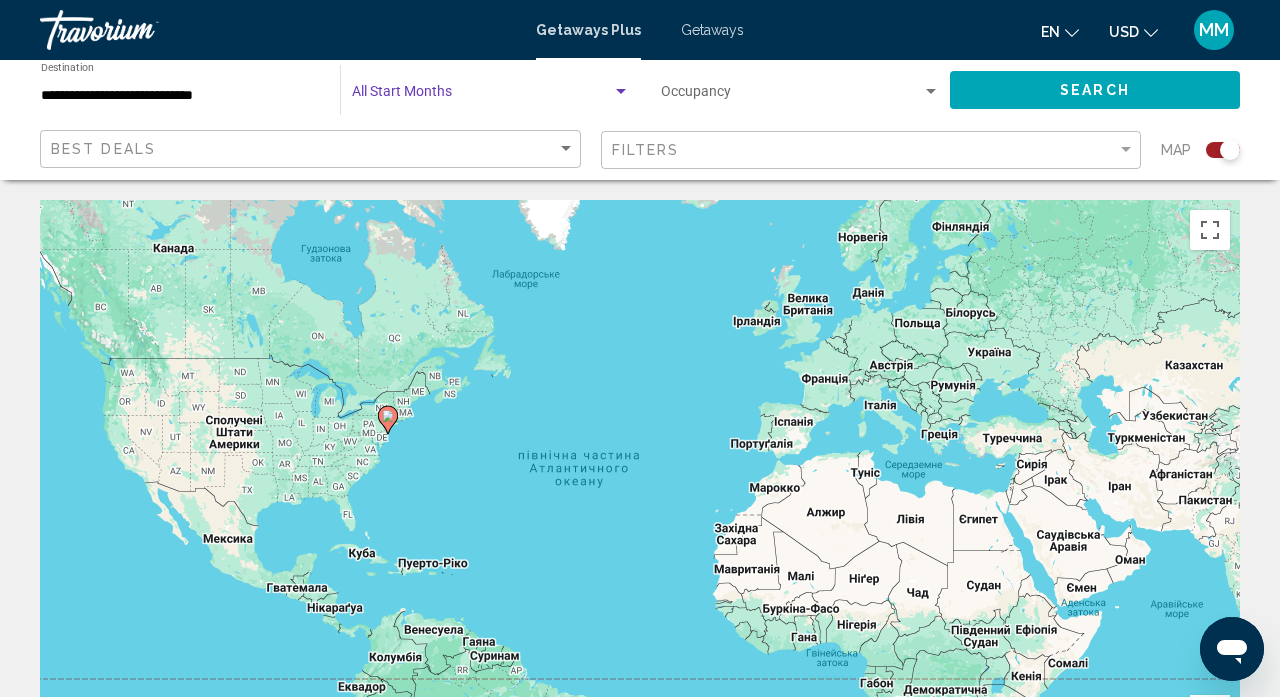 click at bounding box center [482, 96] 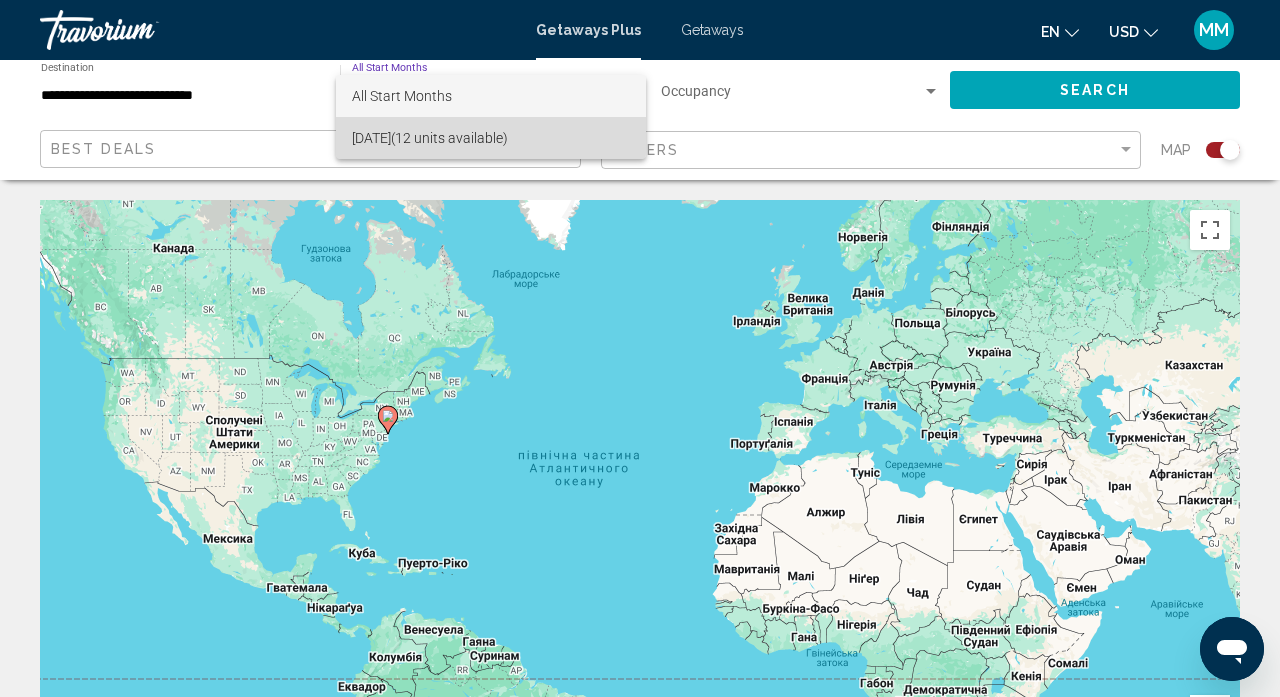 click on "[DATE]  (12 units available)" at bounding box center [491, 138] 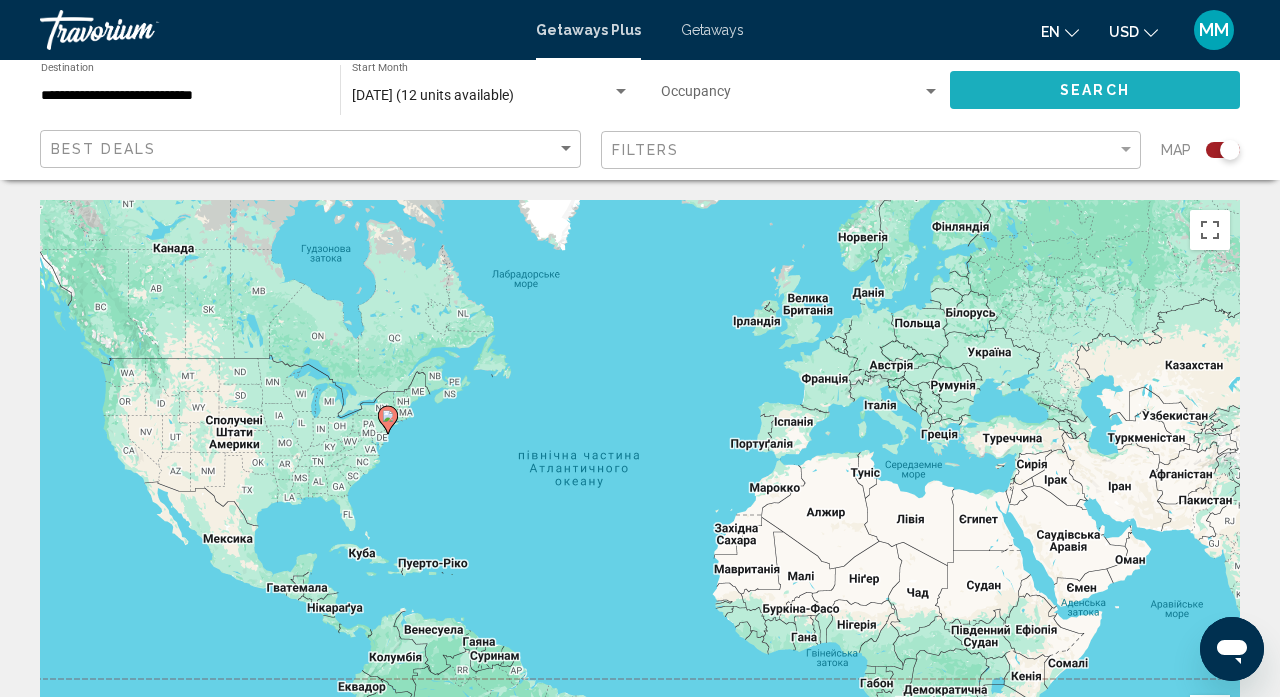 click on "Search" 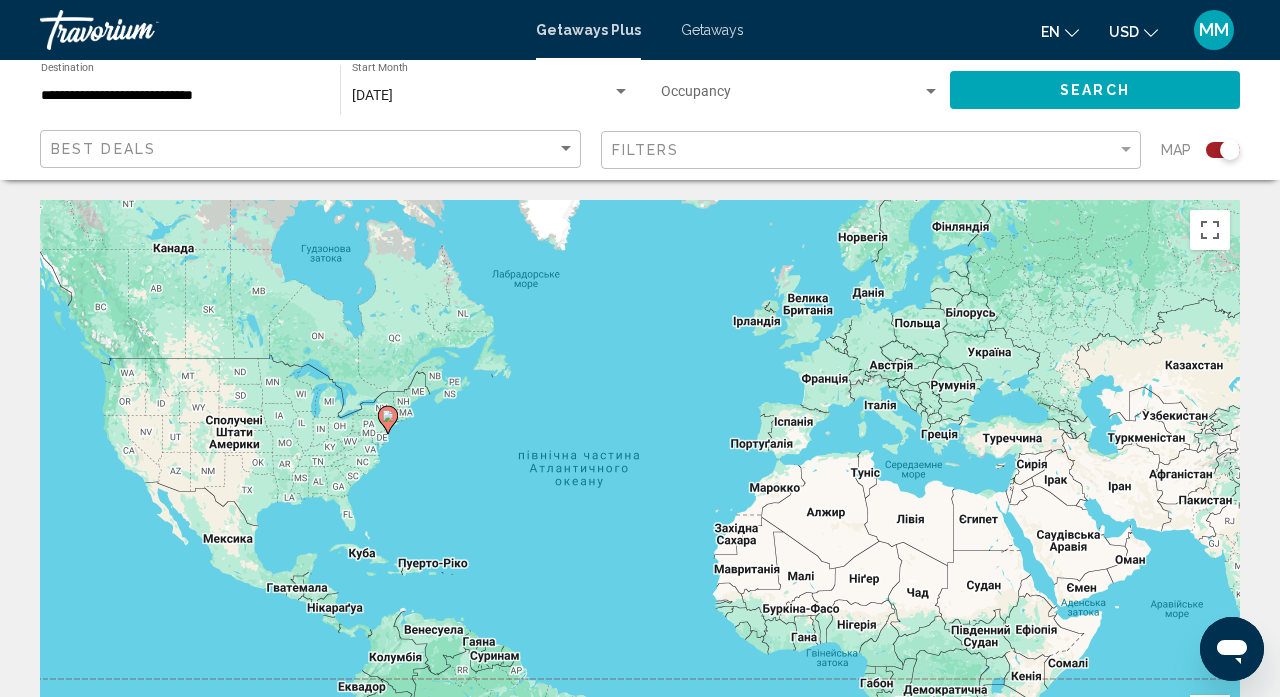 click 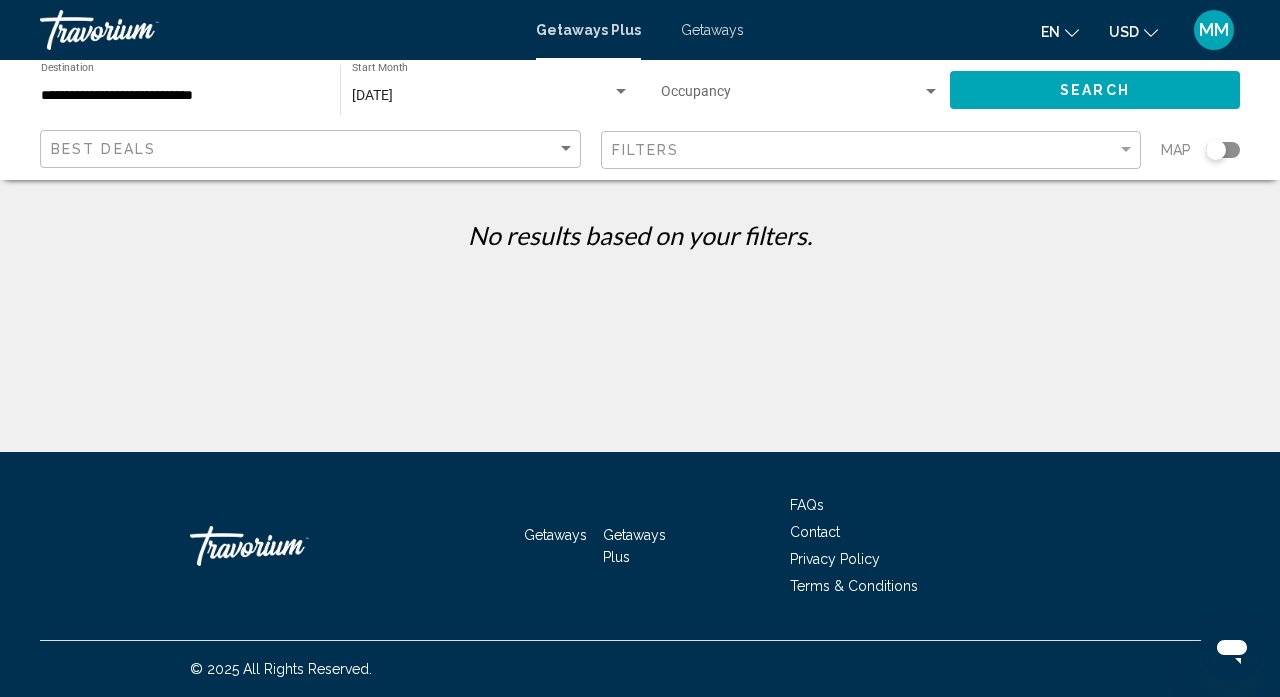 click on "**********" 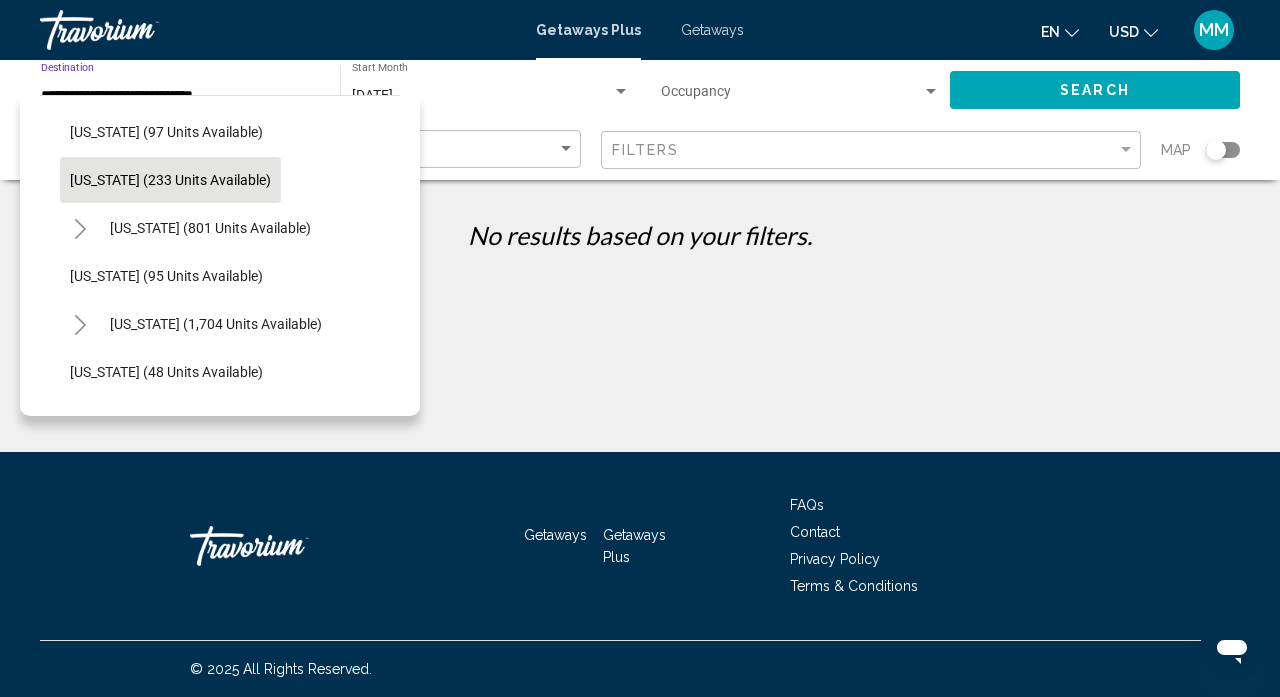 scroll, scrollTop: 1247, scrollLeft: 0, axis: vertical 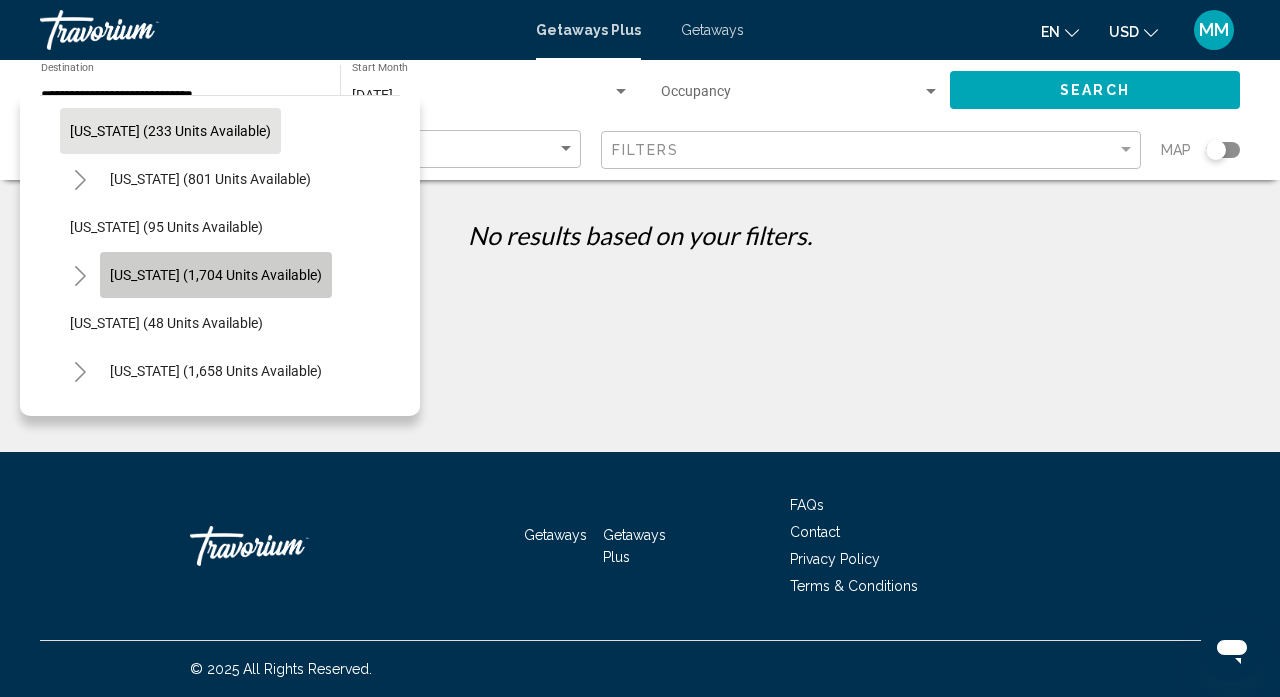 click on "[US_STATE] (1,704 units available)" 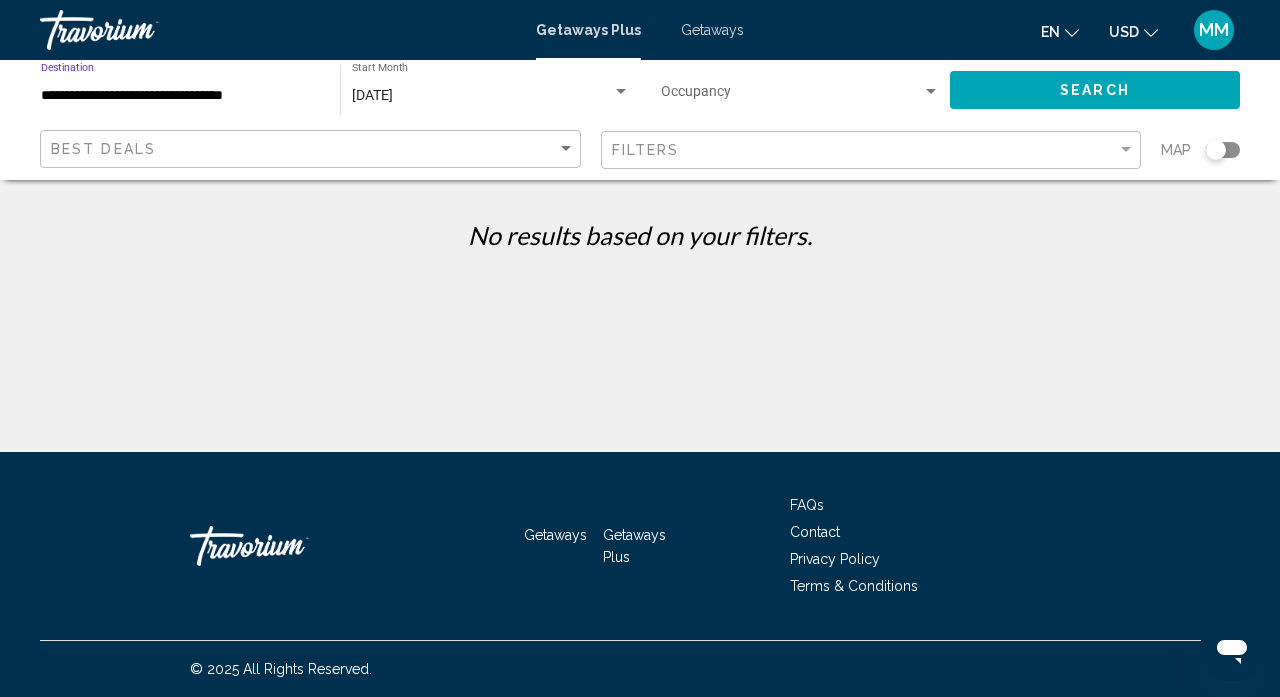 click on "Search" 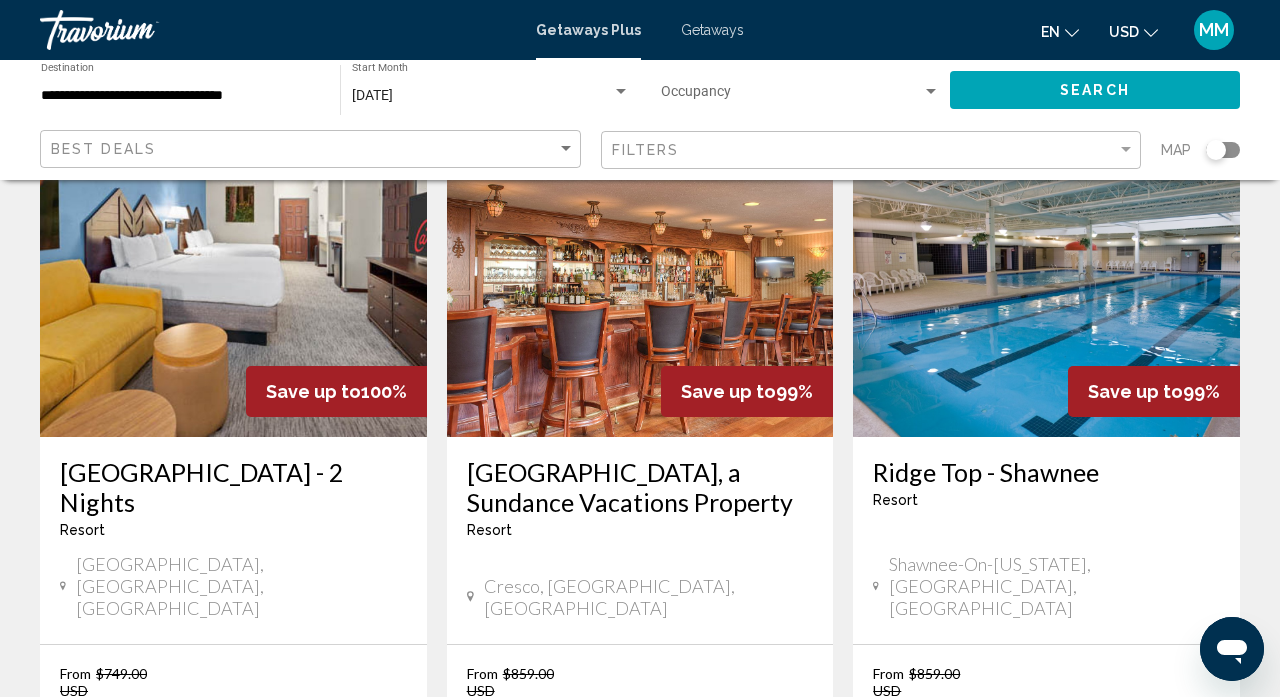 scroll, scrollTop: 182, scrollLeft: 0, axis: vertical 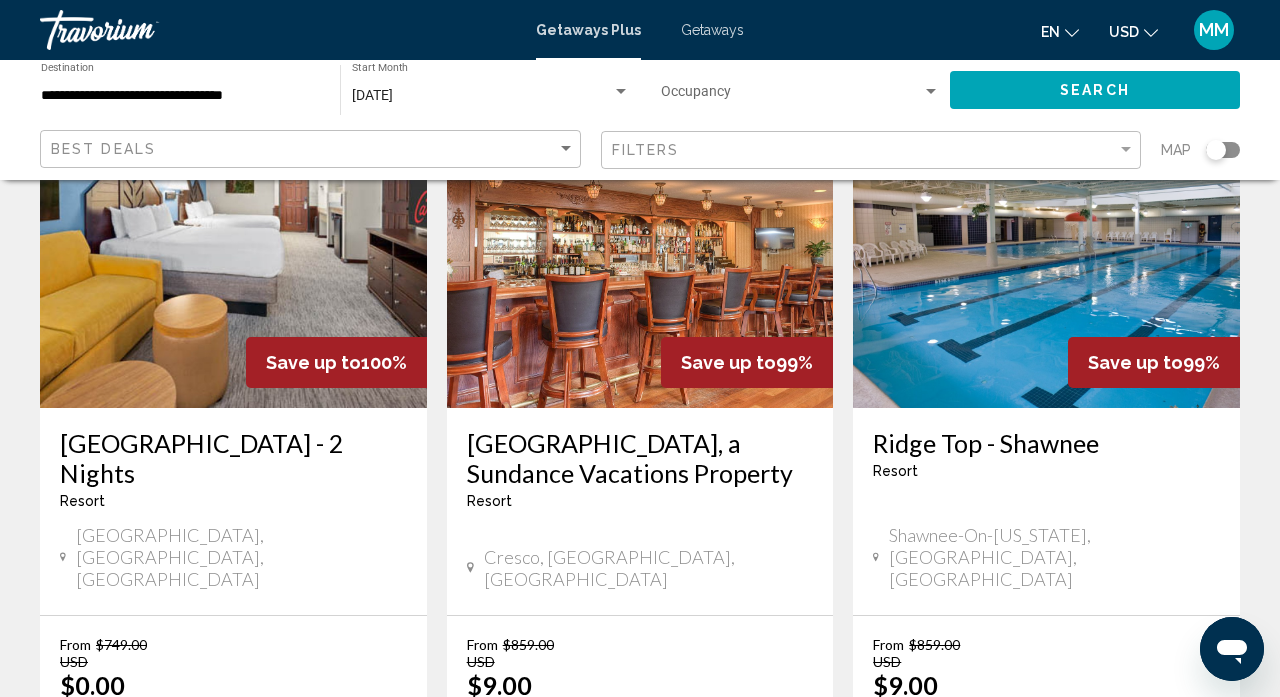click on "Save up to  100%" at bounding box center [336, 362] 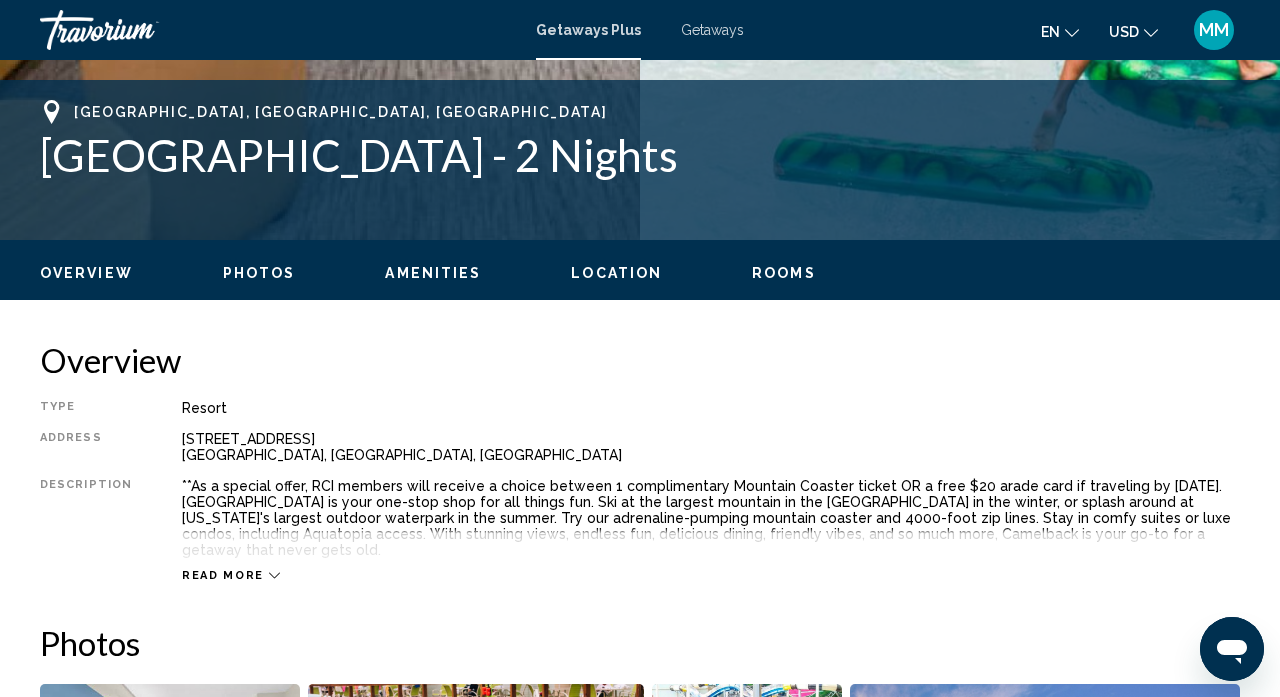 scroll, scrollTop: 757, scrollLeft: 0, axis: vertical 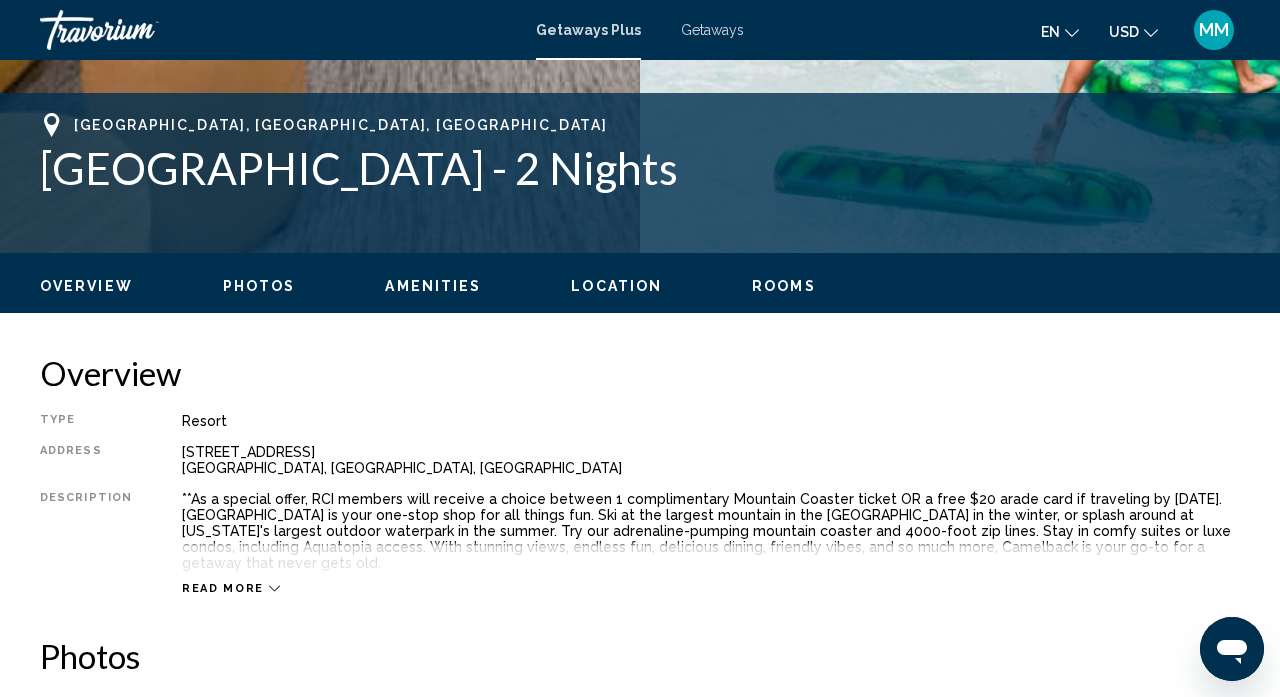 click on "Rooms" at bounding box center (784, 286) 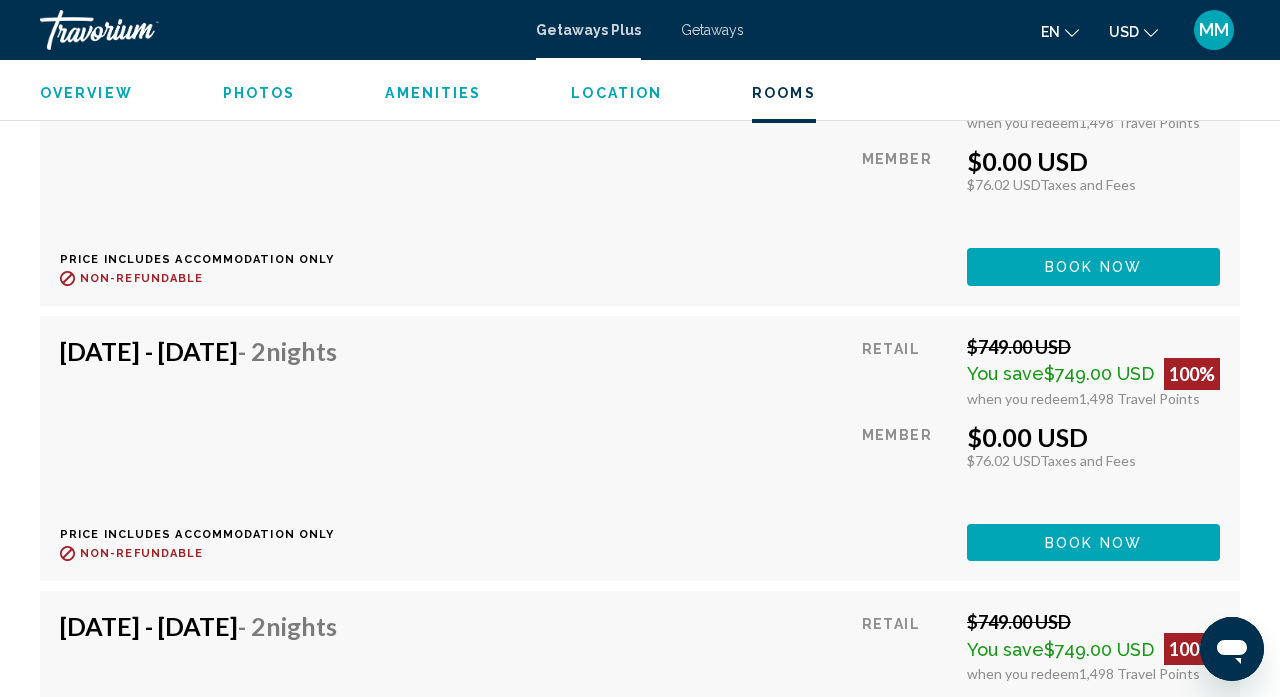 scroll, scrollTop: 4199, scrollLeft: 0, axis: vertical 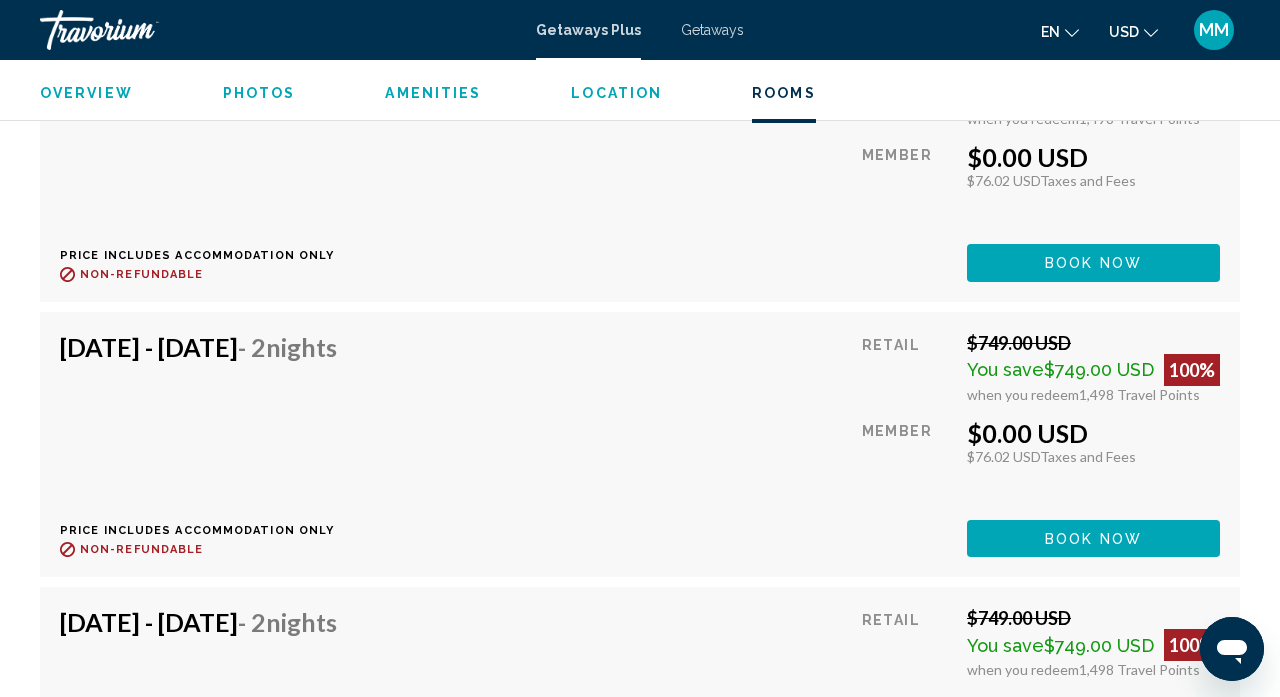 click on "Book now" at bounding box center [1093, -287] 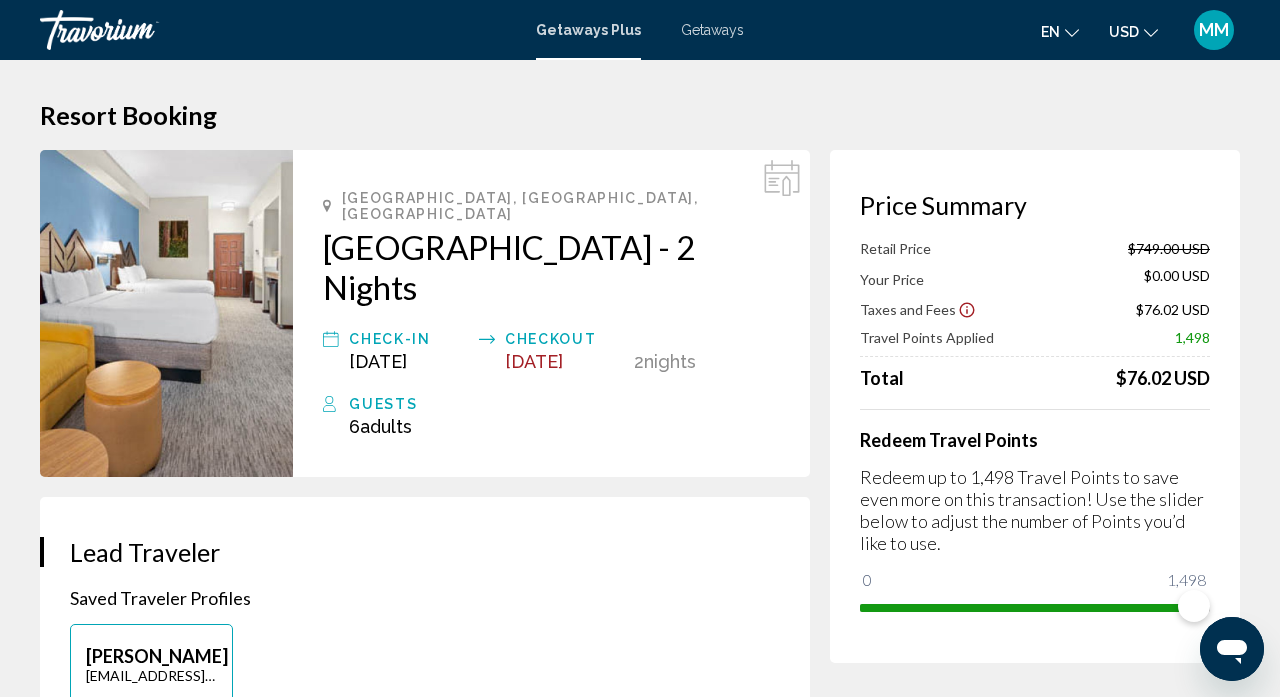 scroll, scrollTop: 0, scrollLeft: 0, axis: both 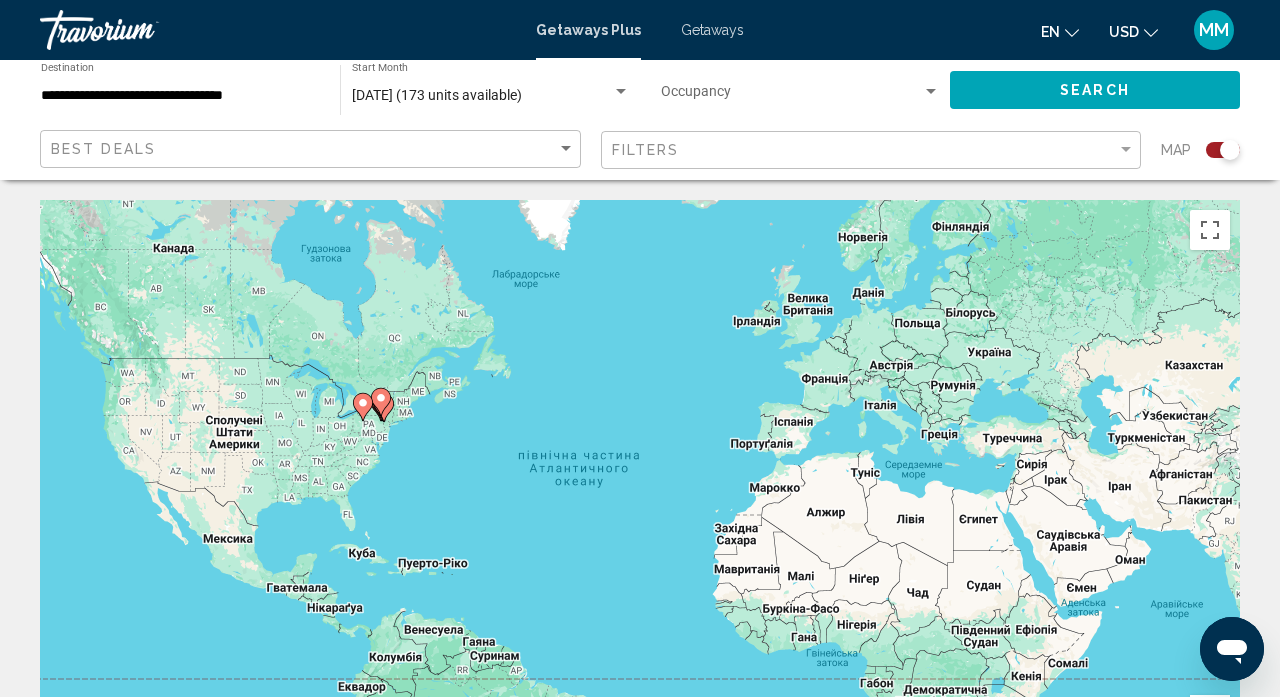 click 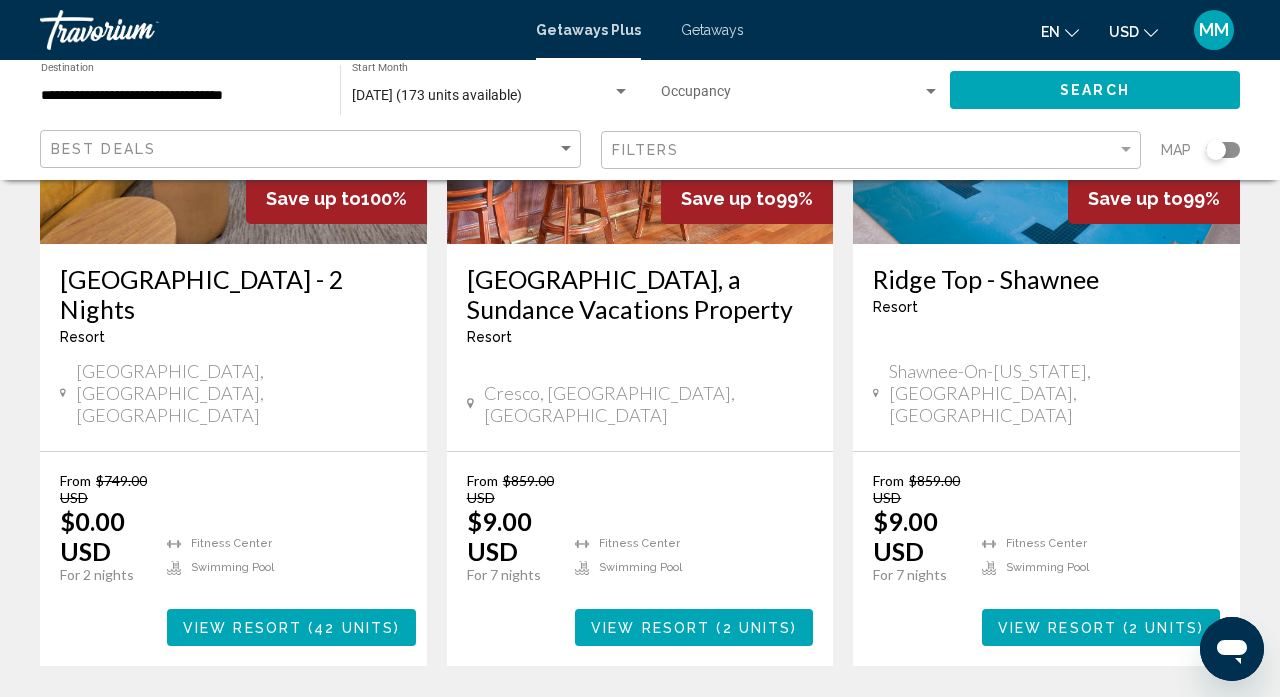 scroll, scrollTop: 371, scrollLeft: 0, axis: vertical 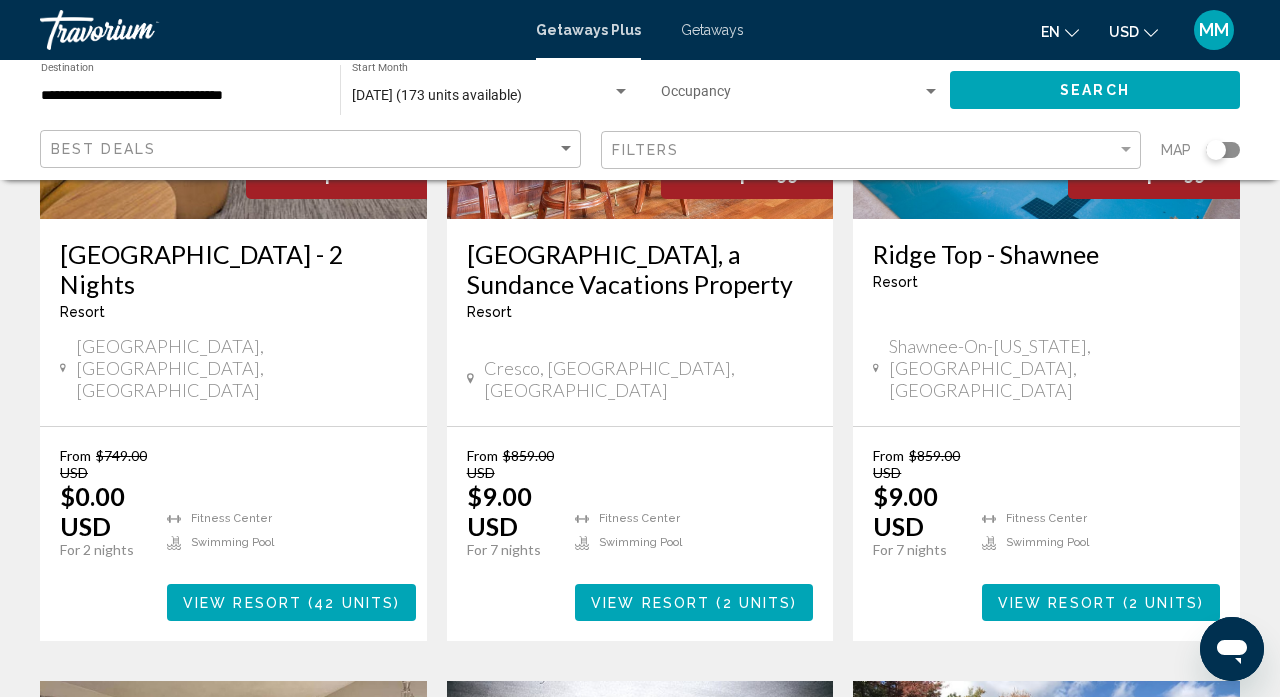 click on "View Resort" at bounding box center [650, 603] 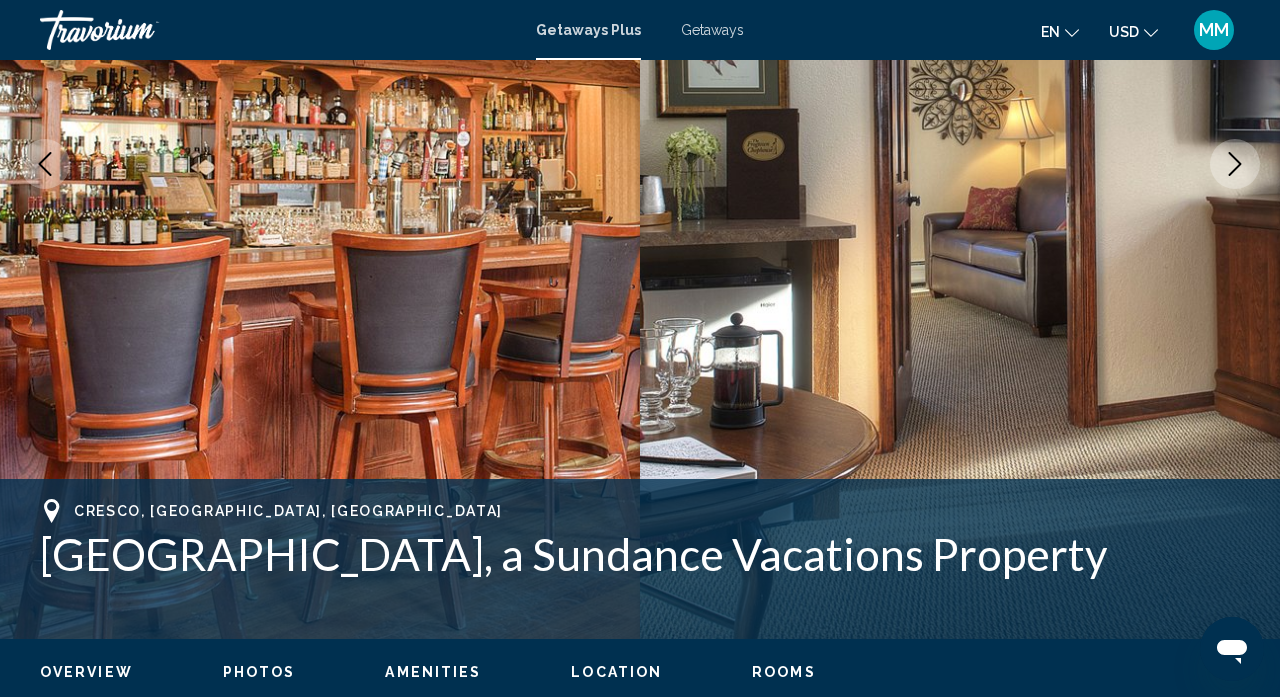 scroll, scrollTop: 0, scrollLeft: 0, axis: both 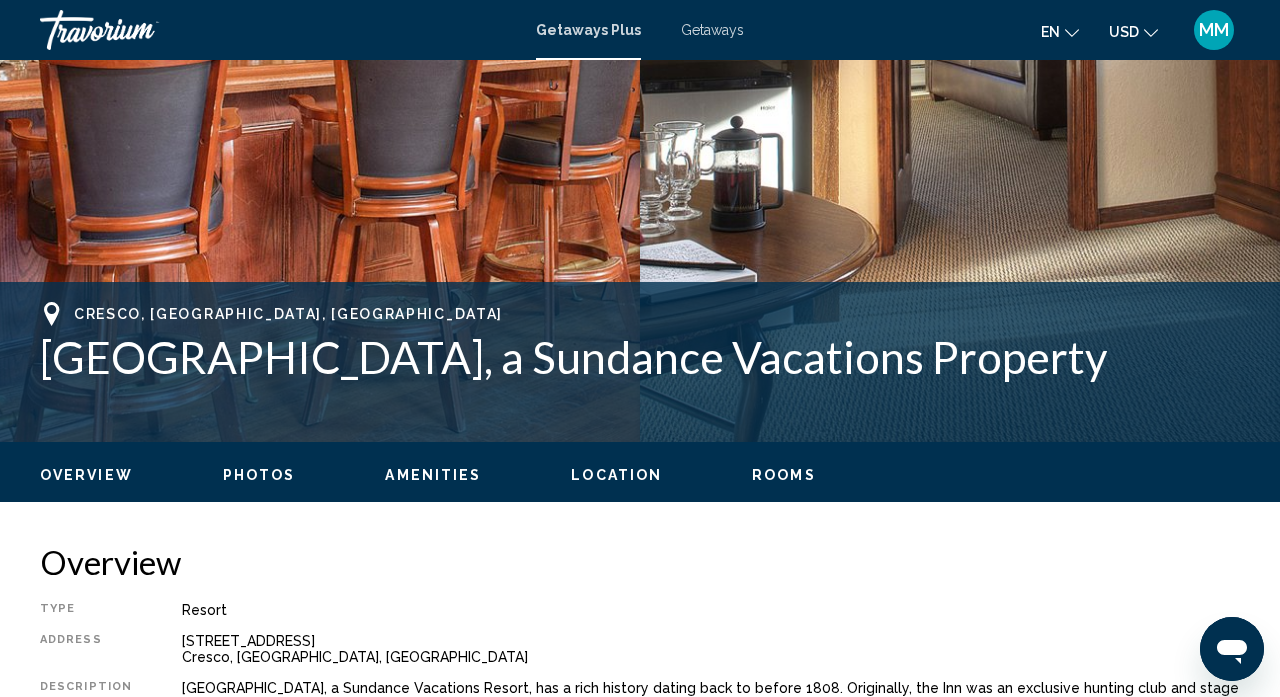 click on "Rooms" at bounding box center (784, 475) 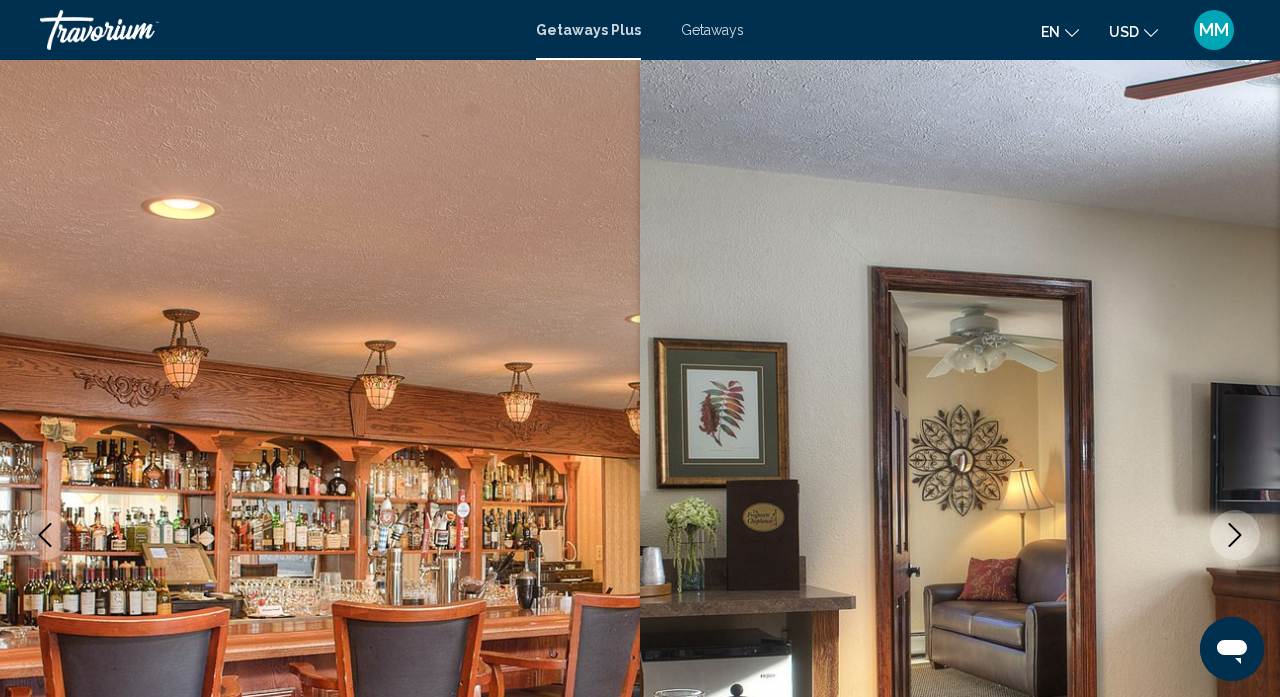 scroll, scrollTop: 0, scrollLeft: 0, axis: both 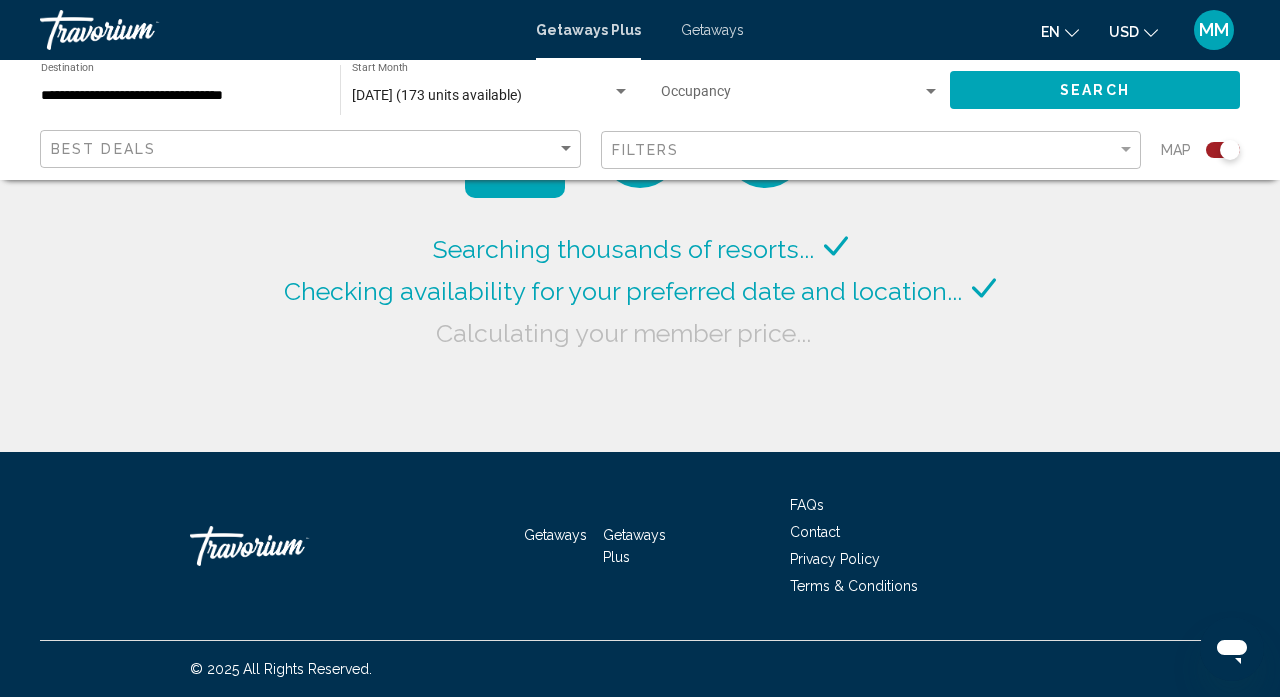 click 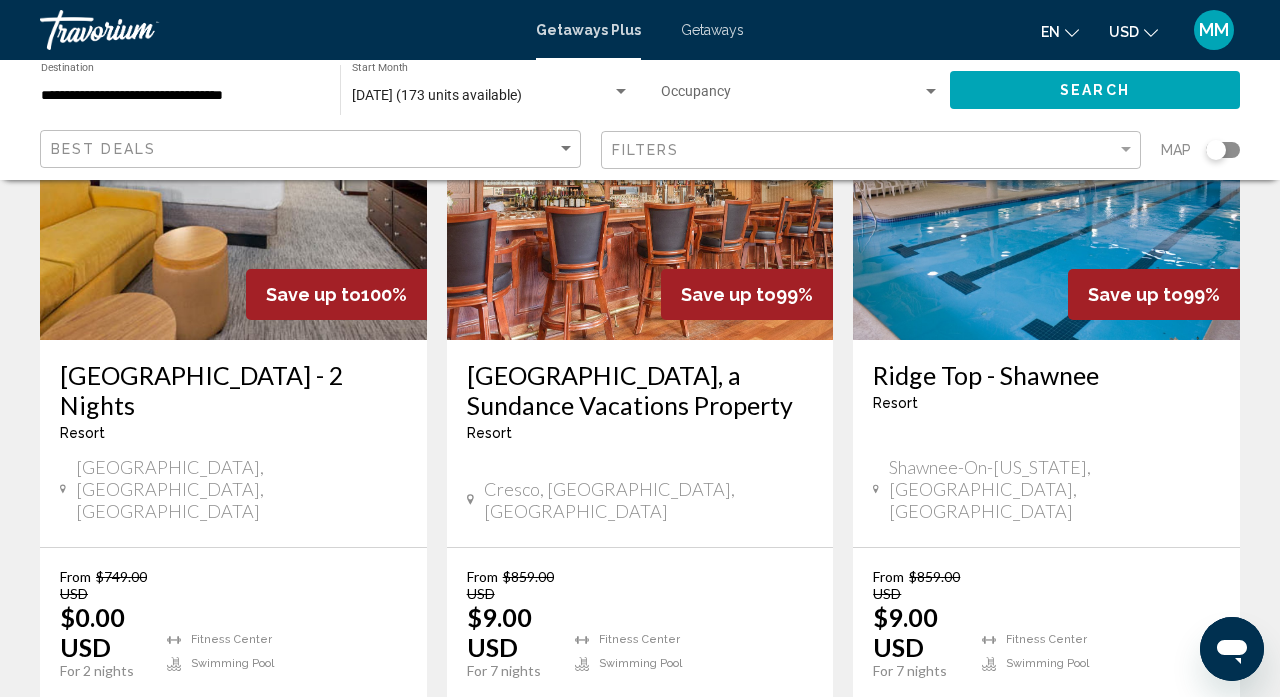 scroll, scrollTop: 311, scrollLeft: 0, axis: vertical 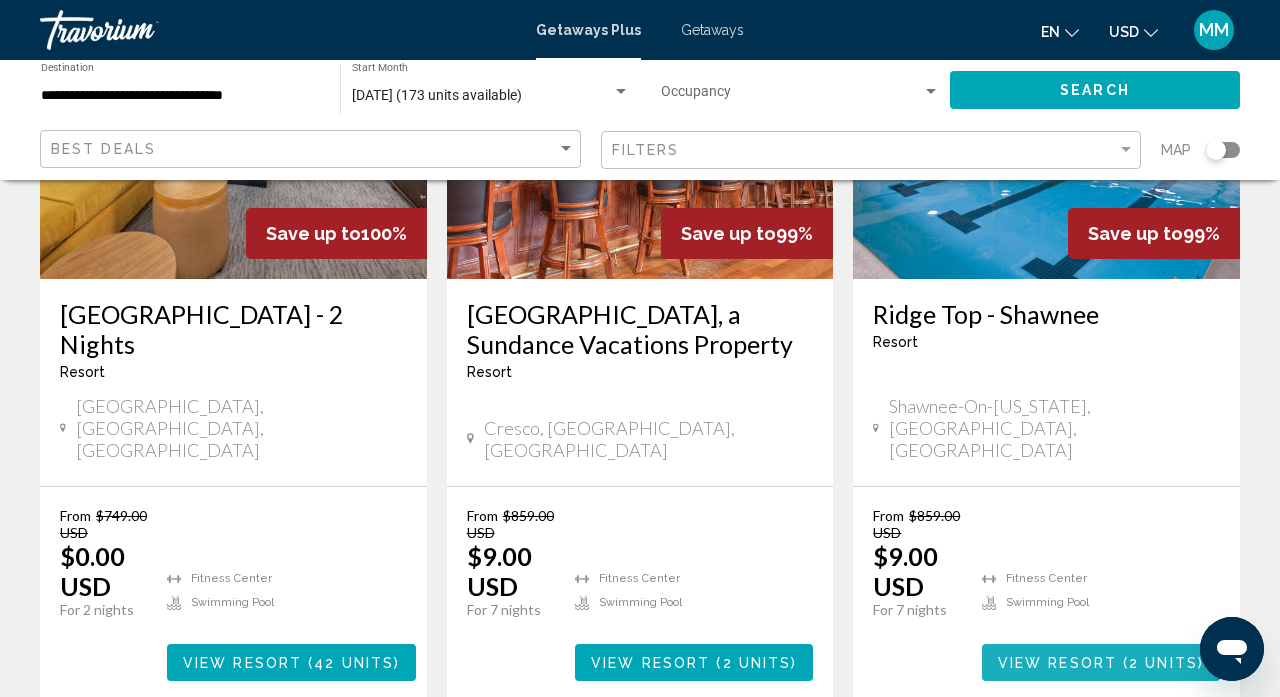 click on "View Resort" at bounding box center (1057, 663) 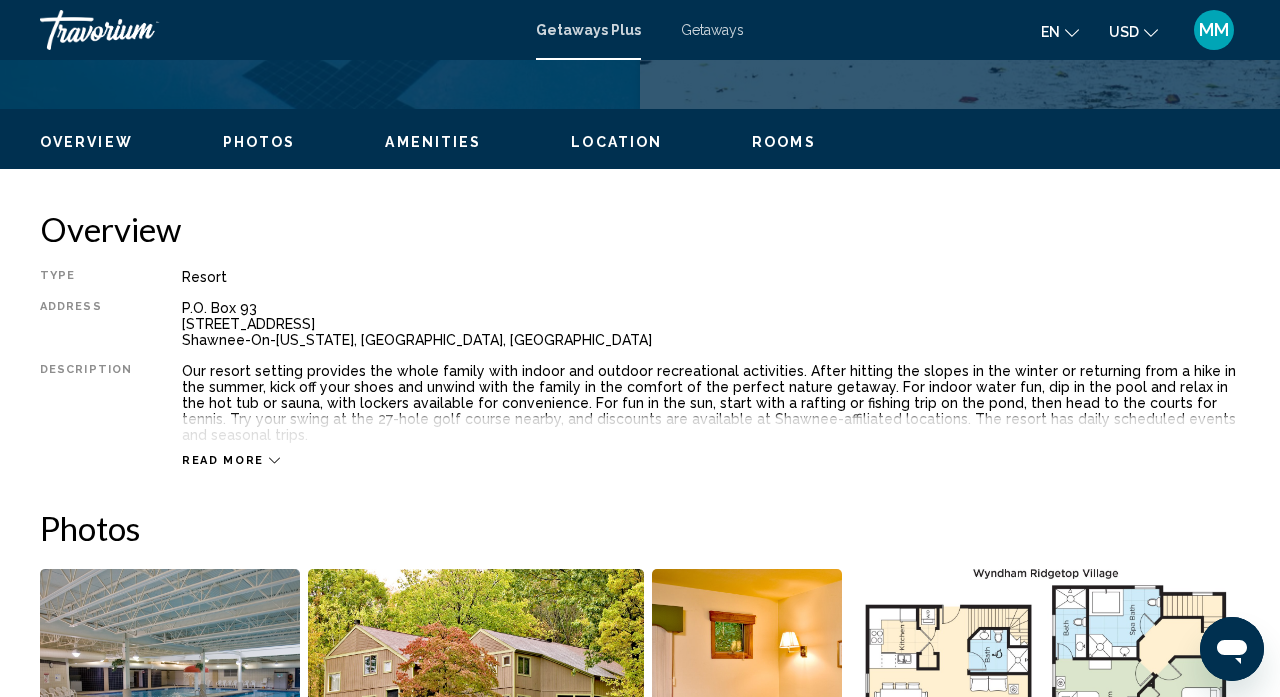 scroll, scrollTop: 933, scrollLeft: 0, axis: vertical 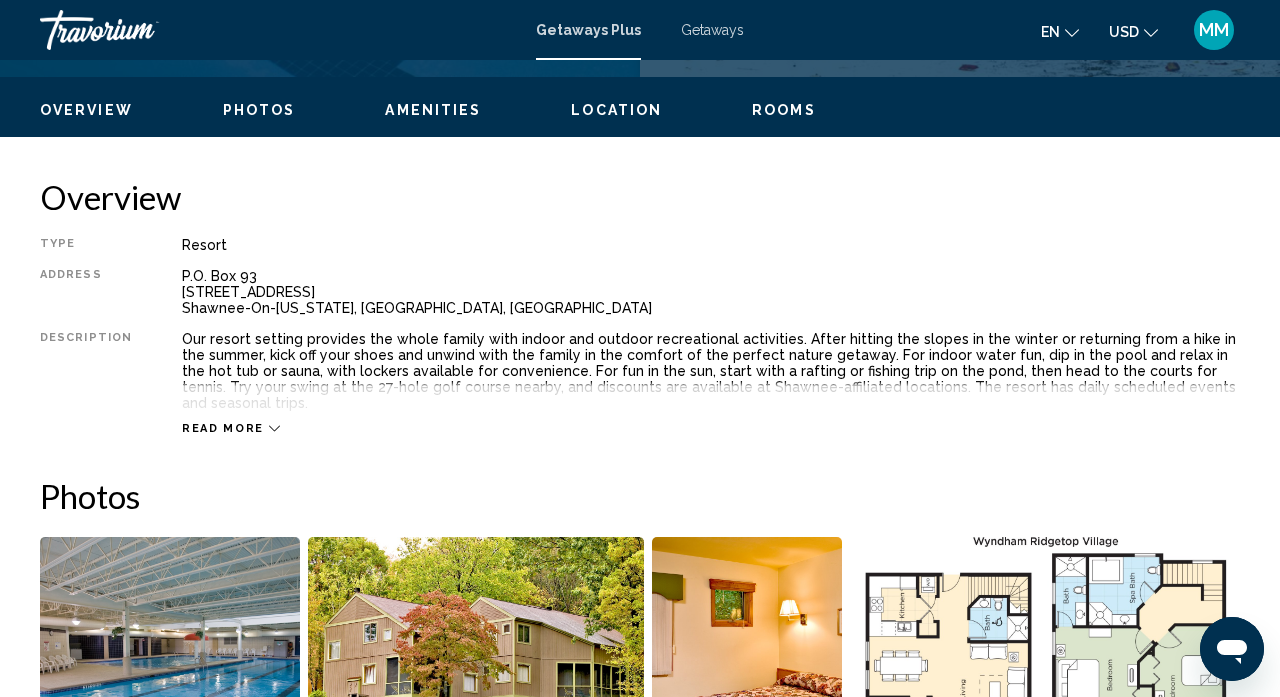 click on "Rooms" at bounding box center (784, 110) 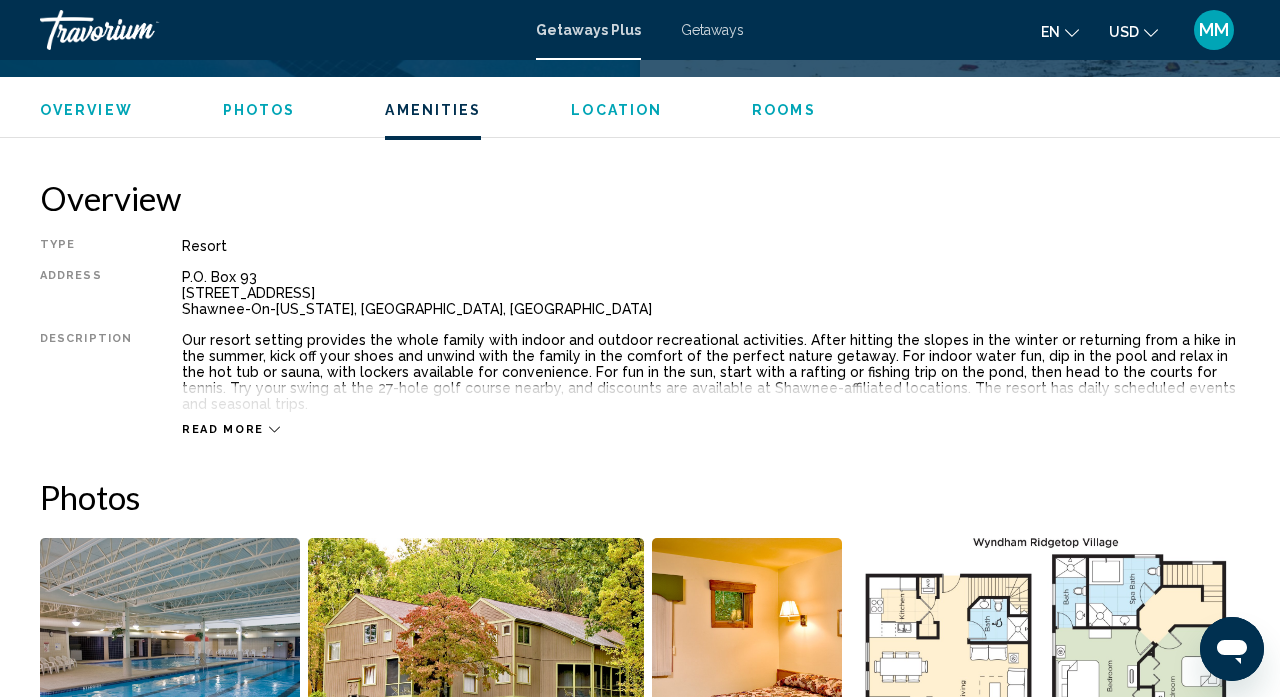 scroll, scrollTop: 3787, scrollLeft: 0, axis: vertical 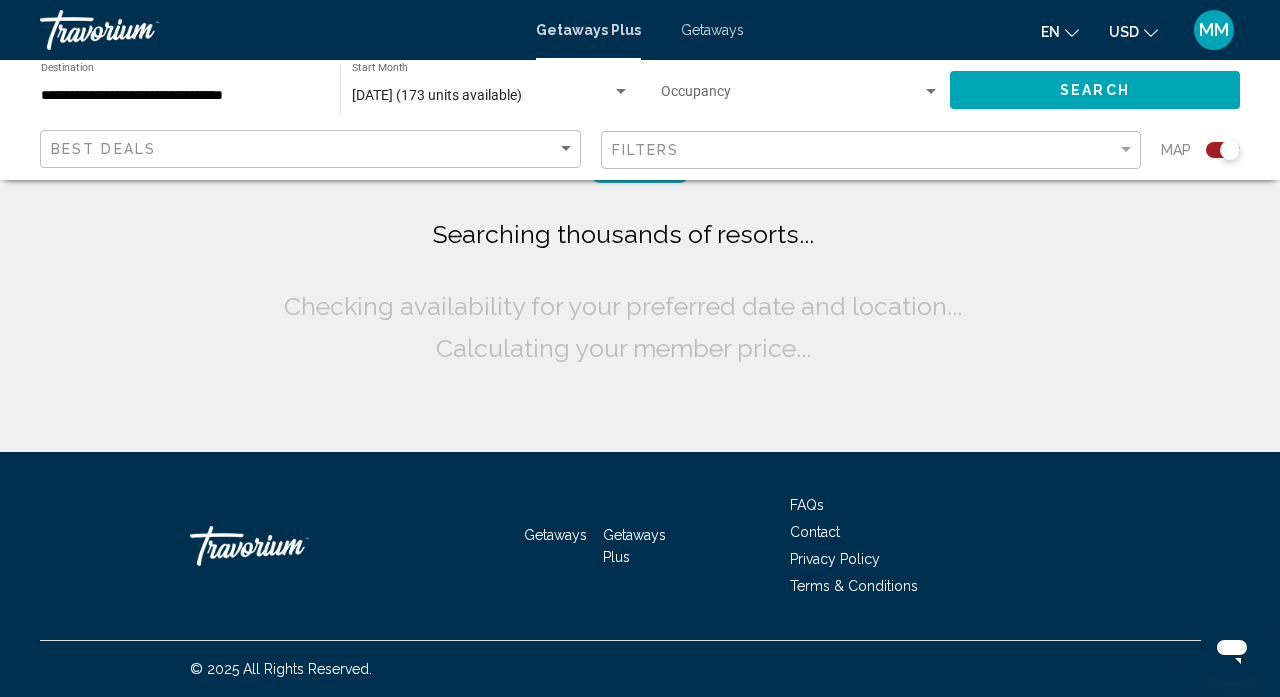 click 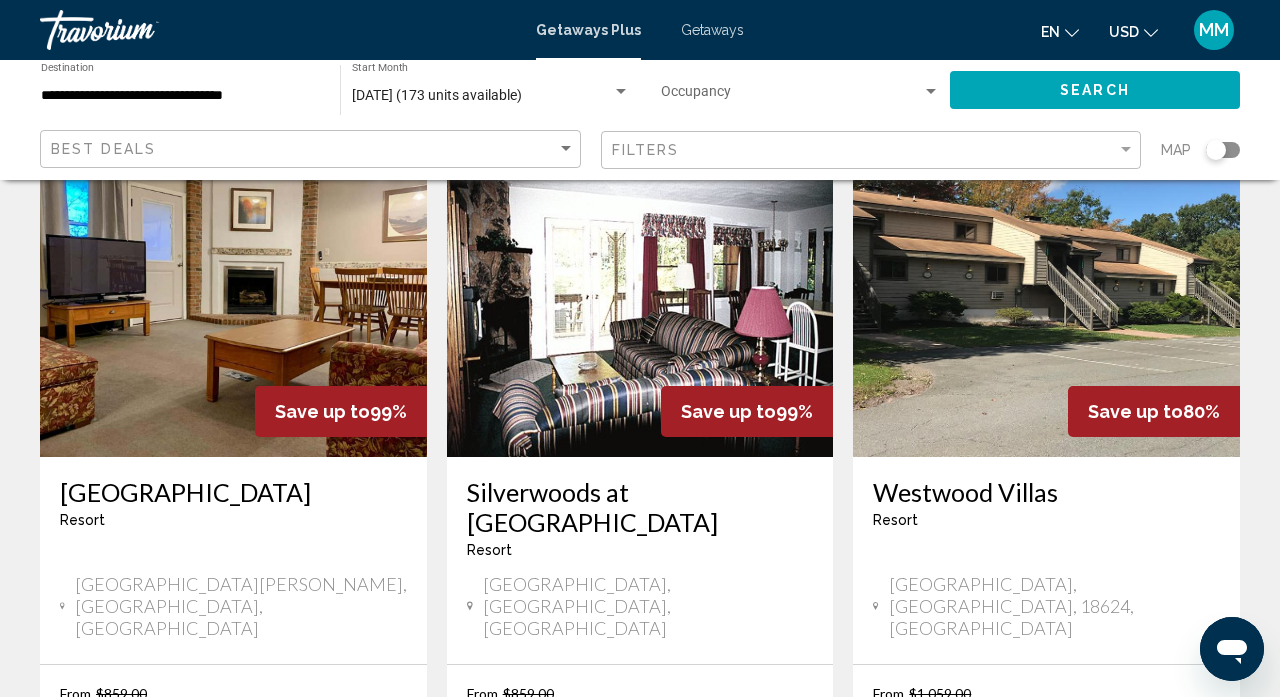 scroll, scrollTop: 919, scrollLeft: 0, axis: vertical 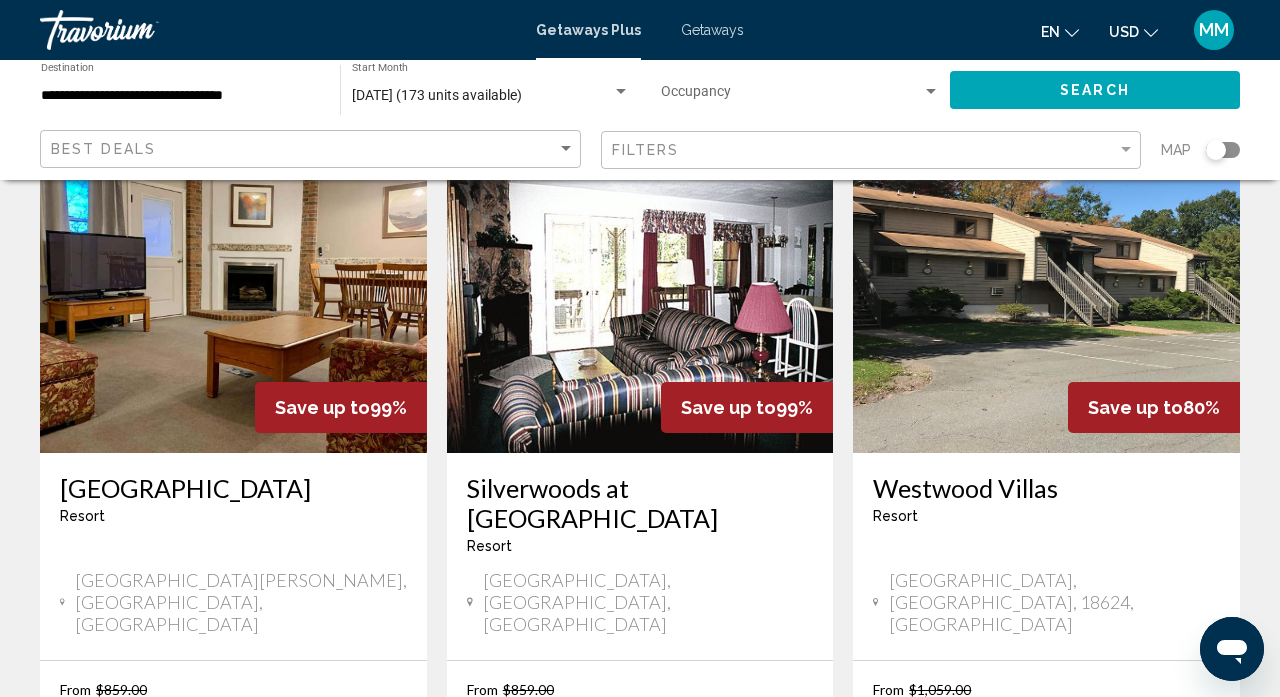 click on "View Resort" at bounding box center (650, 837) 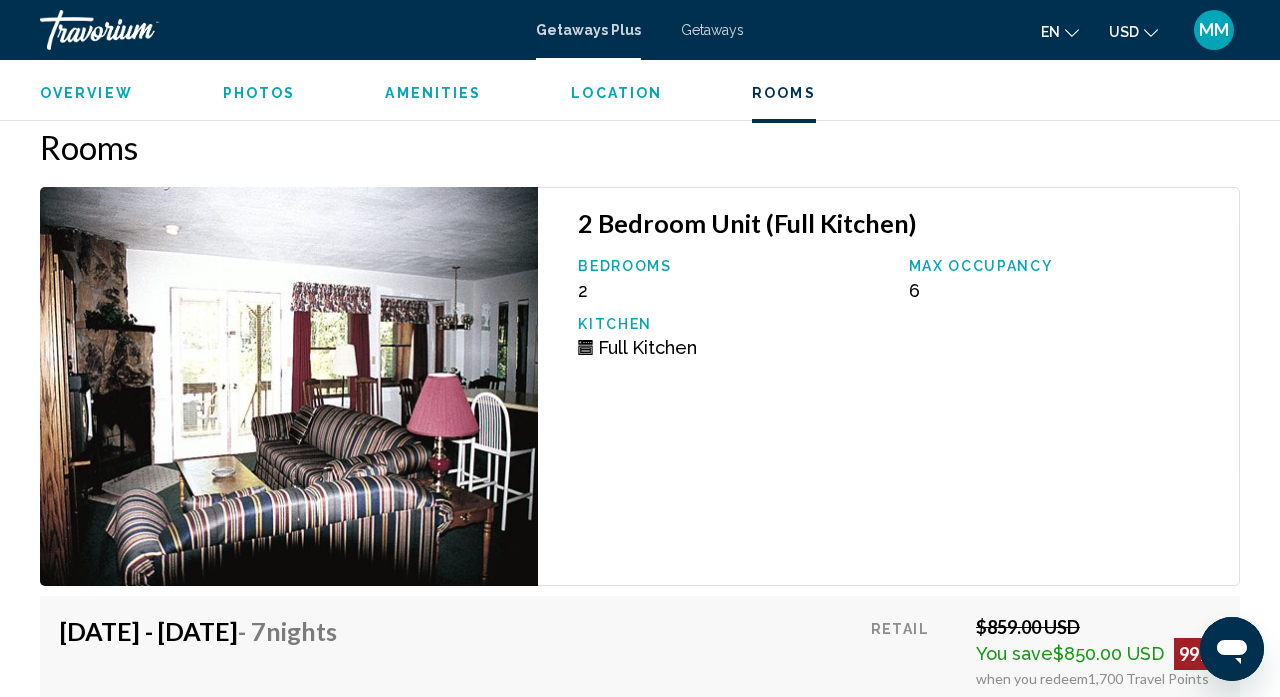 scroll, scrollTop: 3315, scrollLeft: 0, axis: vertical 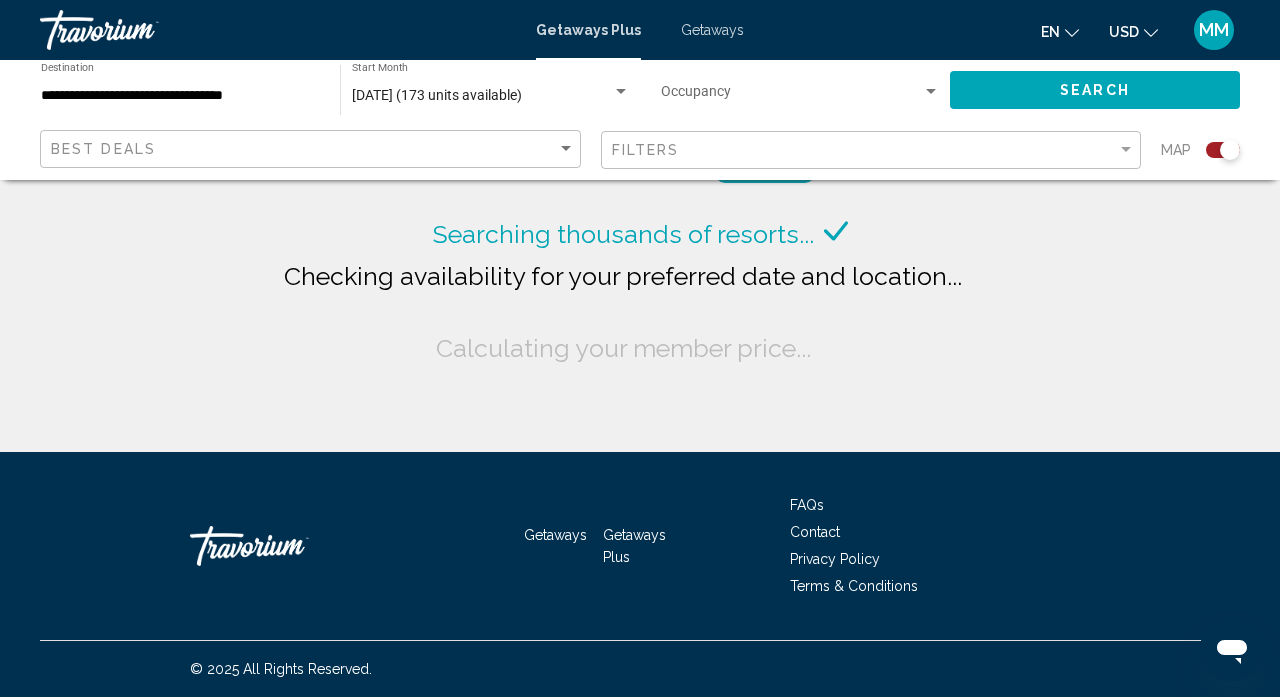 click 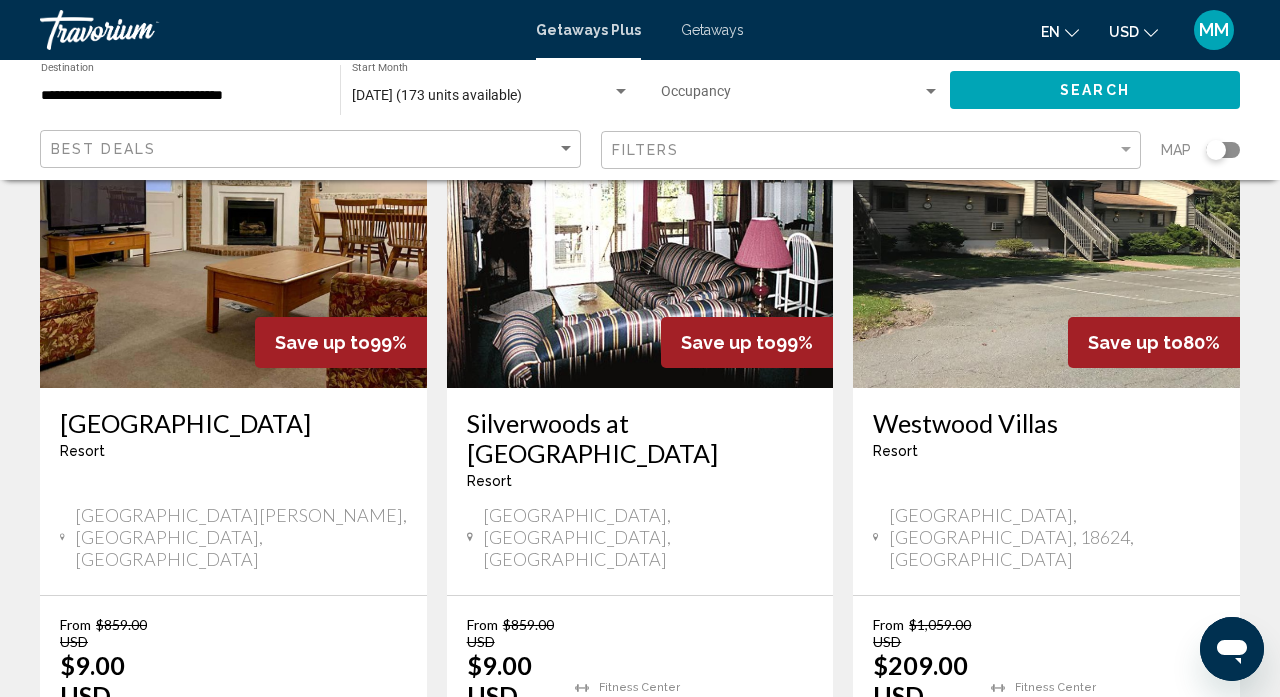 scroll, scrollTop: 987, scrollLeft: 0, axis: vertical 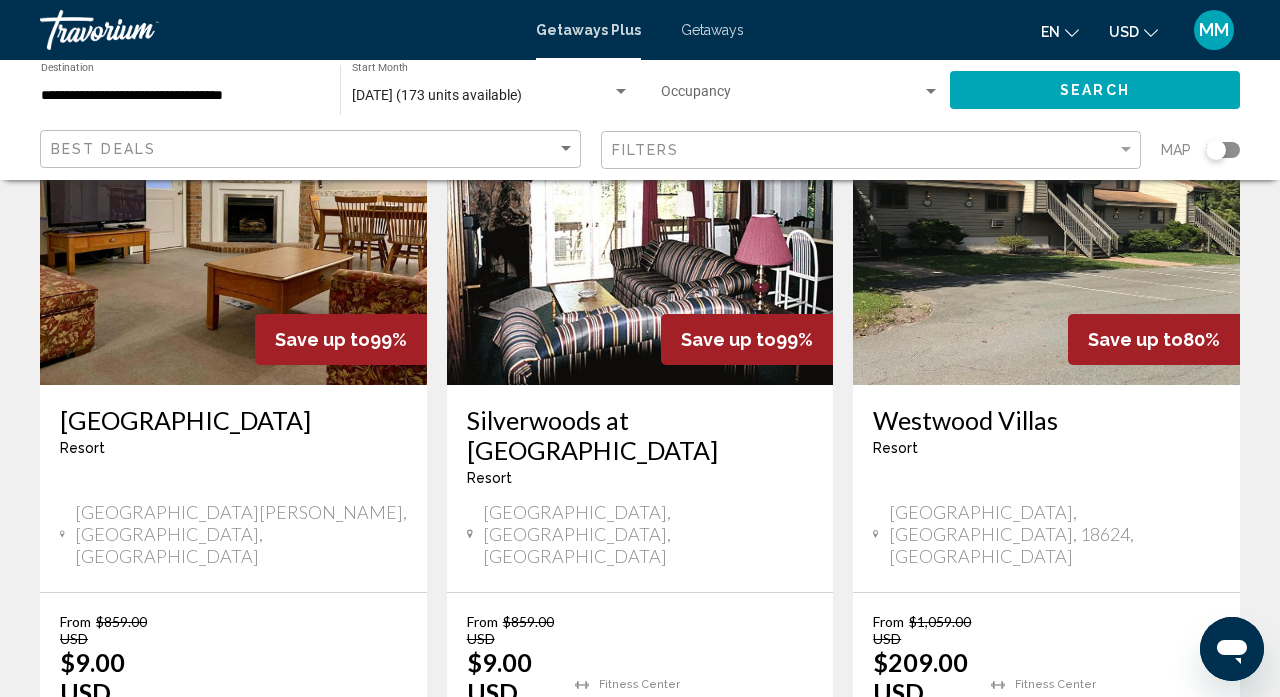 click on "View Resort" at bounding box center (243, 769) 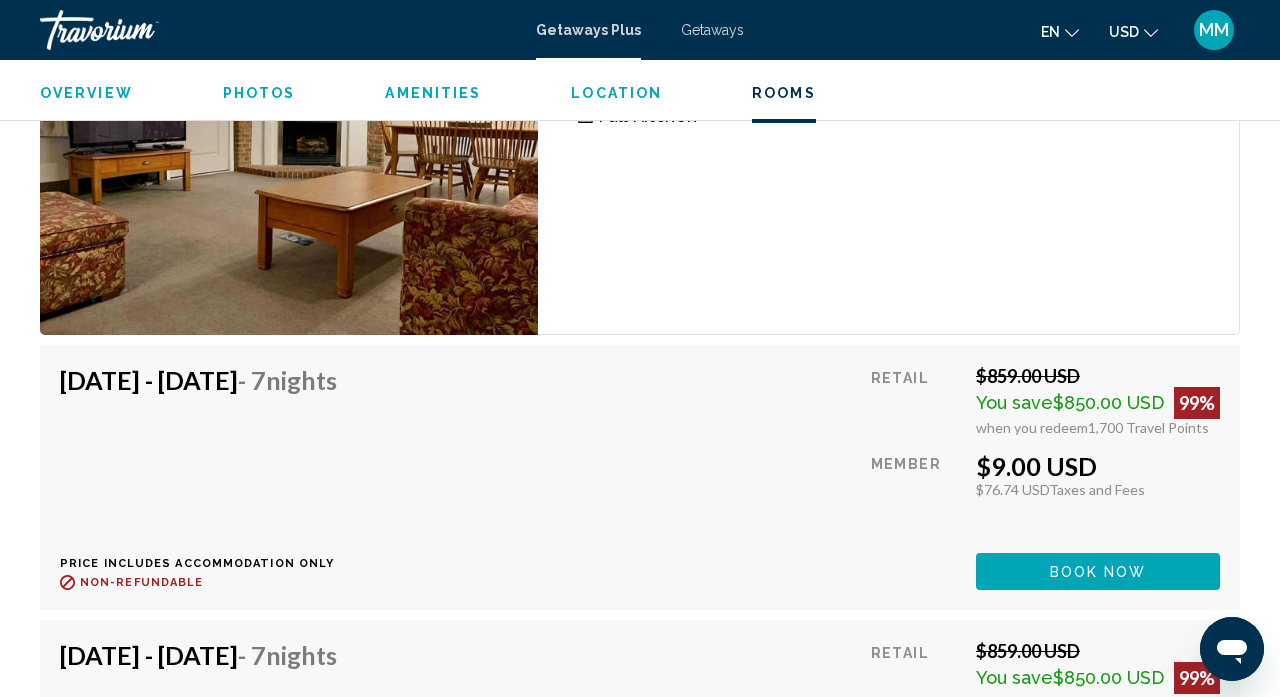 scroll, scrollTop: 3191, scrollLeft: 0, axis: vertical 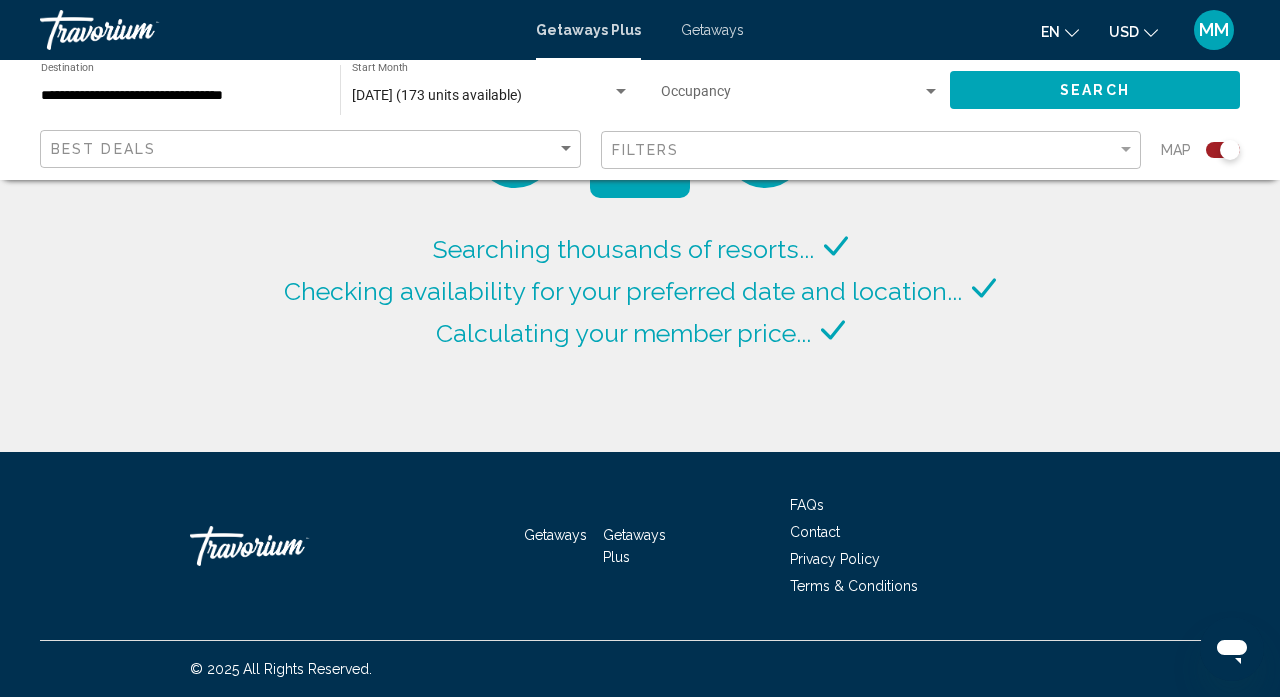 click 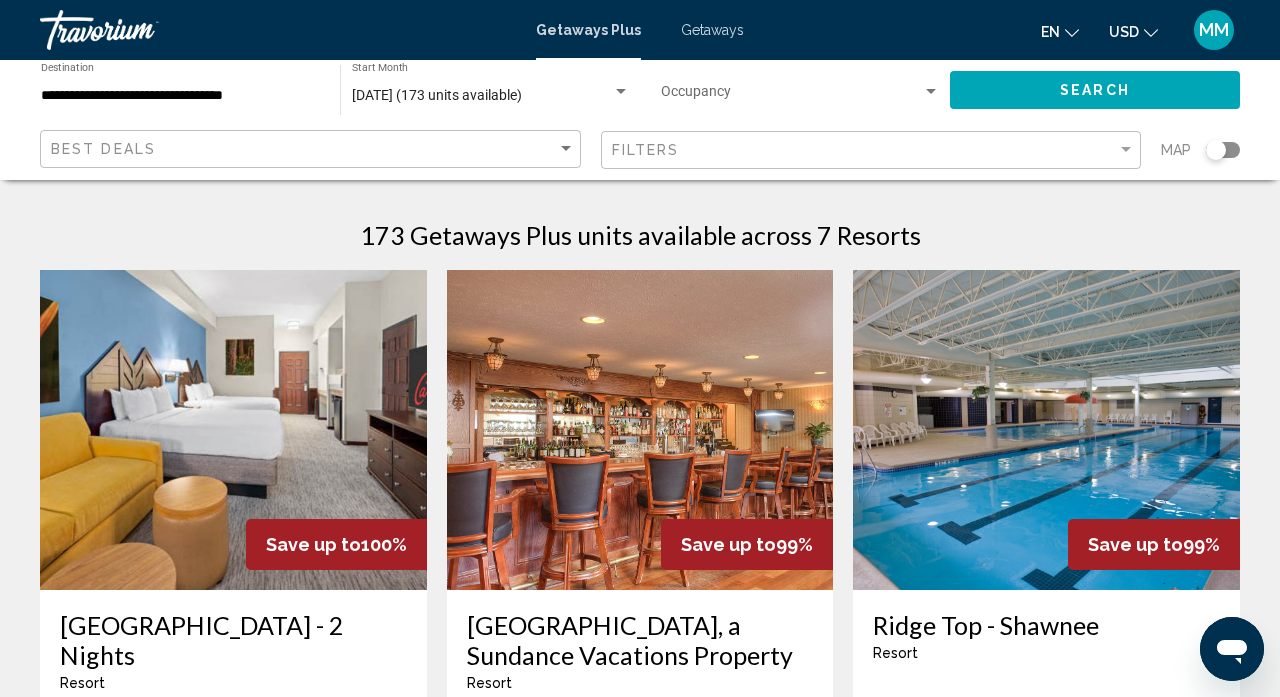 scroll, scrollTop: 0, scrollLeft: 0, axis: both 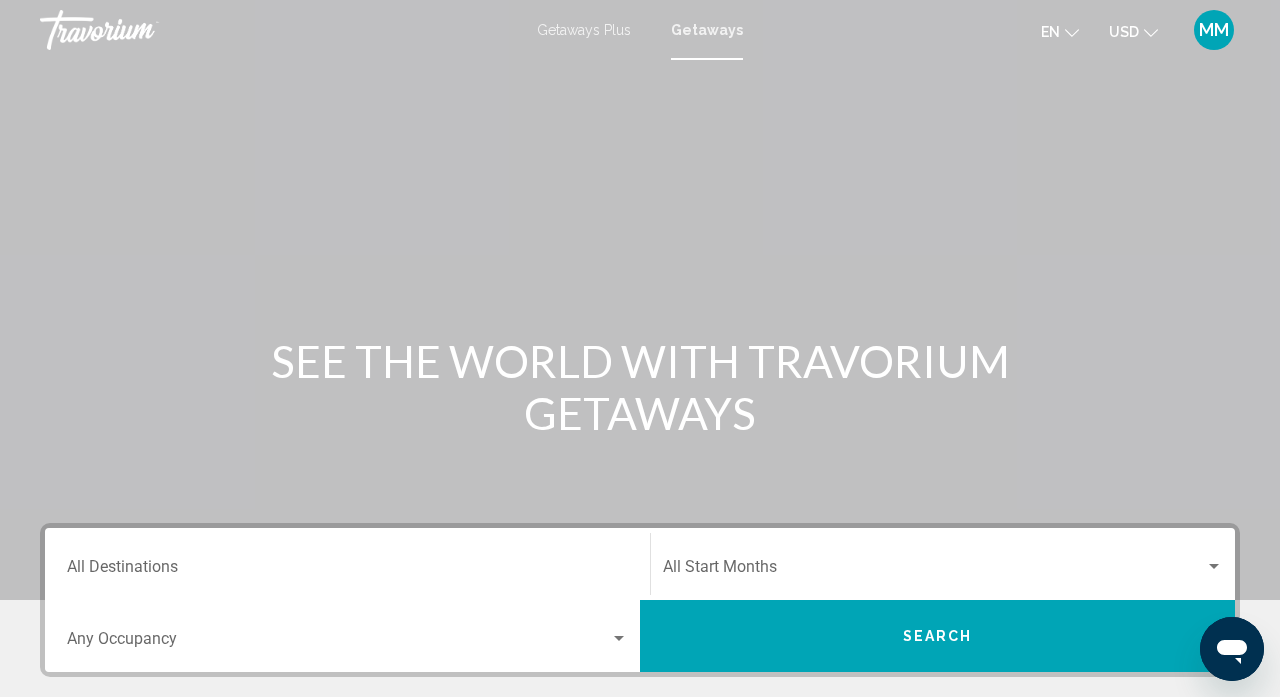 click on "Destination All Destinations" at bounding box center [347, 571] 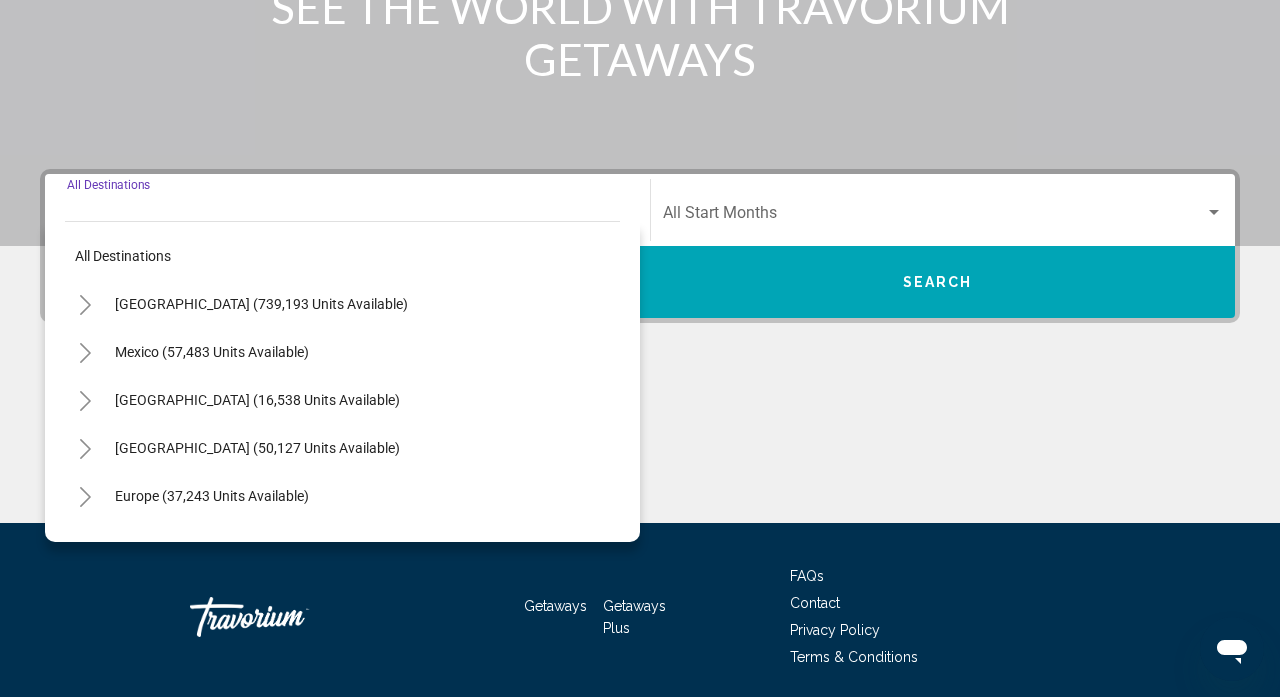 scroll, scrollTop: 425, scrollLeft: 0, axis: vertical 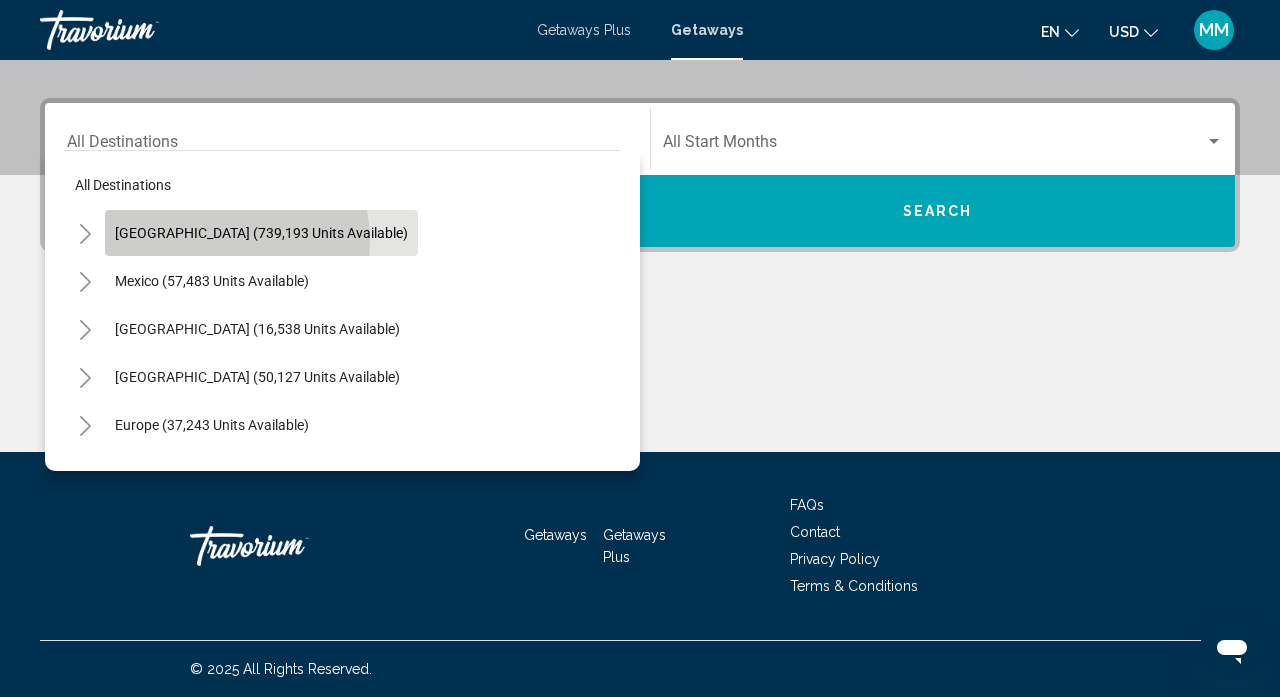 click on "[GEOGRAPHIC_DATA] (739,193 units available)" at bounding box center (212, 281) 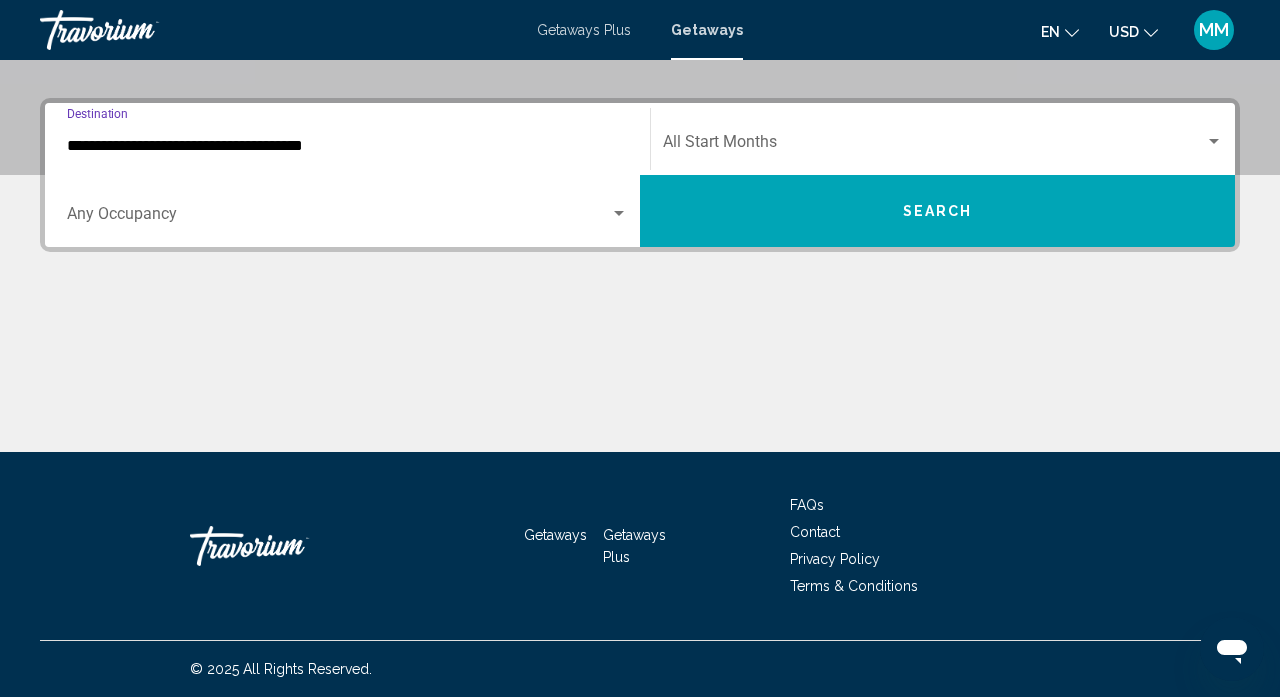 click at bounding box center [338, 218] 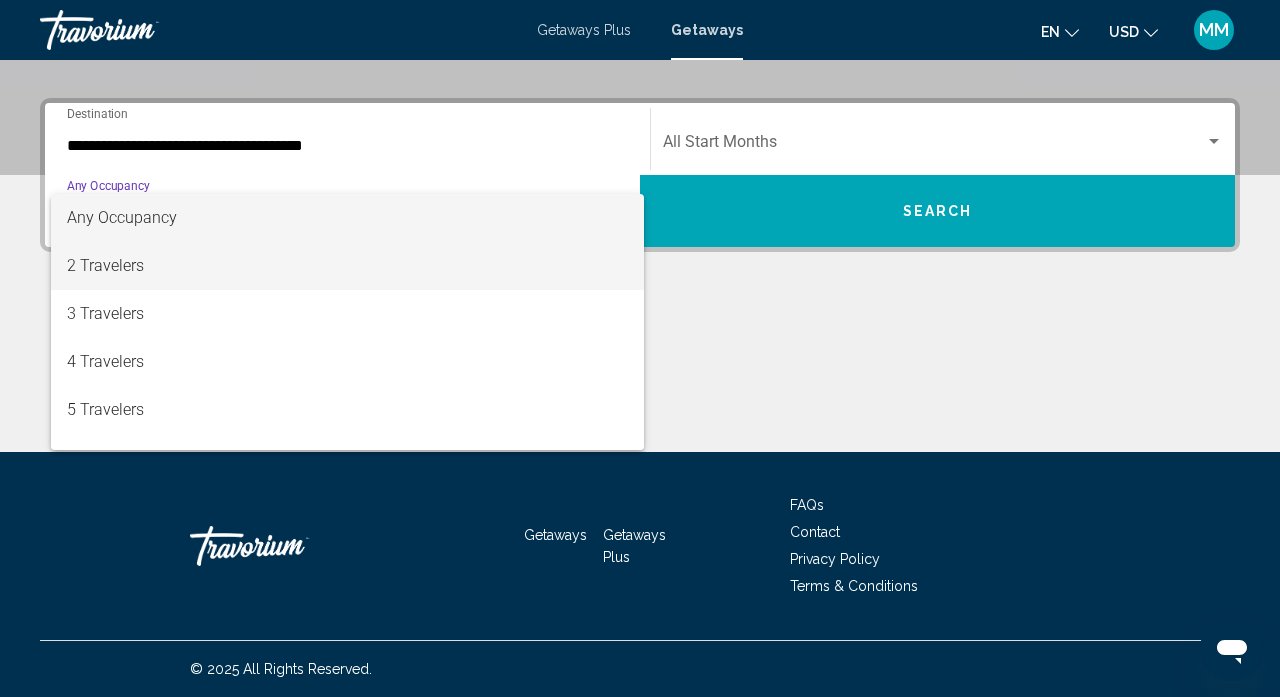 click on "2 Travelers" at bounding box center [347, 266] 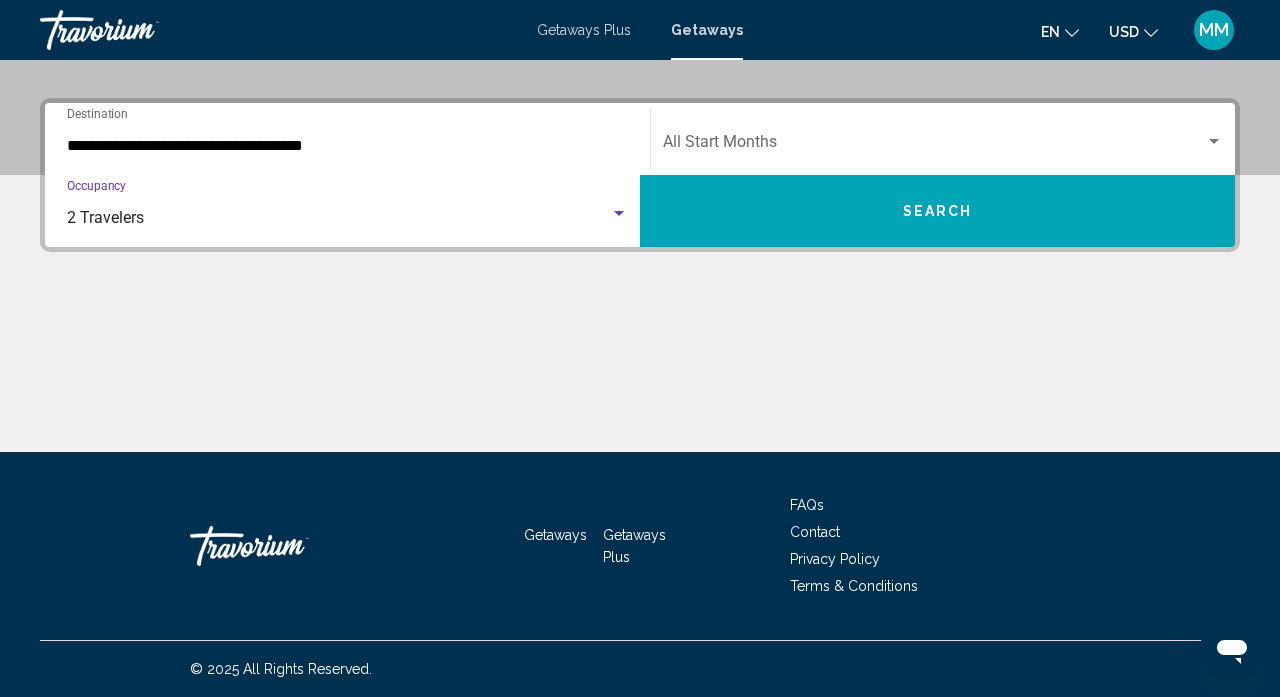 click on "**********" at bounding box center [347, 146] 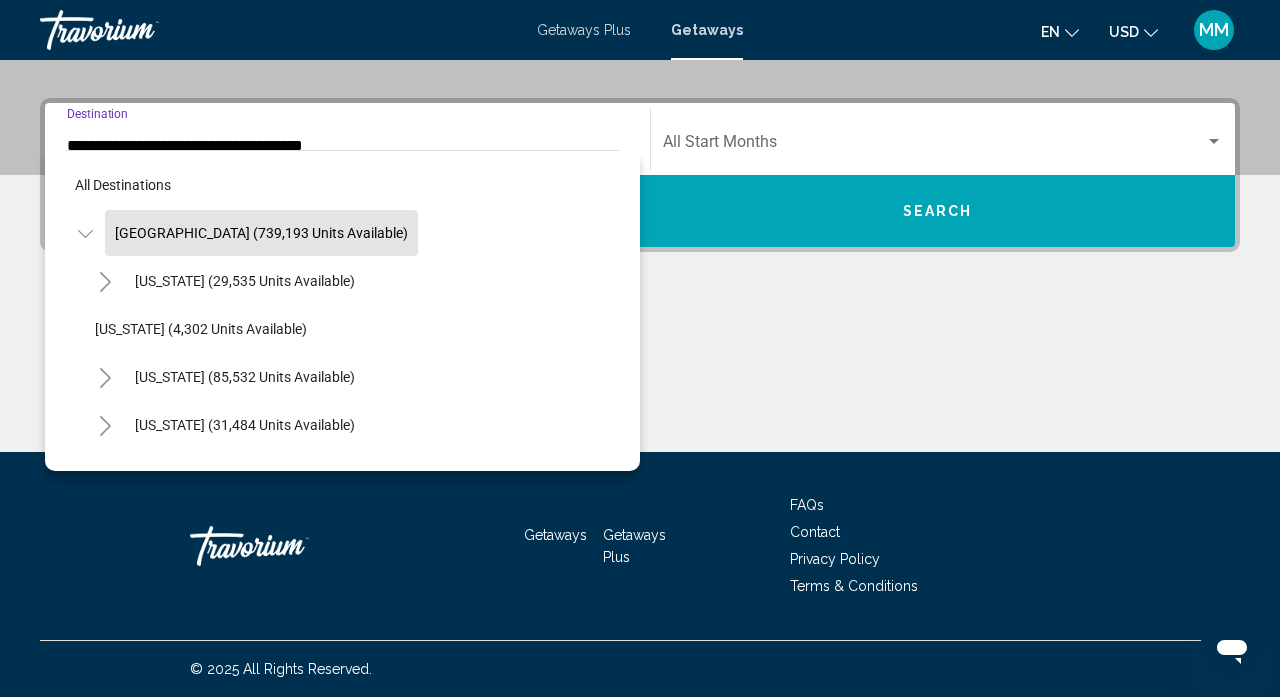 scroll, scrollTop: 310, scrollLeft: 0, axis: vertical 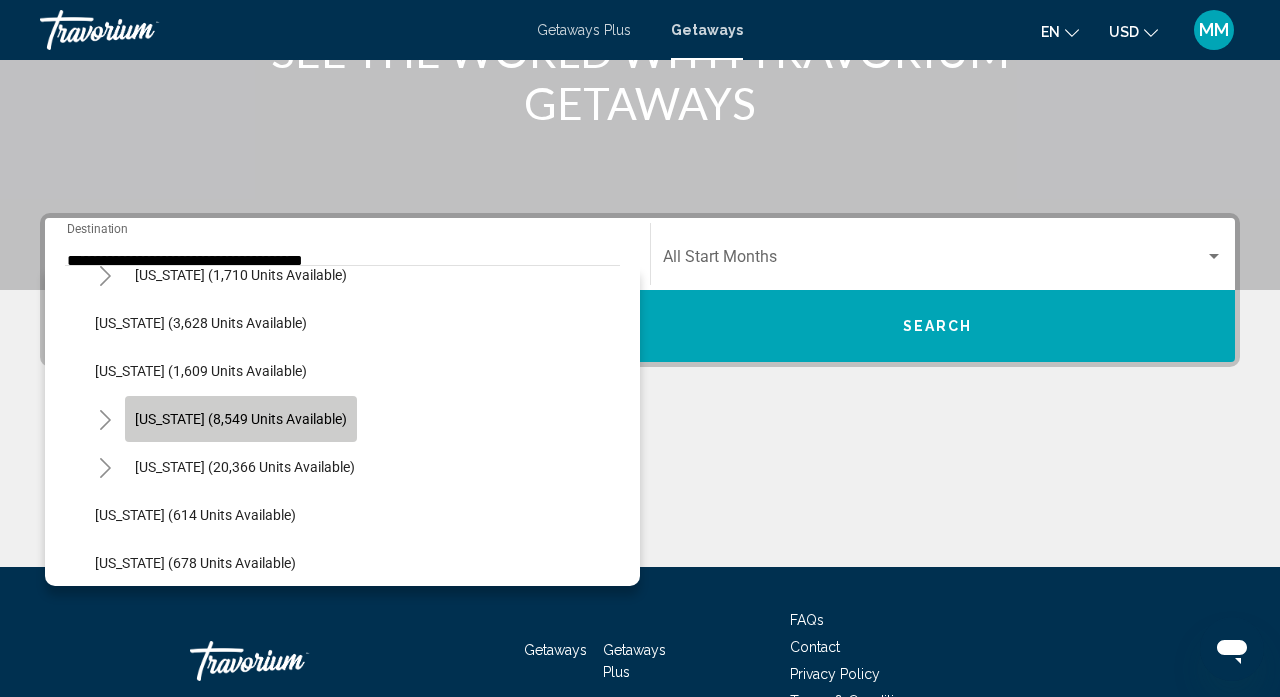 click on "[US_STATE] (8,549 units available)" 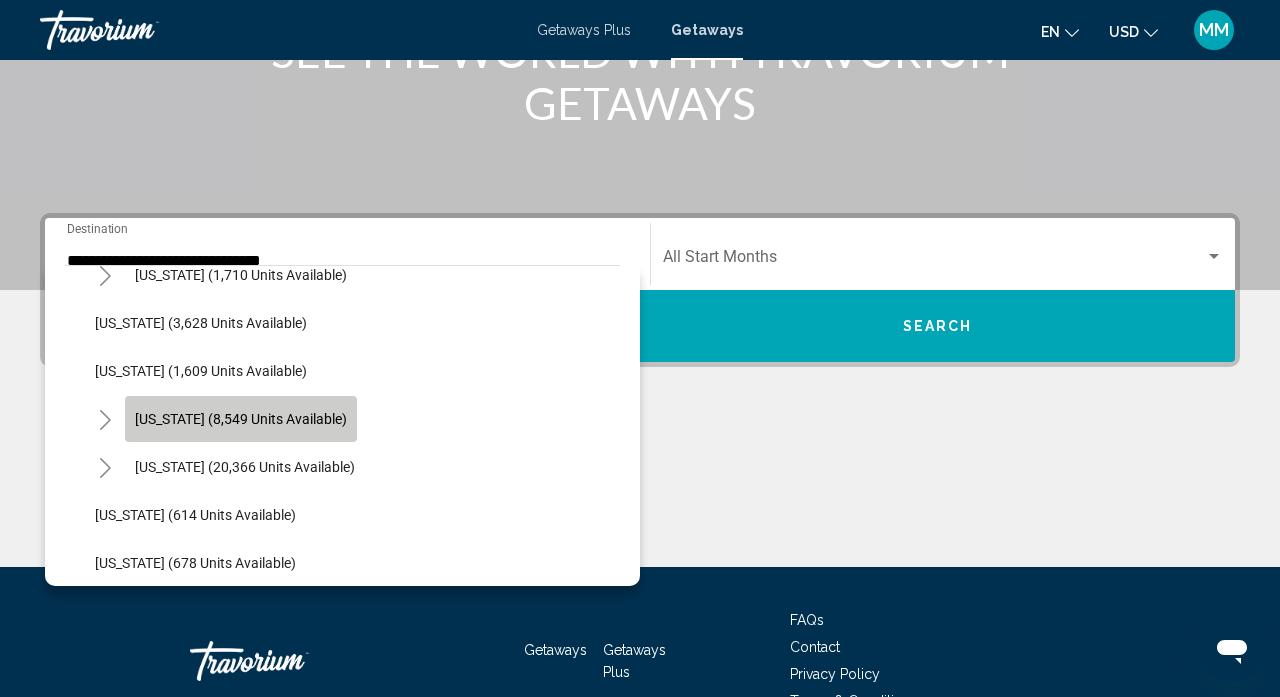 scroll, scrollTop: 425, scrollLeft: 0, axis: vertical 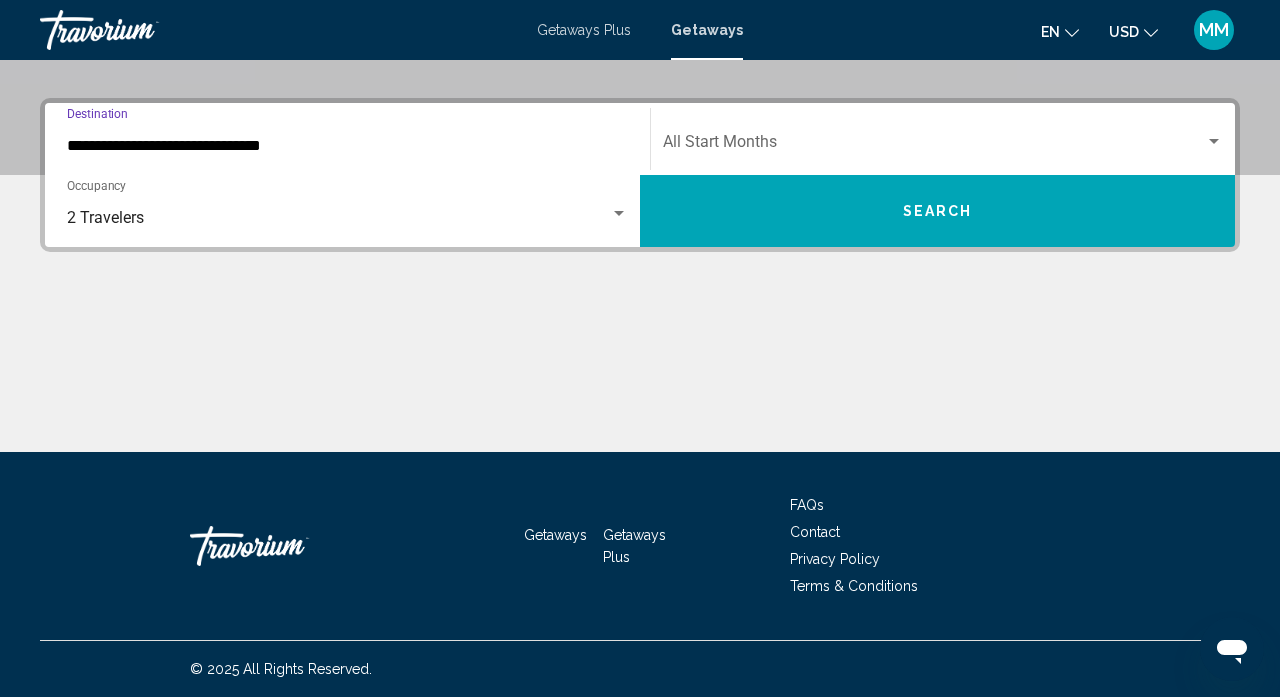 click on "Start Month All Start Months" 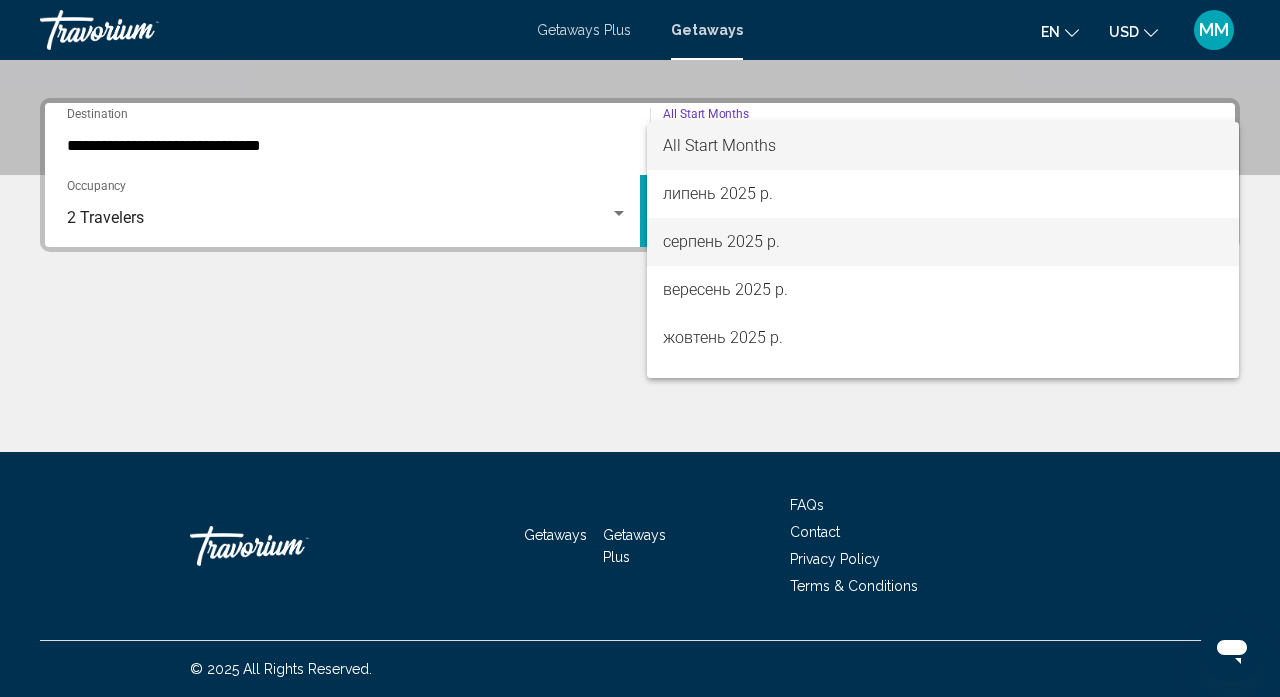 click on "серпень 2025 р." at bounding box center [943, 242] 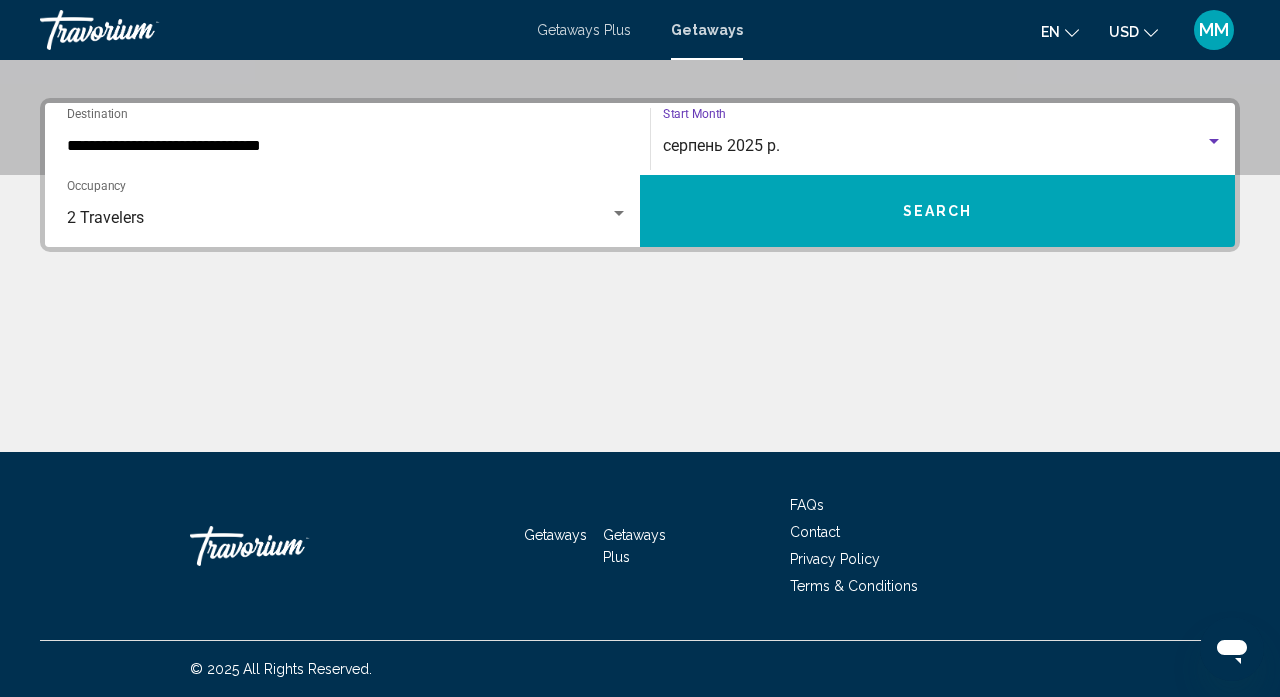 click on "Search" at bounding box center (937, 211) 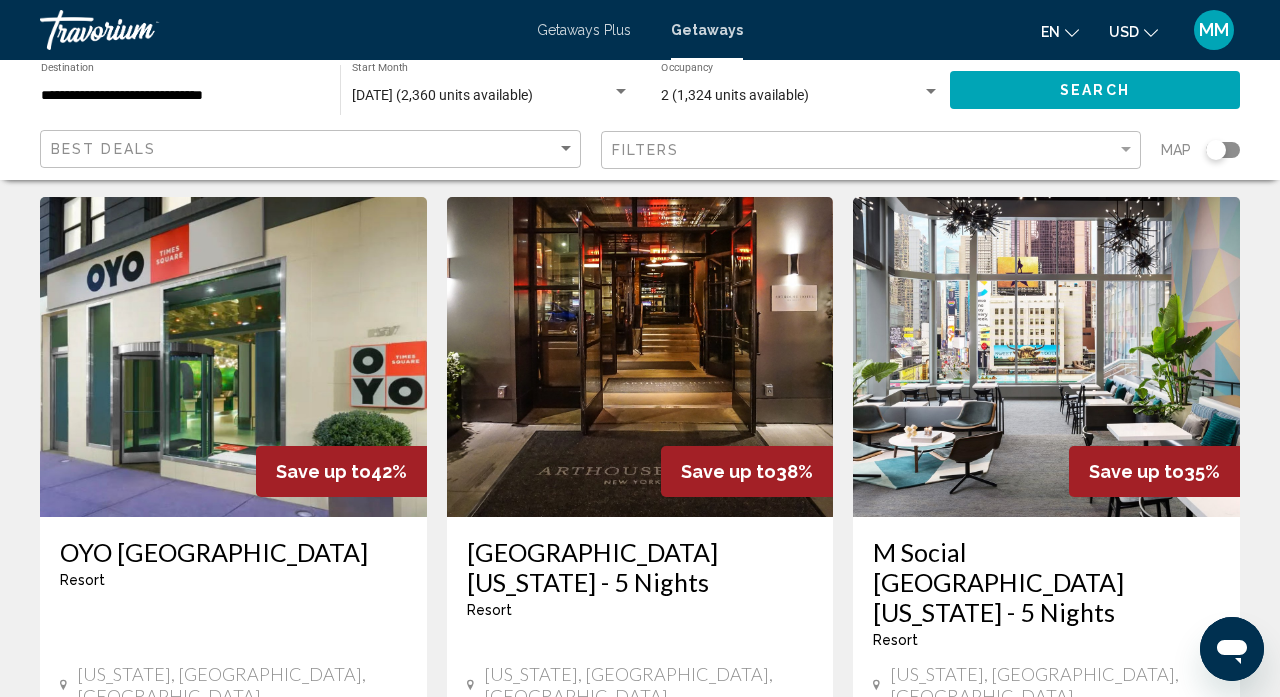 scroll, scrollTop: 2354, scrollLeft: 0, axis: vertical 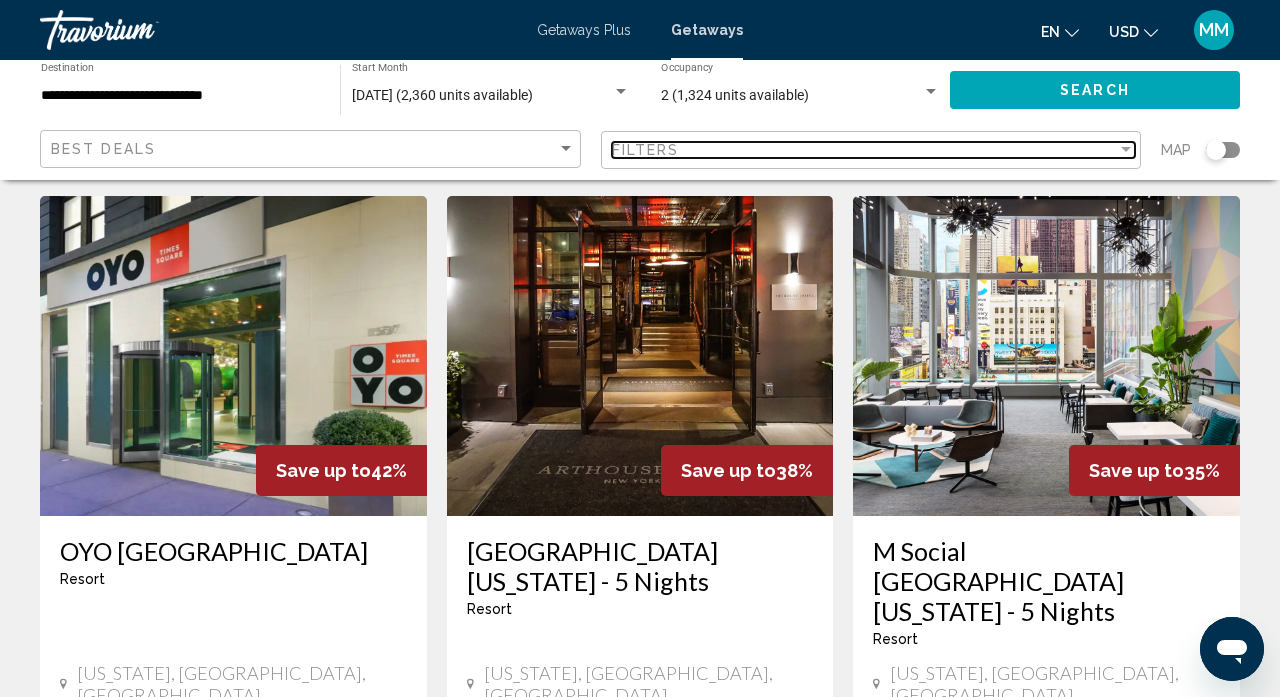 click on "Filters" at bounding box center (865, 150) 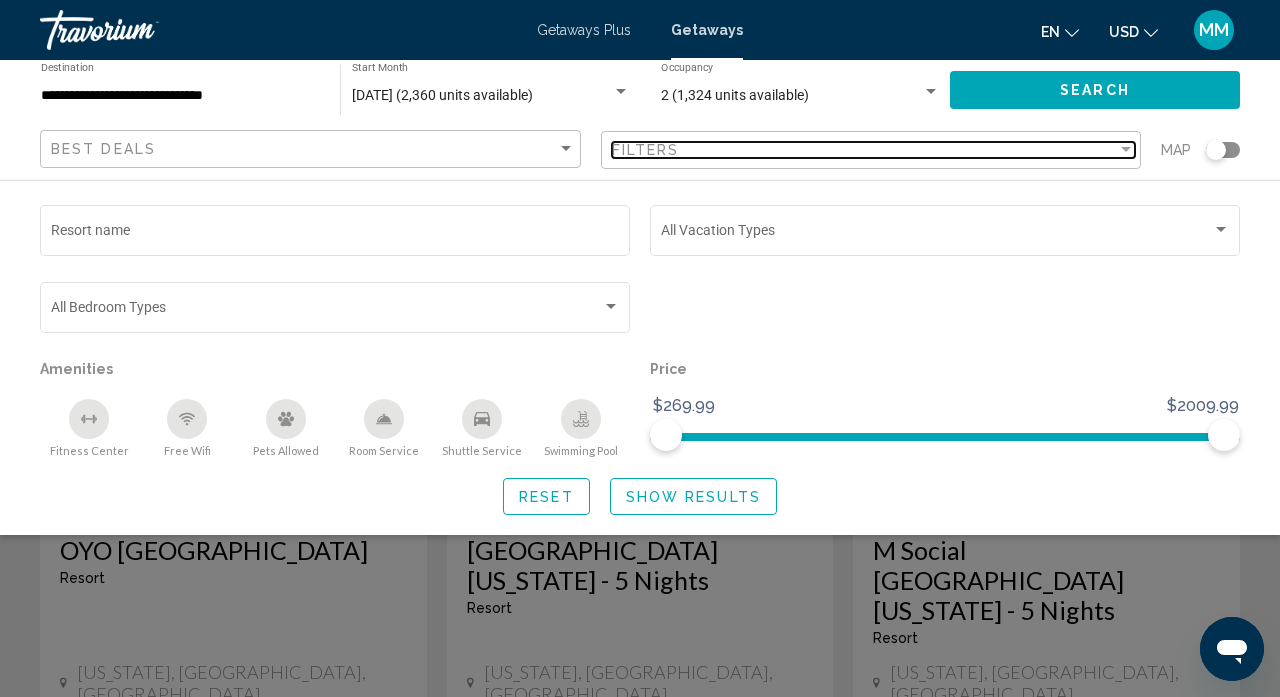 scroll, scrollTop: 2355, scrollLeft: 1, axis: both 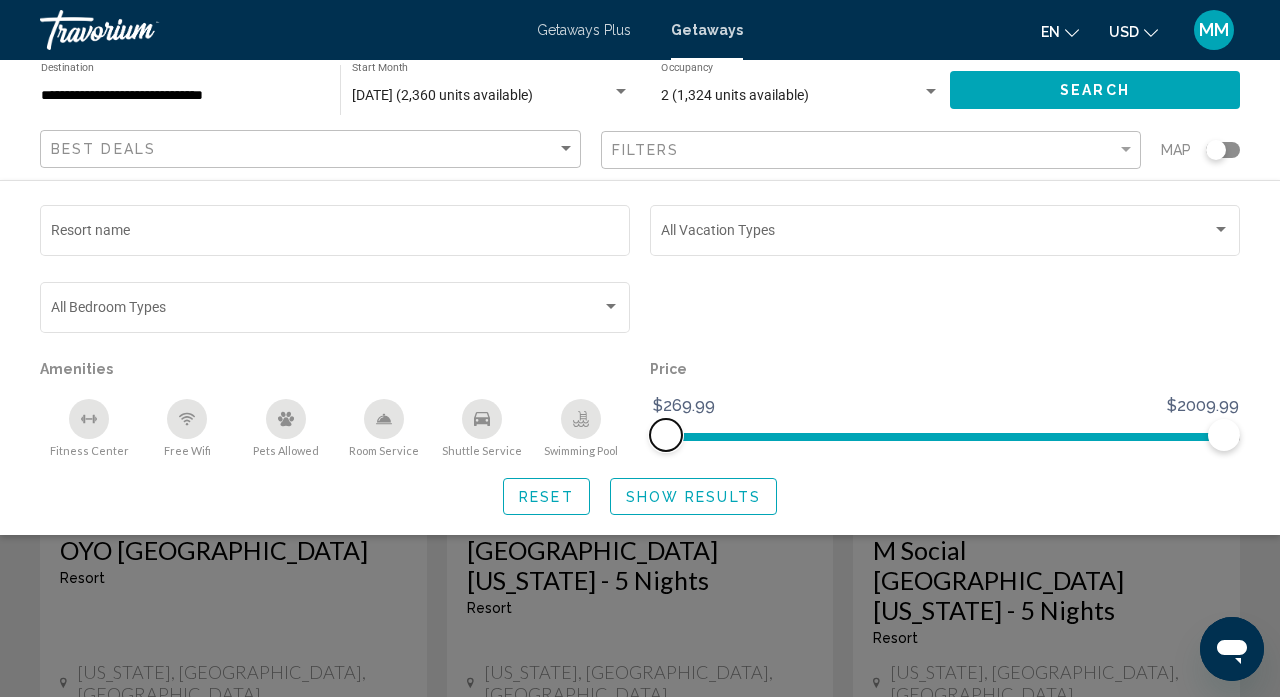 click 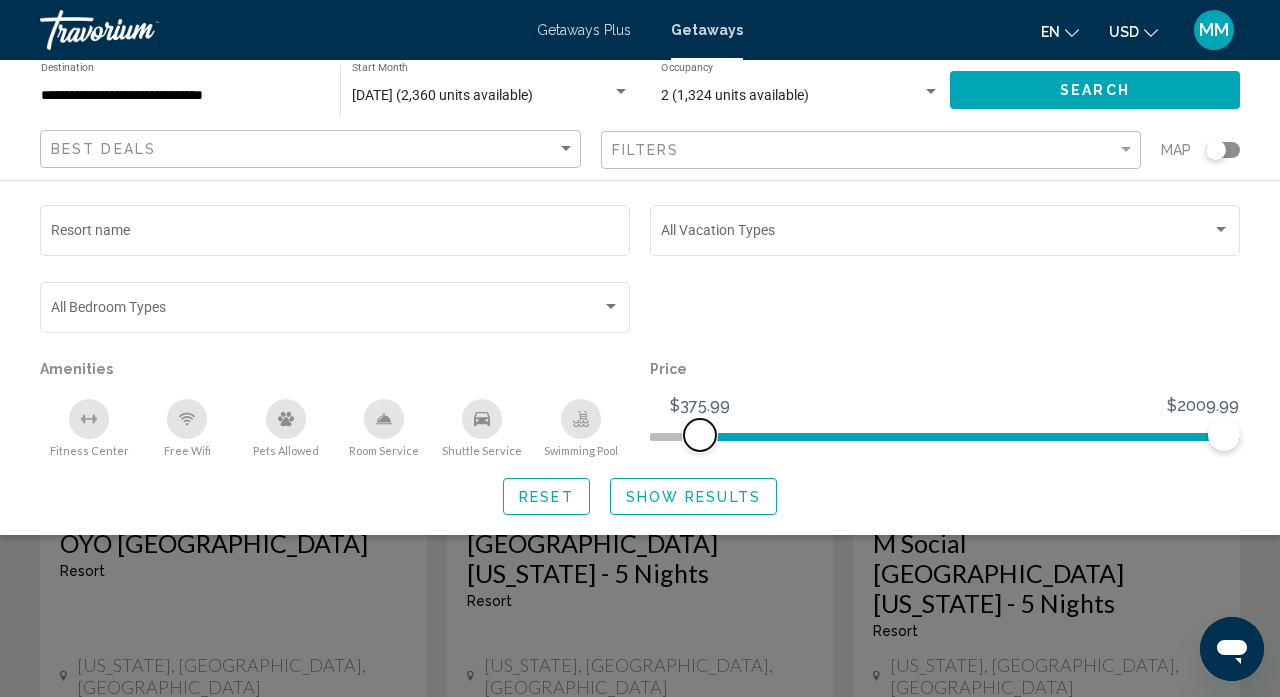 scroll, scrollTop: 2361, scrollLeft: 1, axis: both 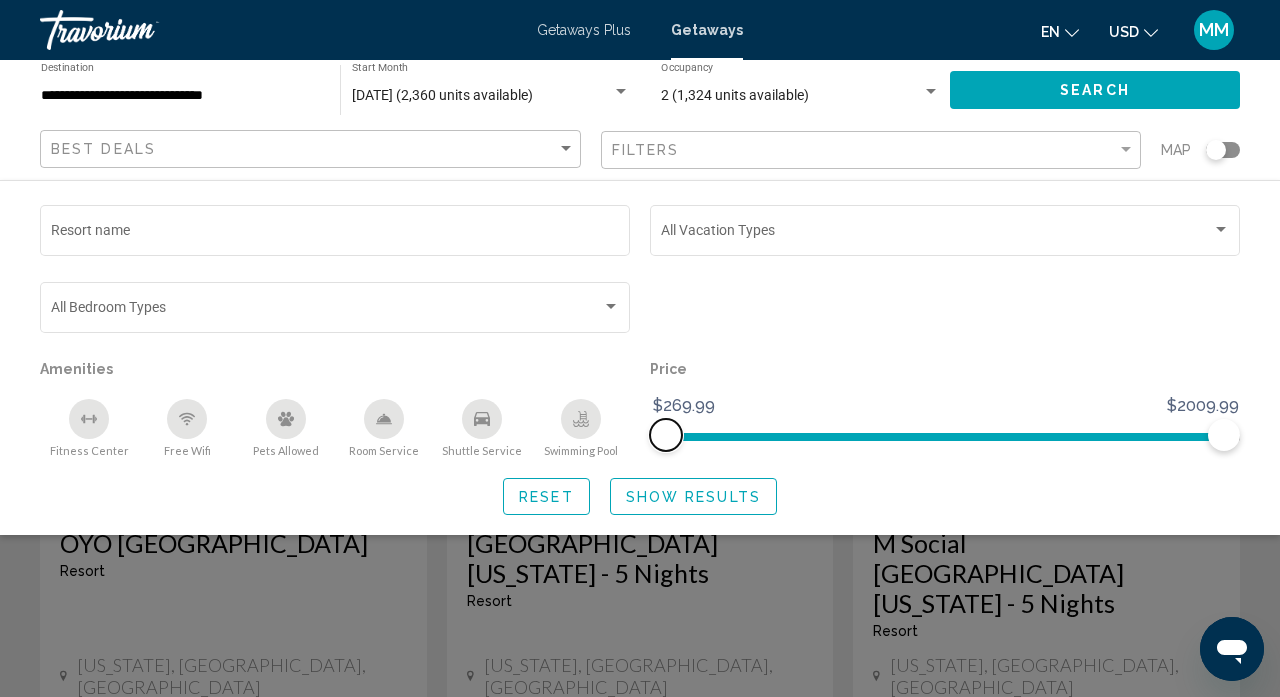 drag, startPoint x: 704, startPoint y: 437, endPoint x: 626, endPoint y: 441, distance: 78.10249 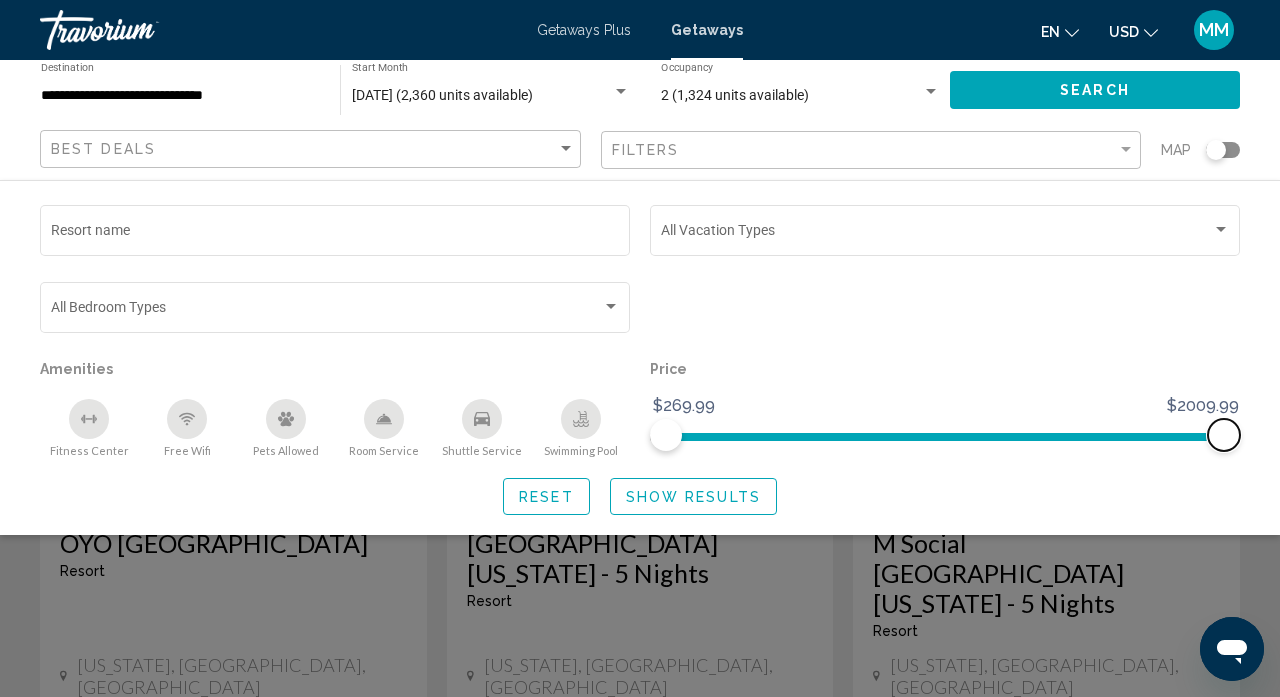 scroll, scrollTop: 2366, scrollLeft: 0, axis: vertical 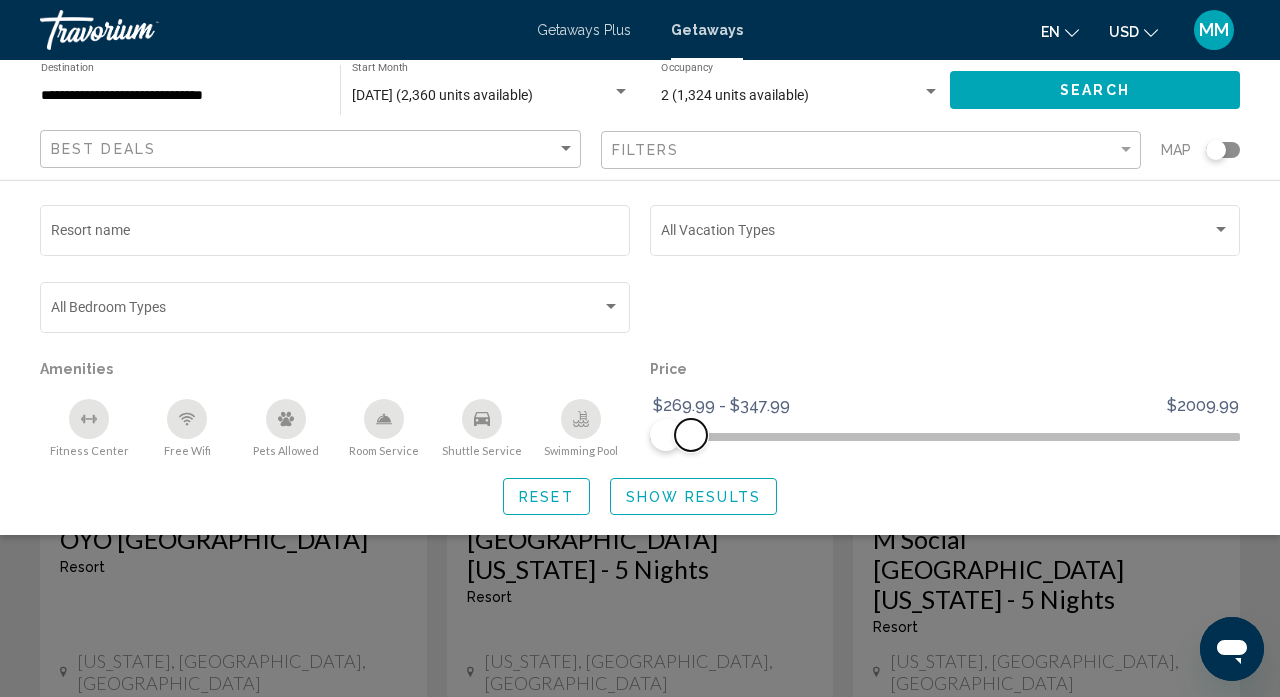 drag, startPoint x: 1215, startPoint y: 439, endPoint x: 691, endPoint y: 466, distance: 524.6951 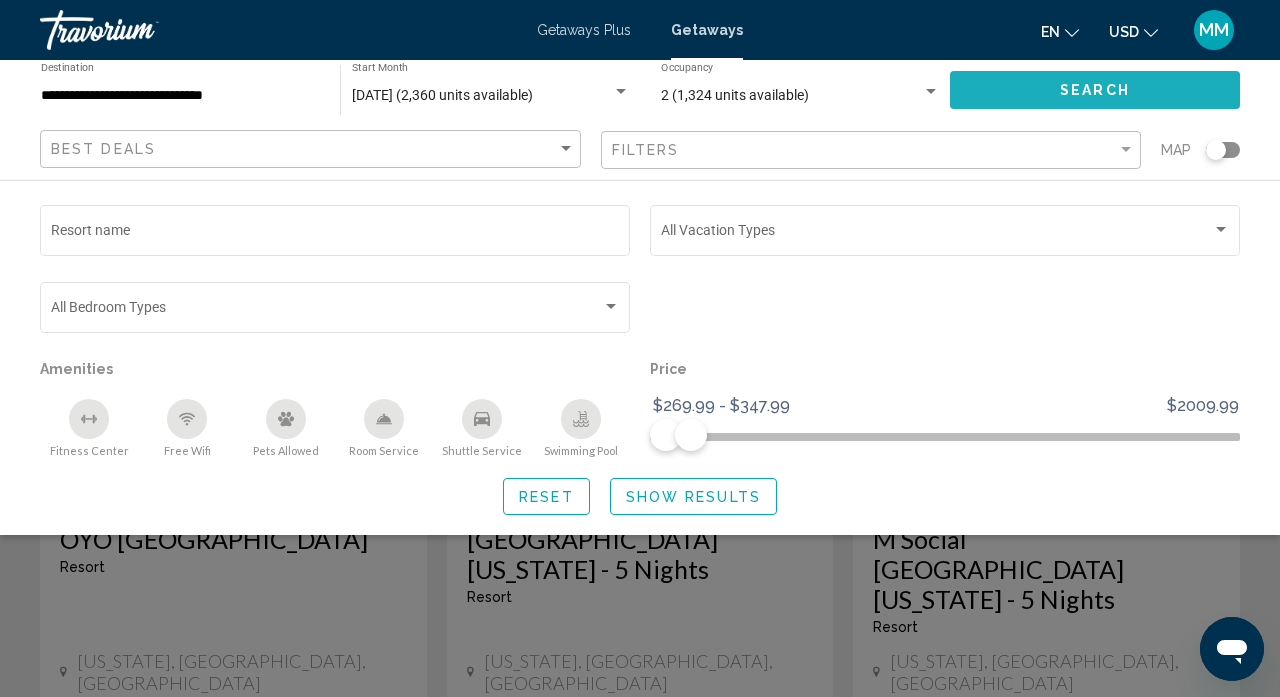 click on "Search" 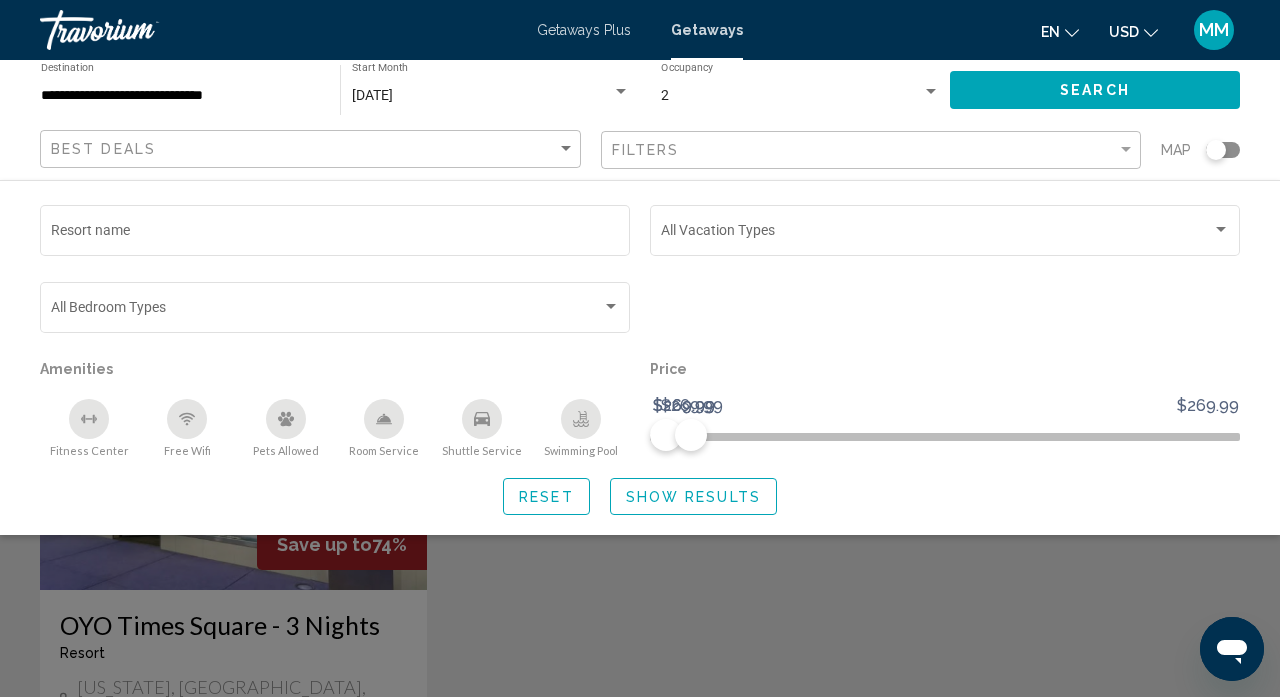 scroll, scrollTop: 0, scrollLeft: 1, axis: horizontal 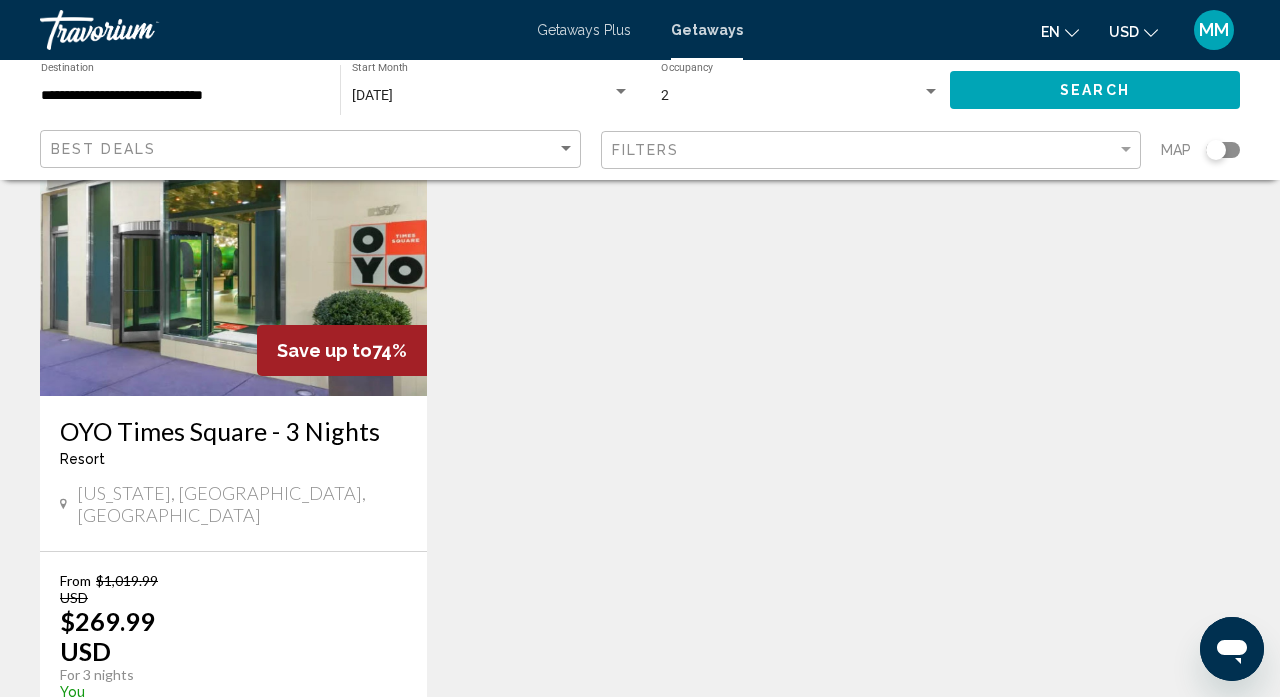 click on "View Resort" at bounding box center (253, 728) 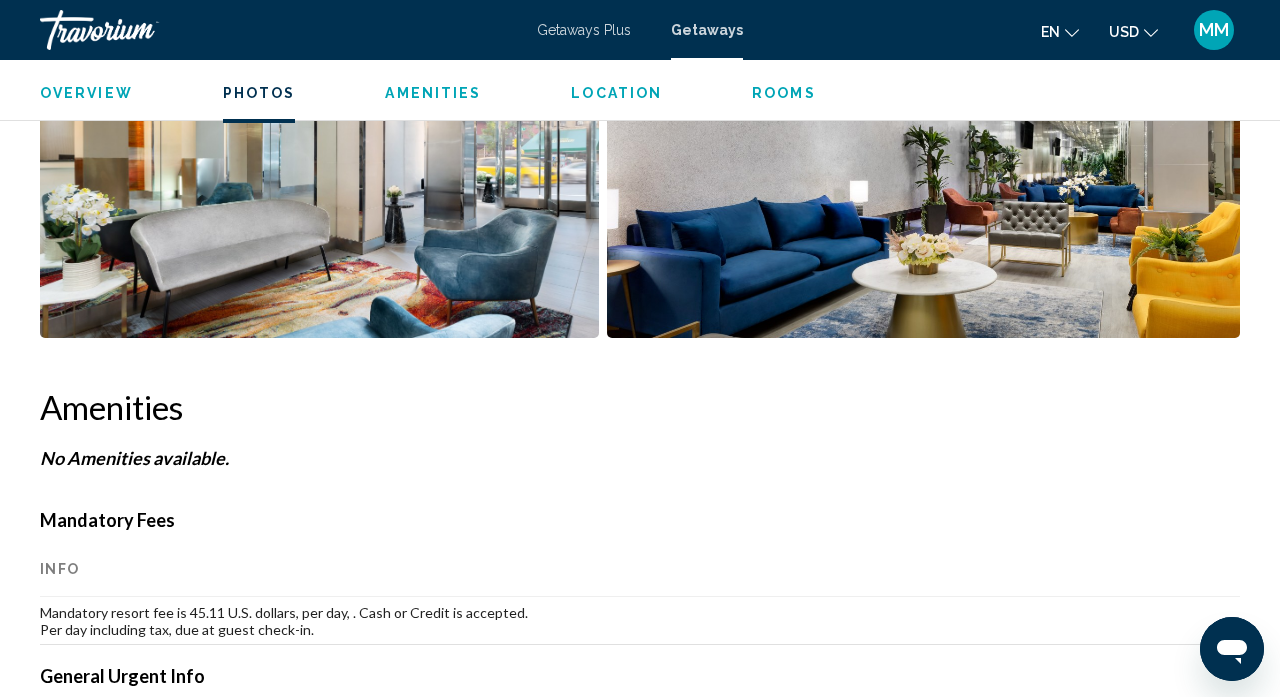 scroll, scrollTop: 1617, scrollLeft: 0, axis: vertical 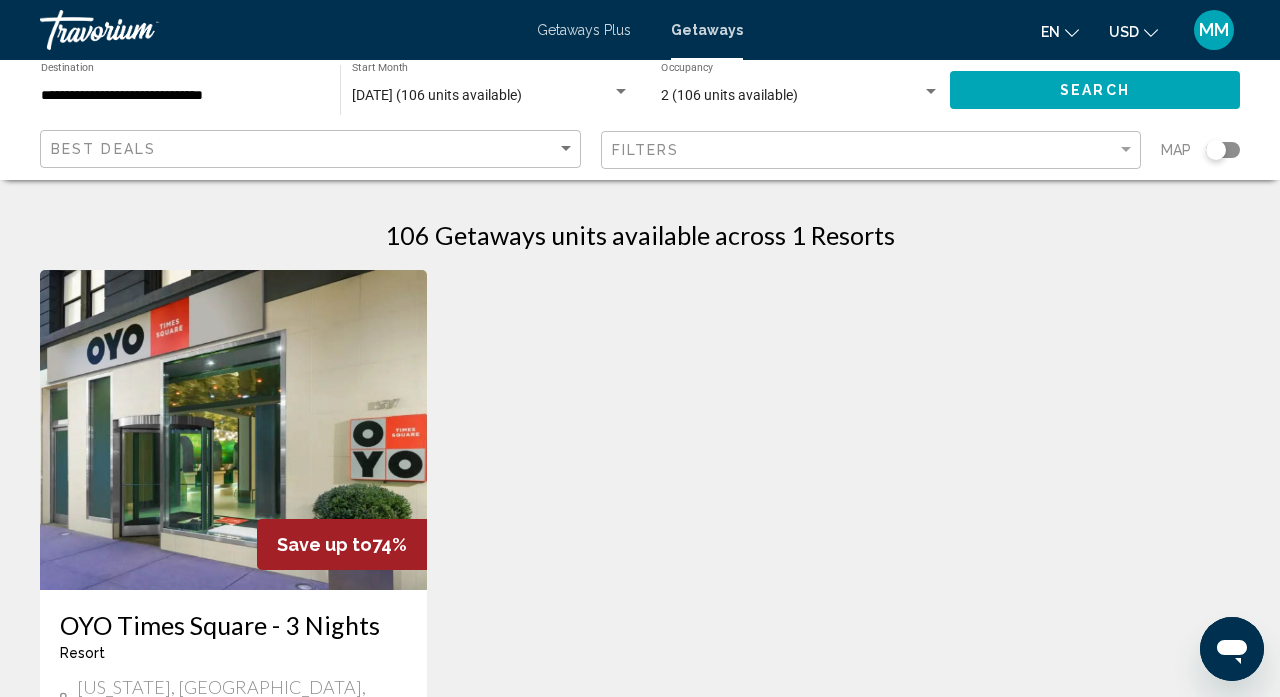click on "**********" at bounding box center [180, 96] 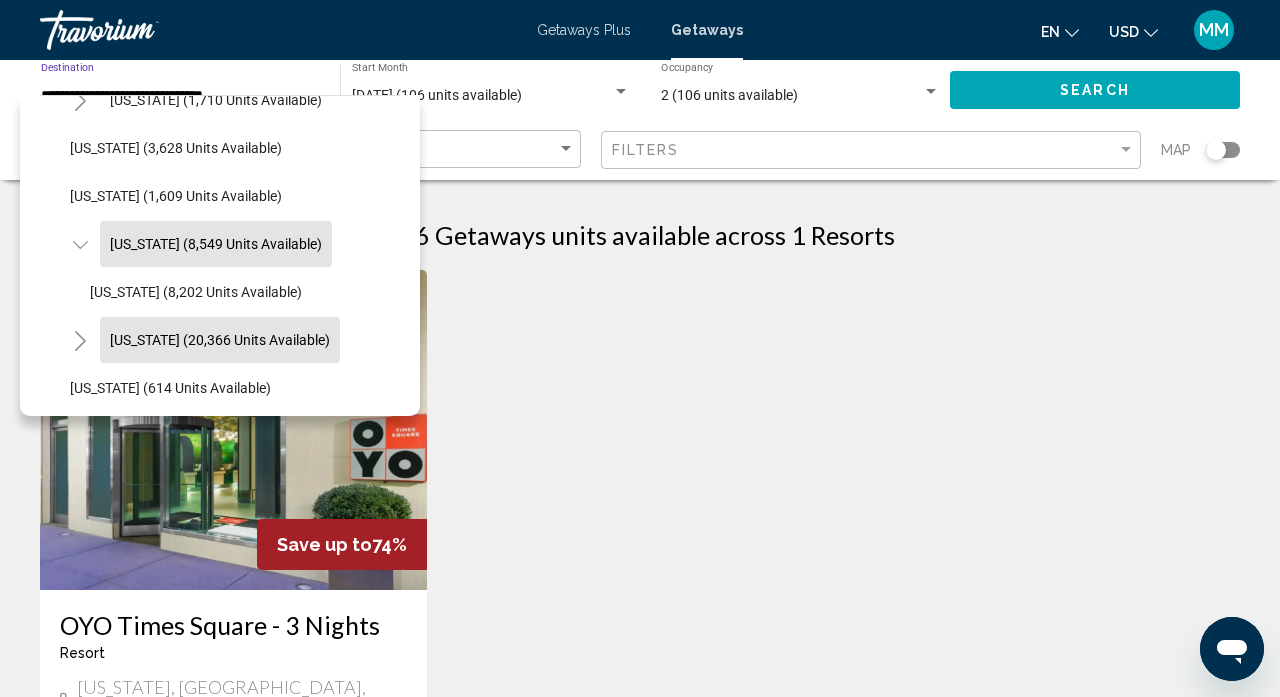 scroll, scrollTop: 1278, scrollLeft: 0, axis: vertical 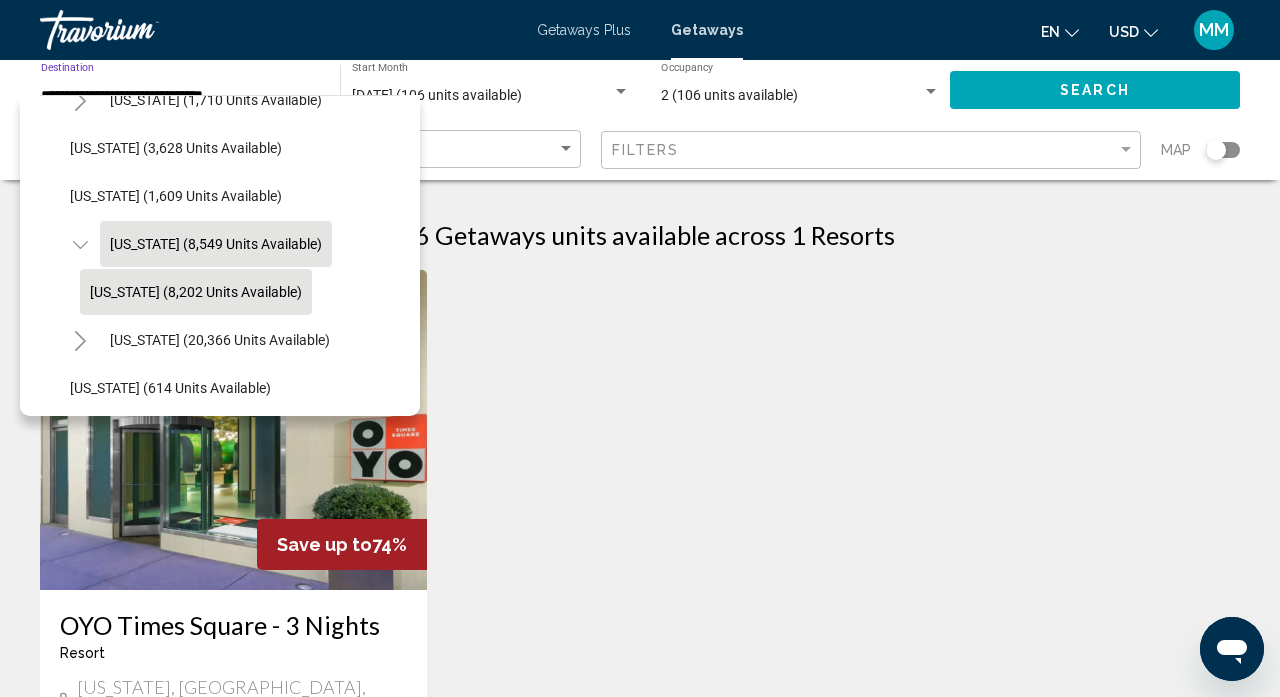 click on "[US_STATE] (8,202 units available)" 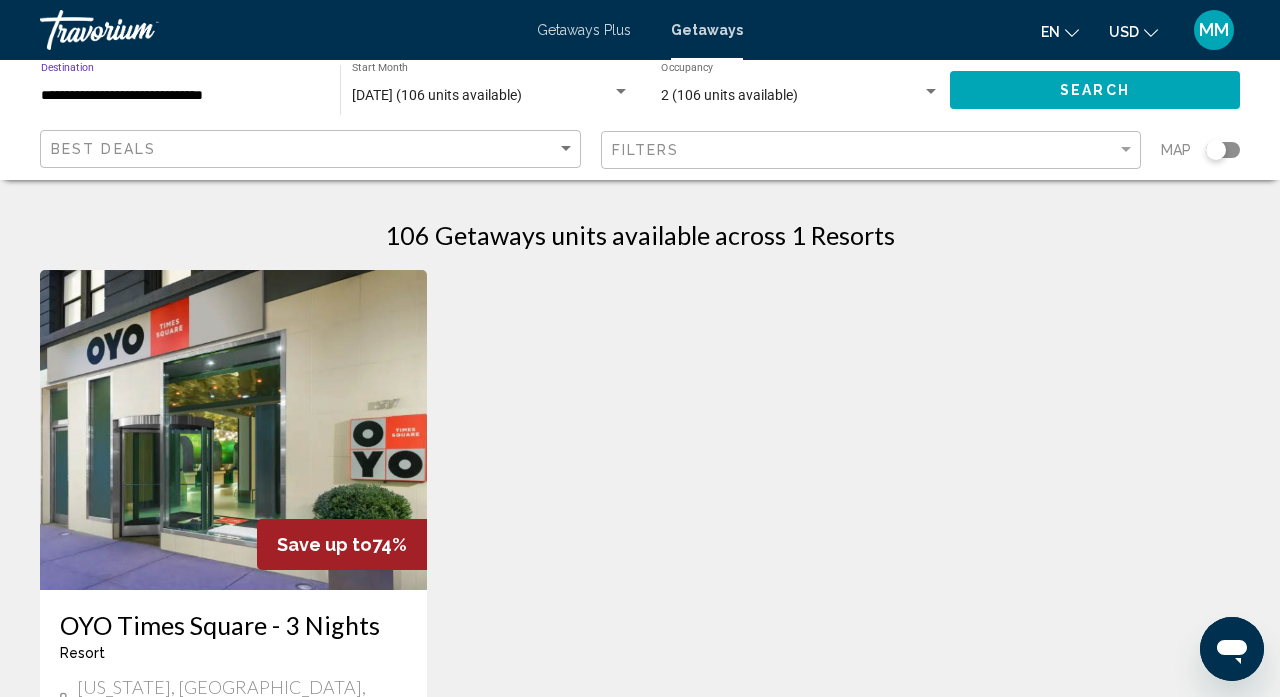 click on "Search" 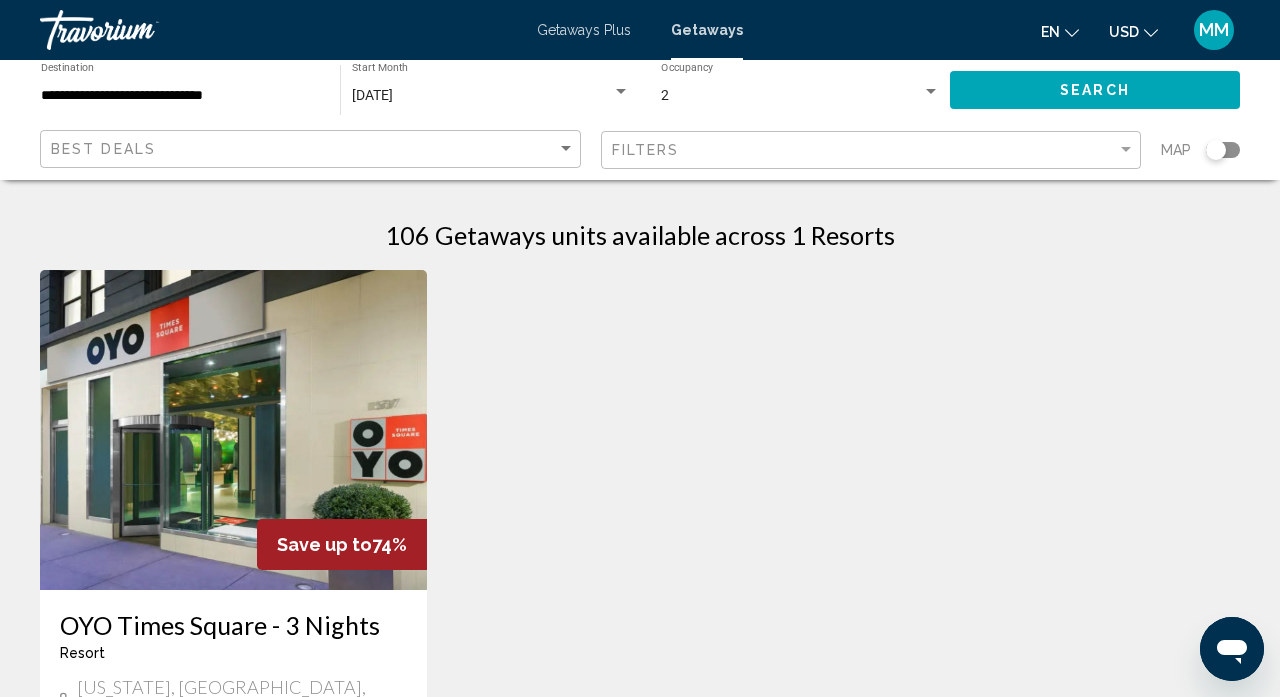 click on "**********" at bounding box center [180, 96] 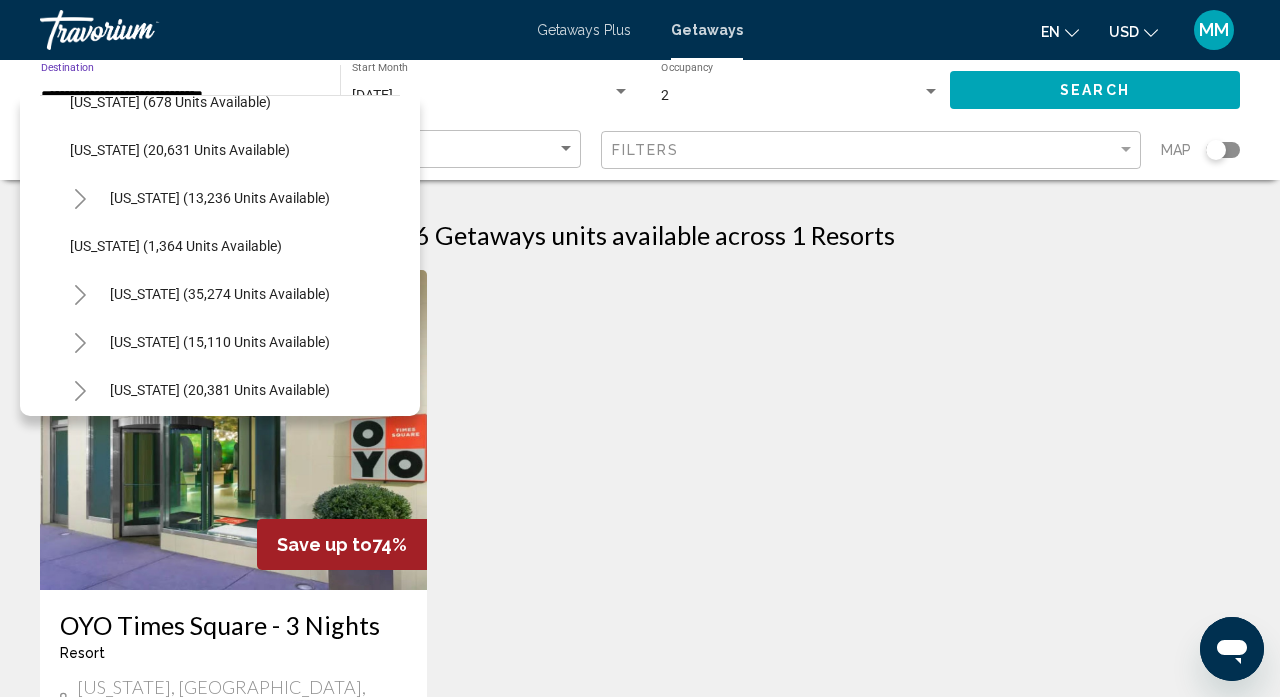 scroll, scrollTop: 1615, scrollLeft: 0, axis: vertical 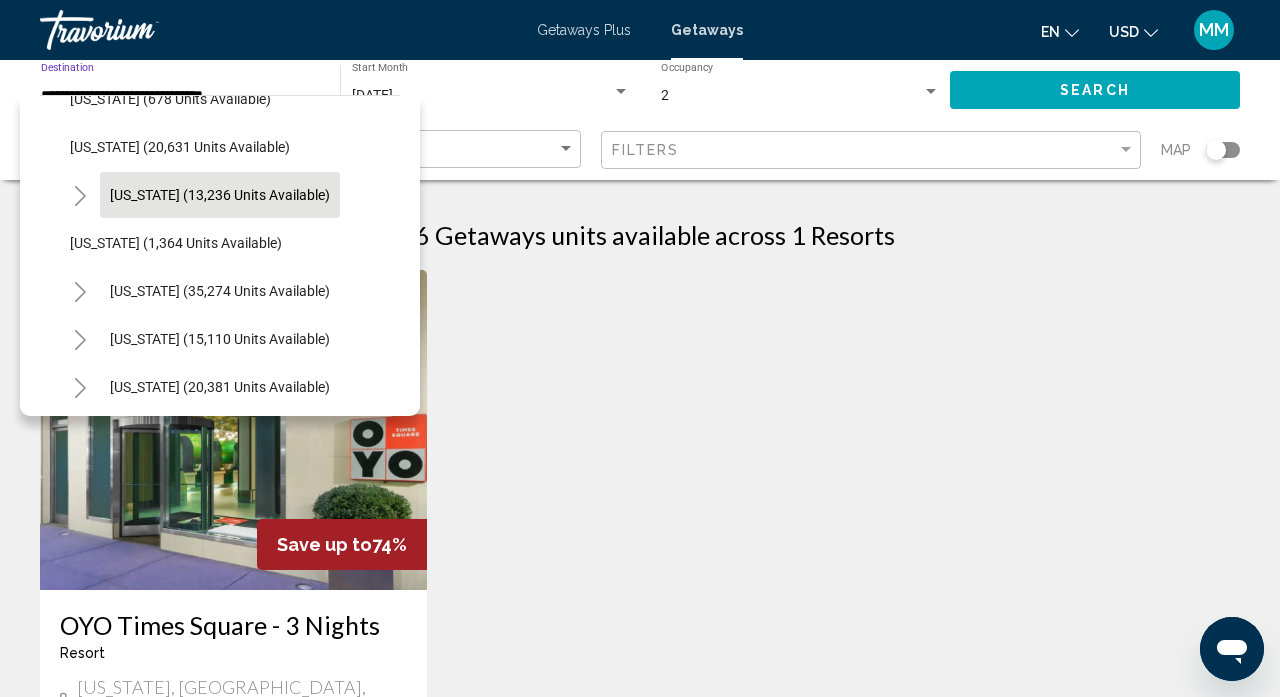click on "[US_STATE] (13,236 units available)" 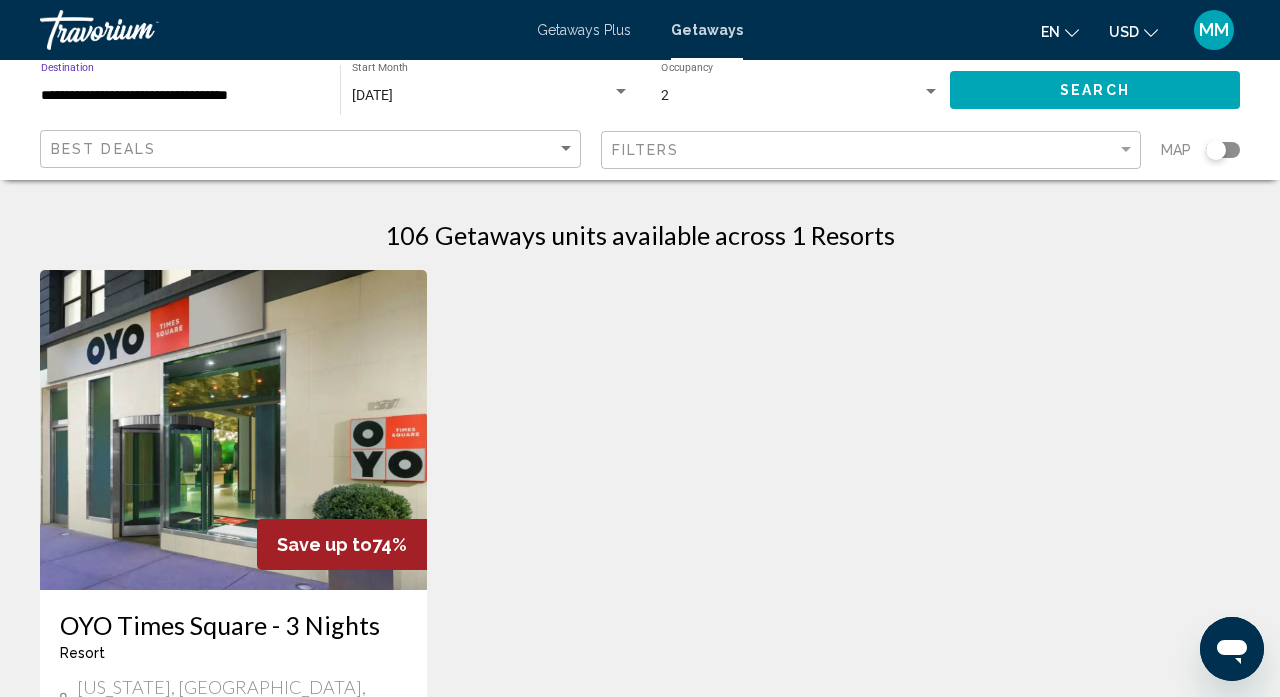 click on "Search" 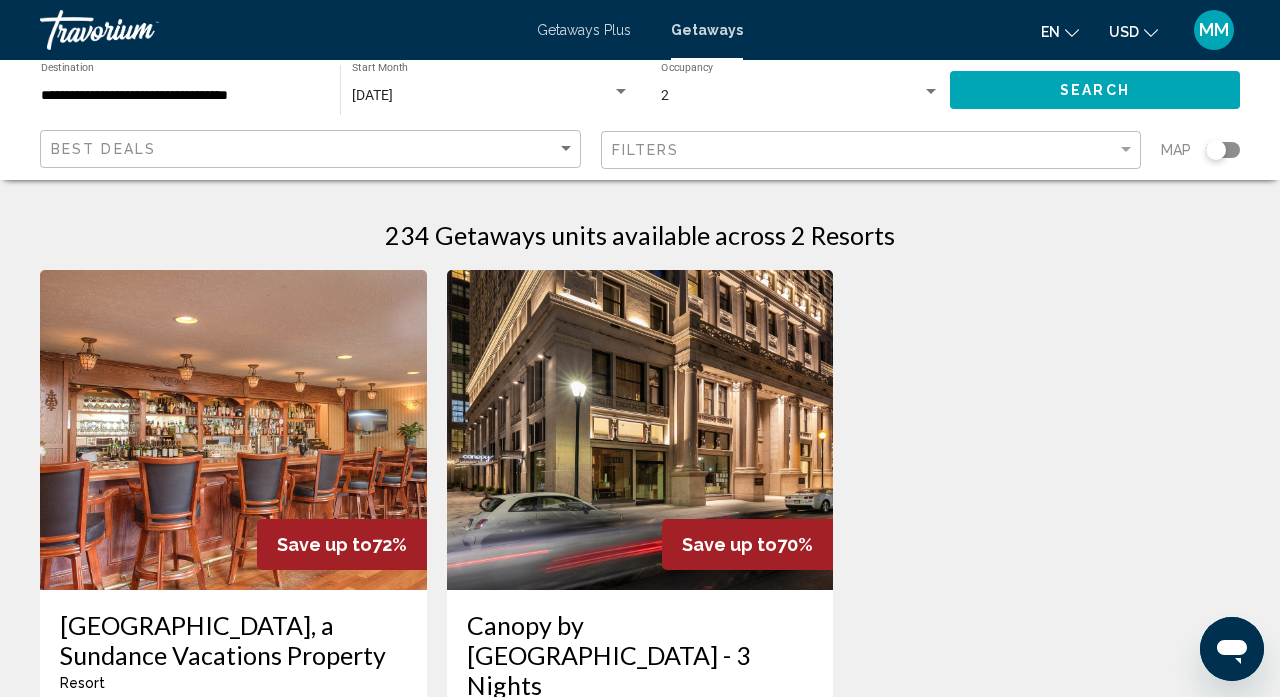 scroll, scrollTop: 0, scrollLeft: 0, axis: both 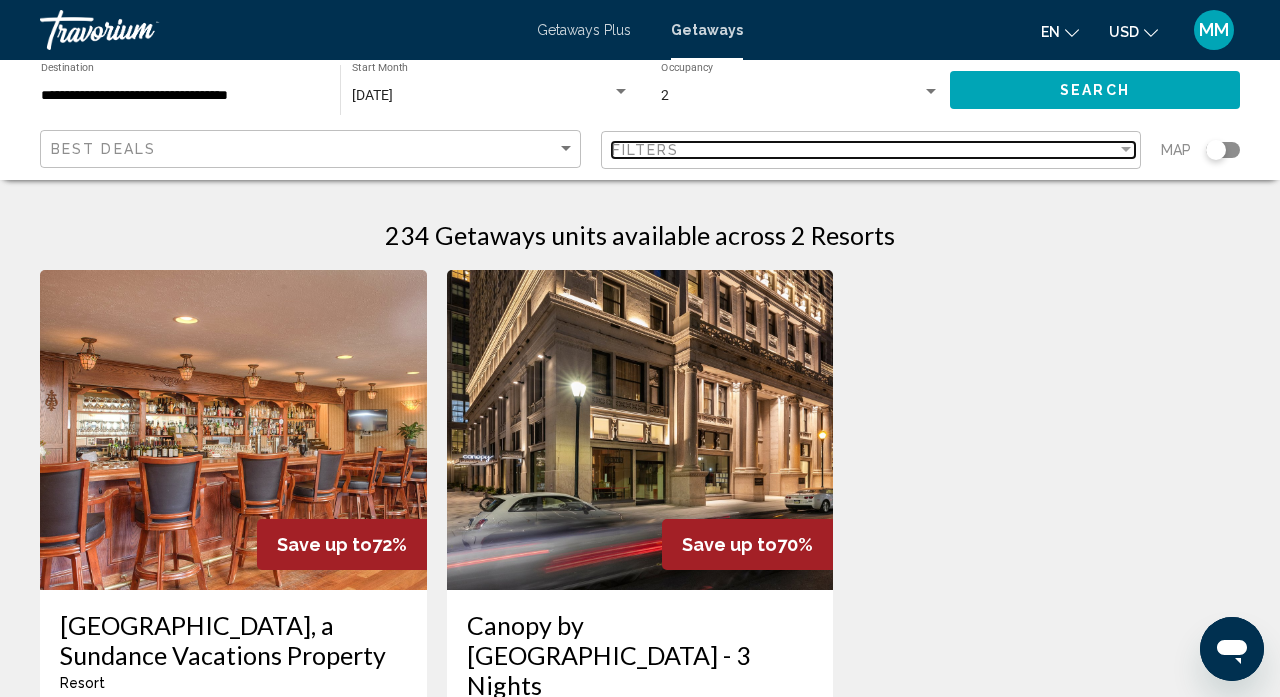 click on "Filters" at bounding box center [865, 150] 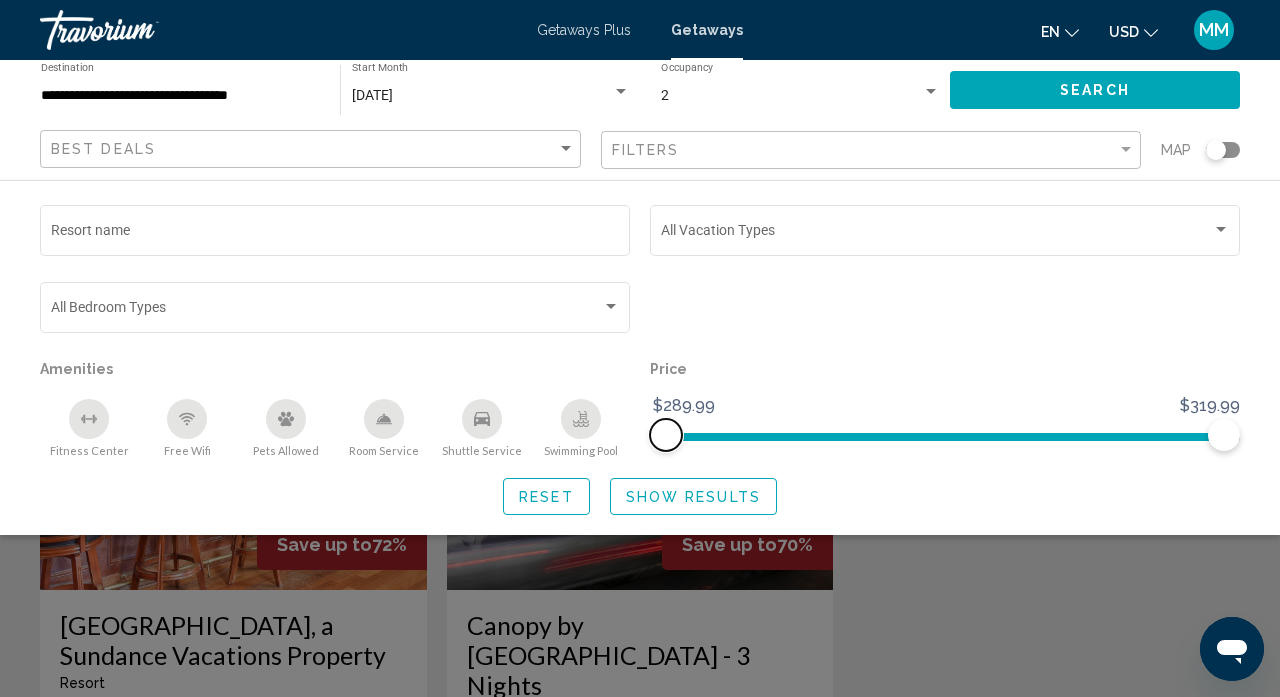 drag, startPoint x: 667, startPoint y: 430, endPoint x: 620, endPoint y: 433, distance: 47.095646 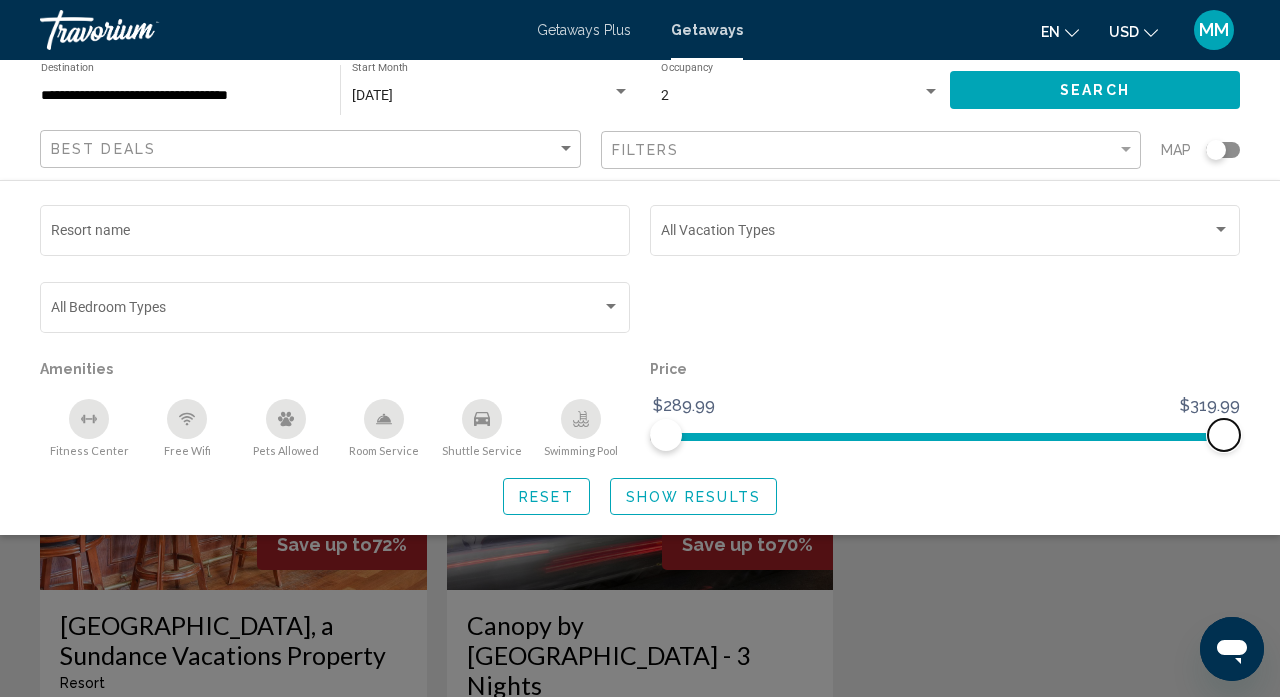 click on "Resort name Vacation Types All Vacation Types Bedroom Types All Bedroom Types Amenities
[GEOGRAPHIC_DATA]
Free Wifi
Pets Allowed
Room Service
Shuttle Service
Swimming Pool Price $289.99 $319.99 $289.99 $319.99 Reset Show Results" 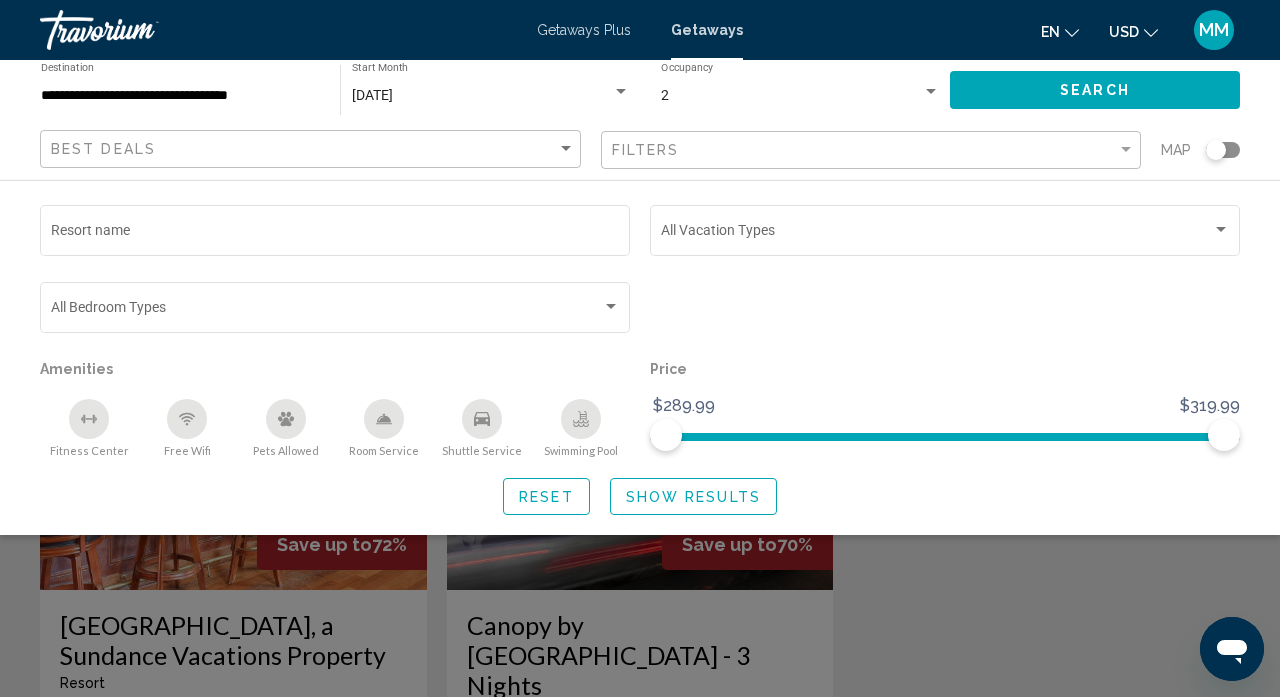 click on "Reset" 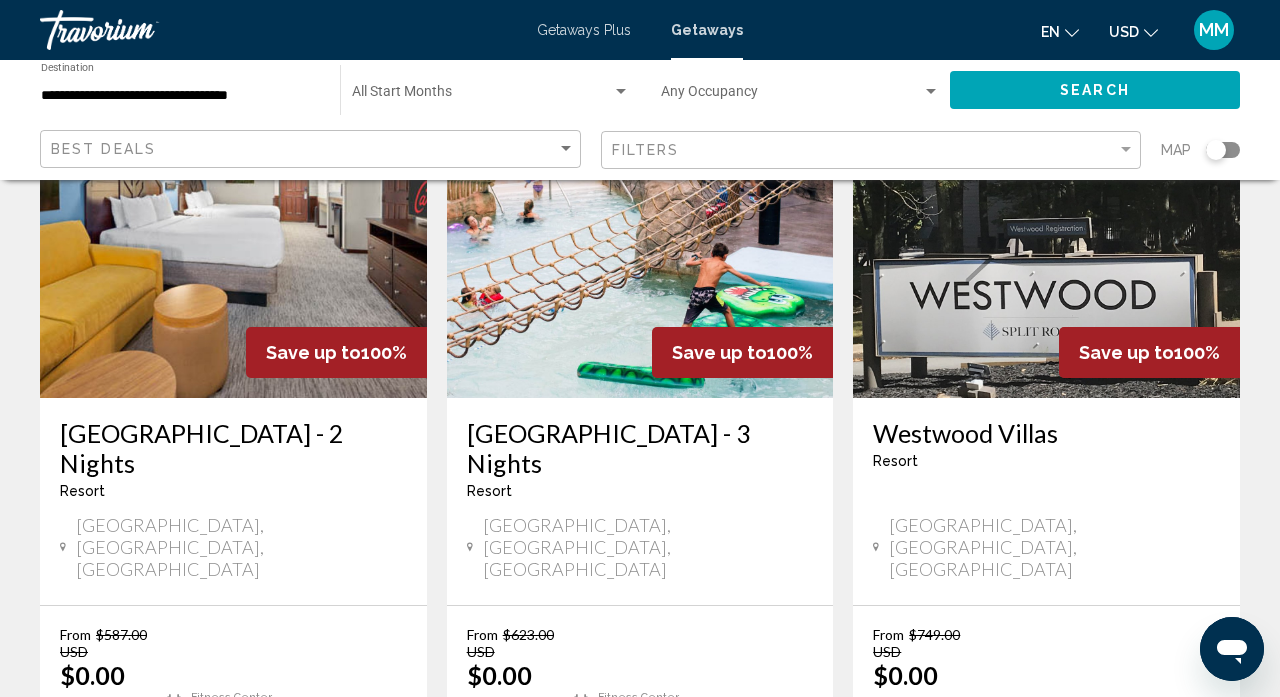 scroll, scrollTop: 193, scrollLeft: 0, axis: vertical 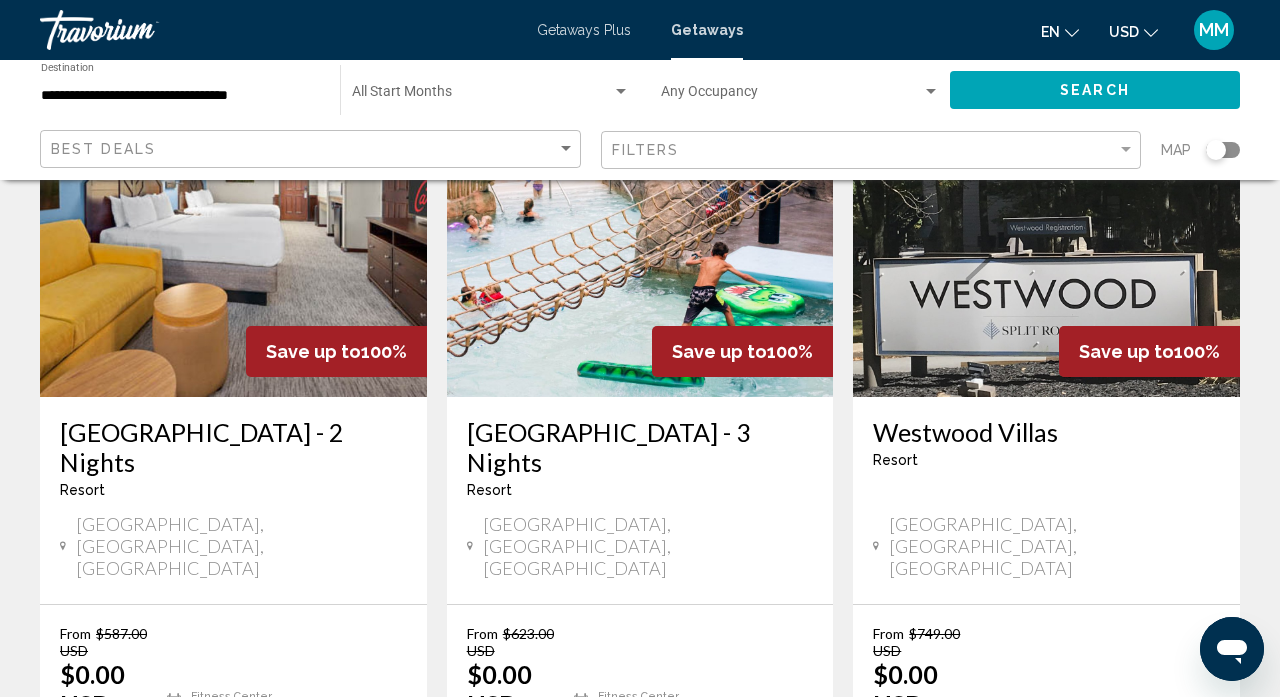 click at bounding box center (1046, 237) 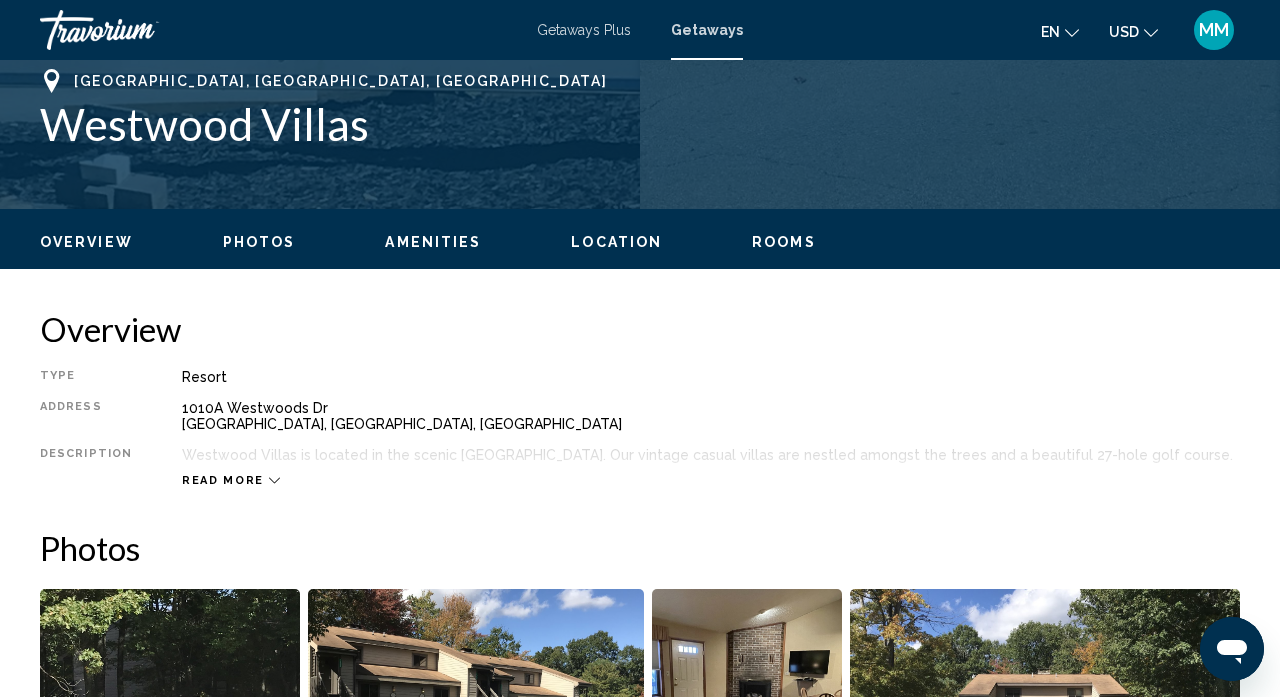 scroll, scrollTop: 810, scrollLeft: 0, axis: vertical 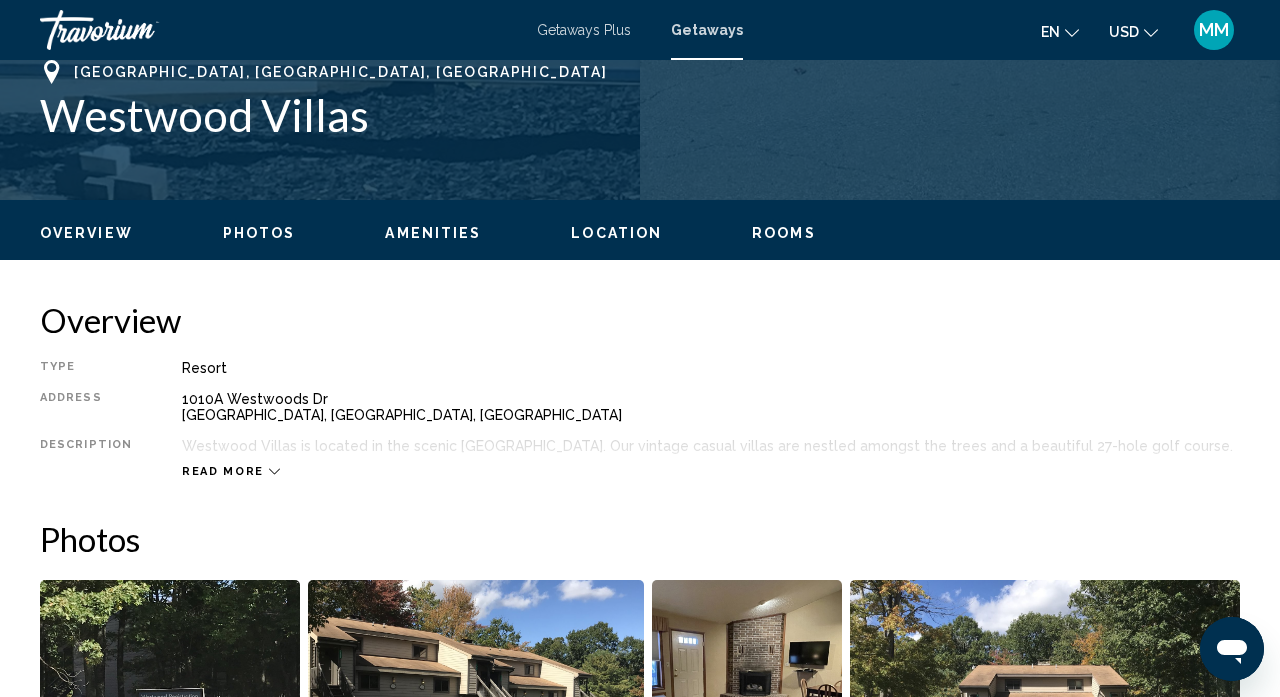 click on "Rooms" at bounding box center (784, 233) 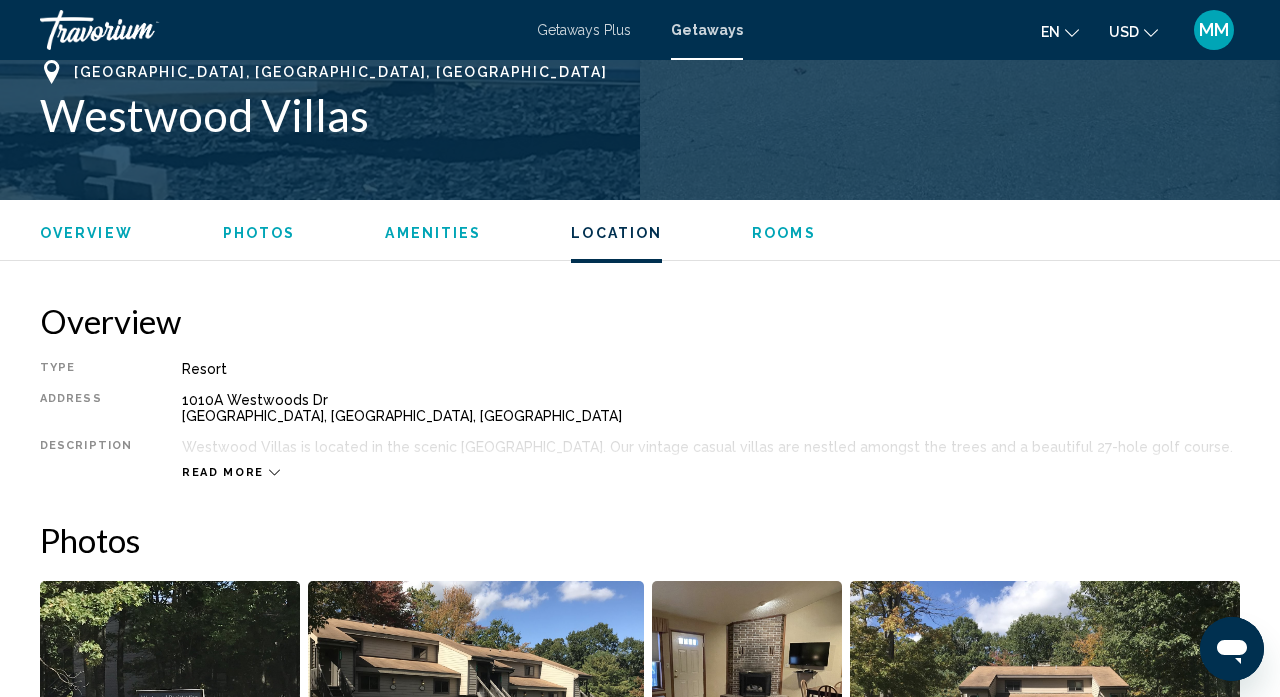 scroll, scrollTop: 3083, scrollLeft: 0, axis: vertical 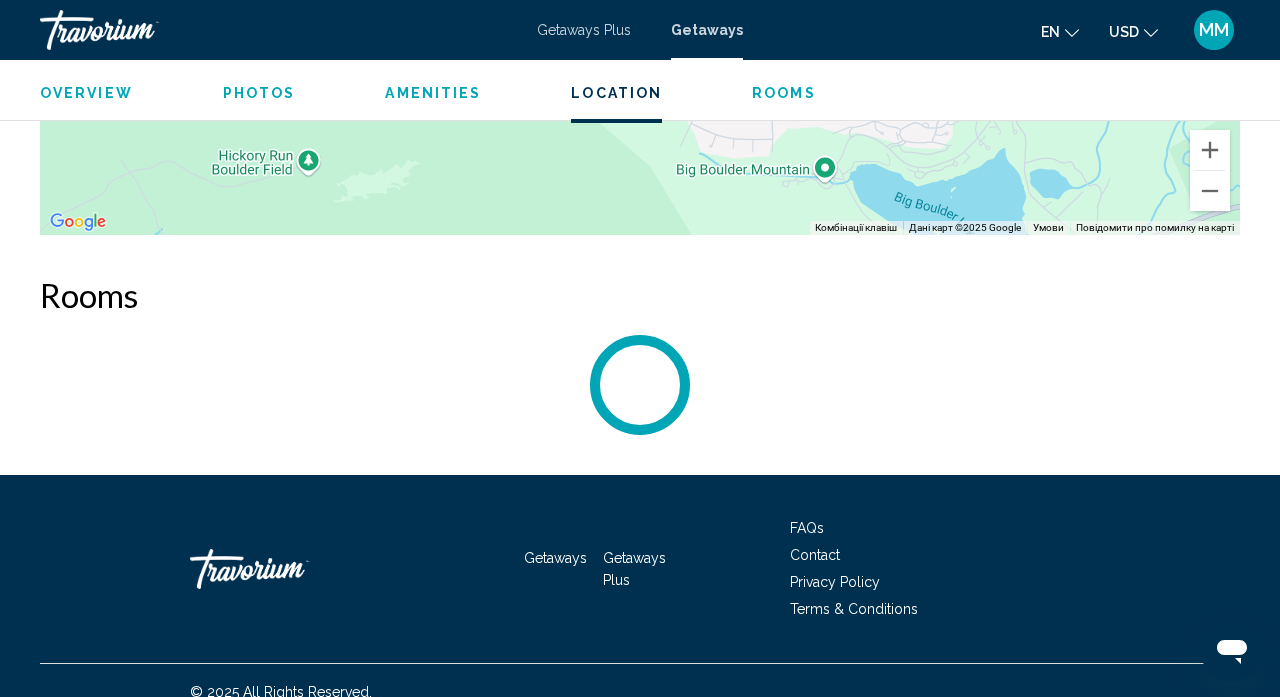 click on "Rooms" at bounding box center (784, 93) 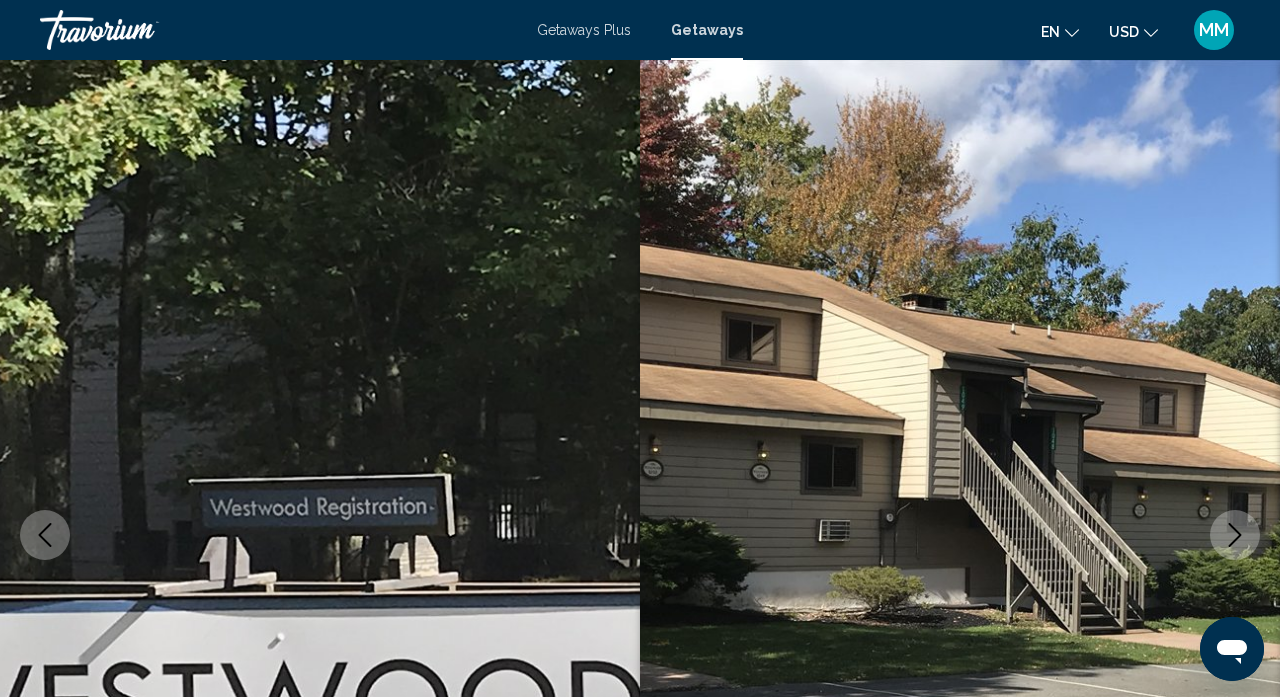 scroll, scrollTop: 0, scrollLeft: 0, axis: both 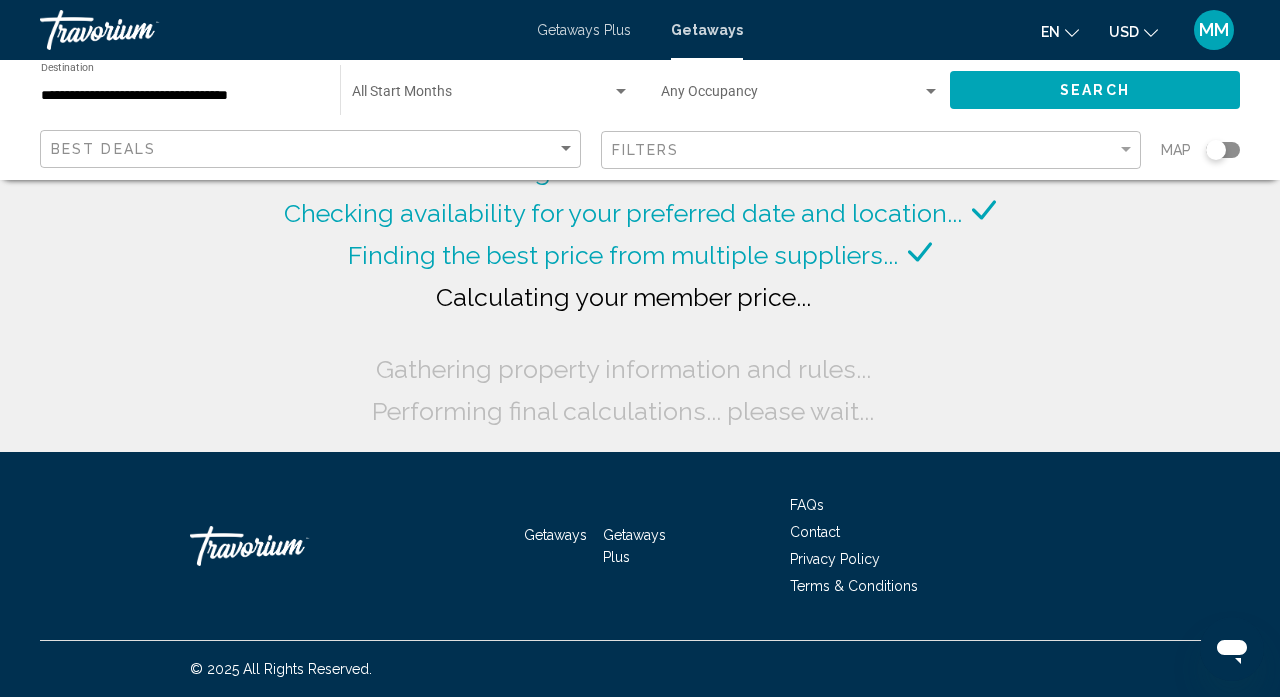 click at bounding box center (482, 96) 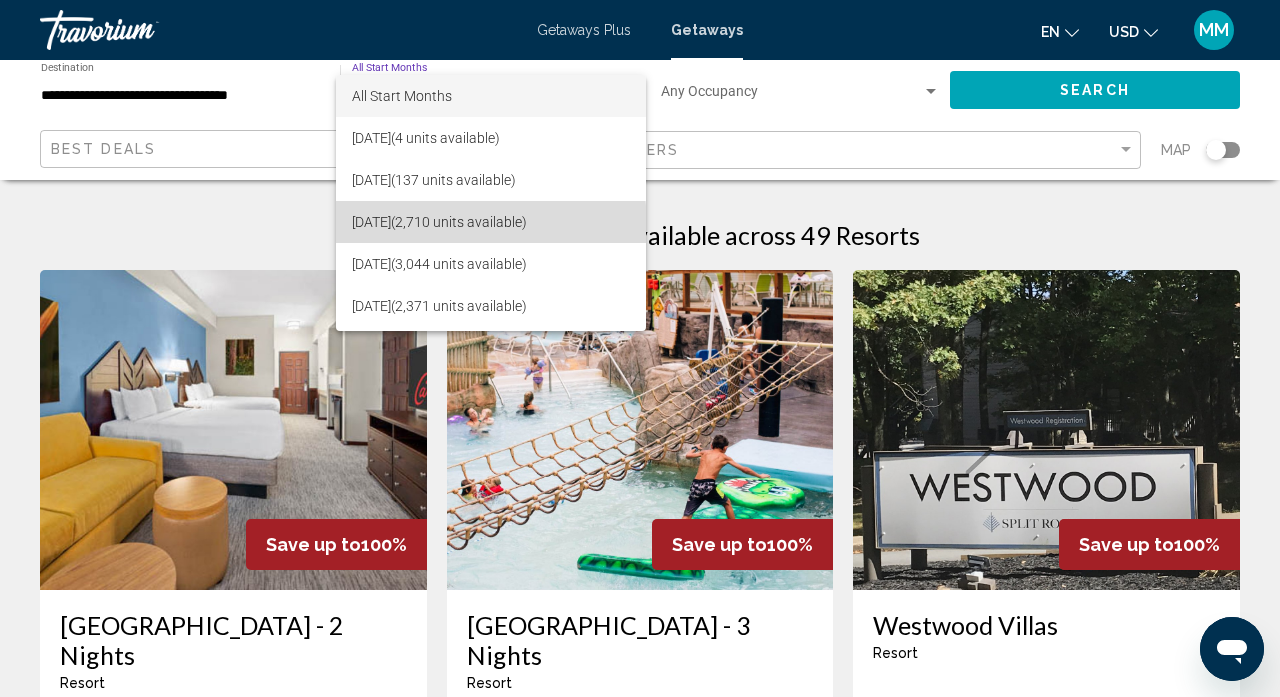 click on "[DATE]  (2,710 units available)" at bounding box center [491, 222] 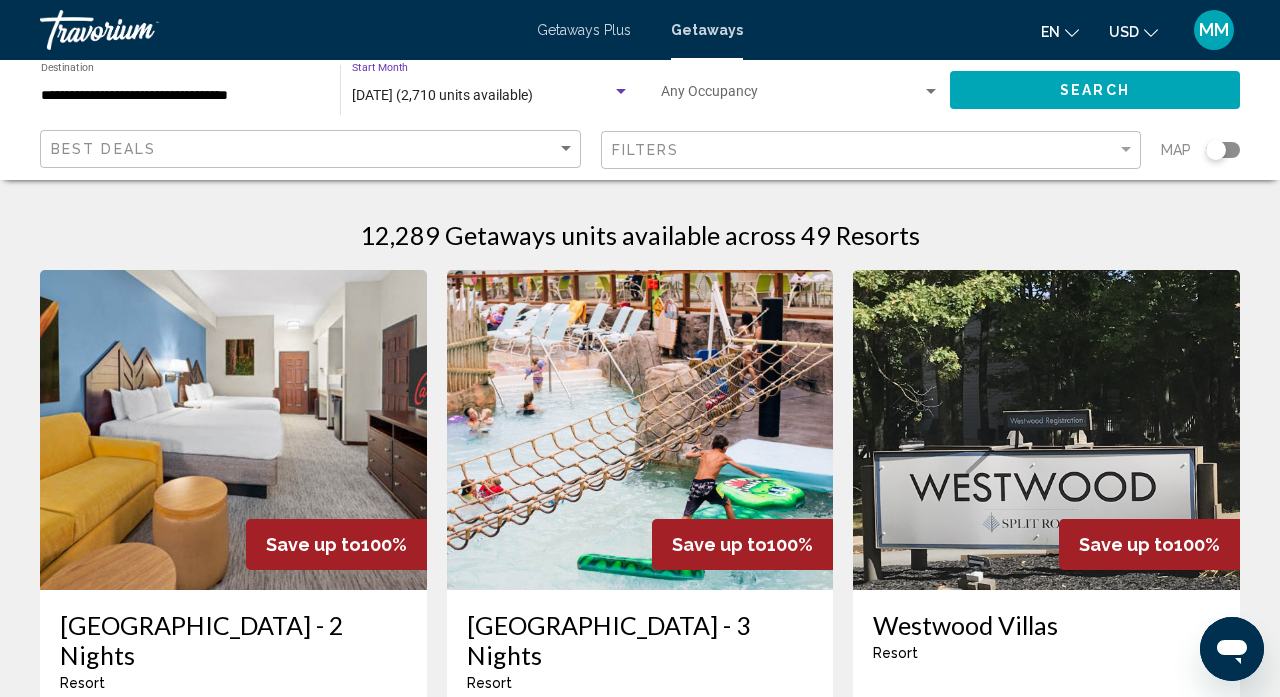 click on "Search" 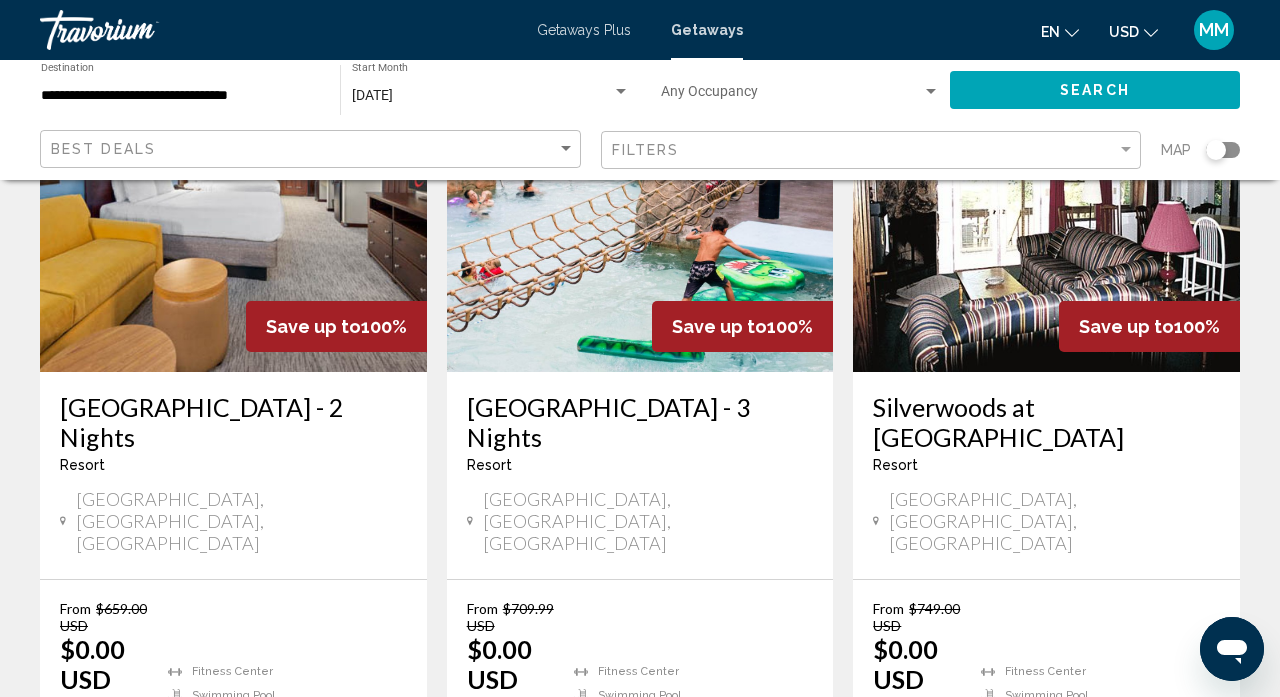 scroll, scrollTop: 221, scrollLeft: 0, axis: vertical 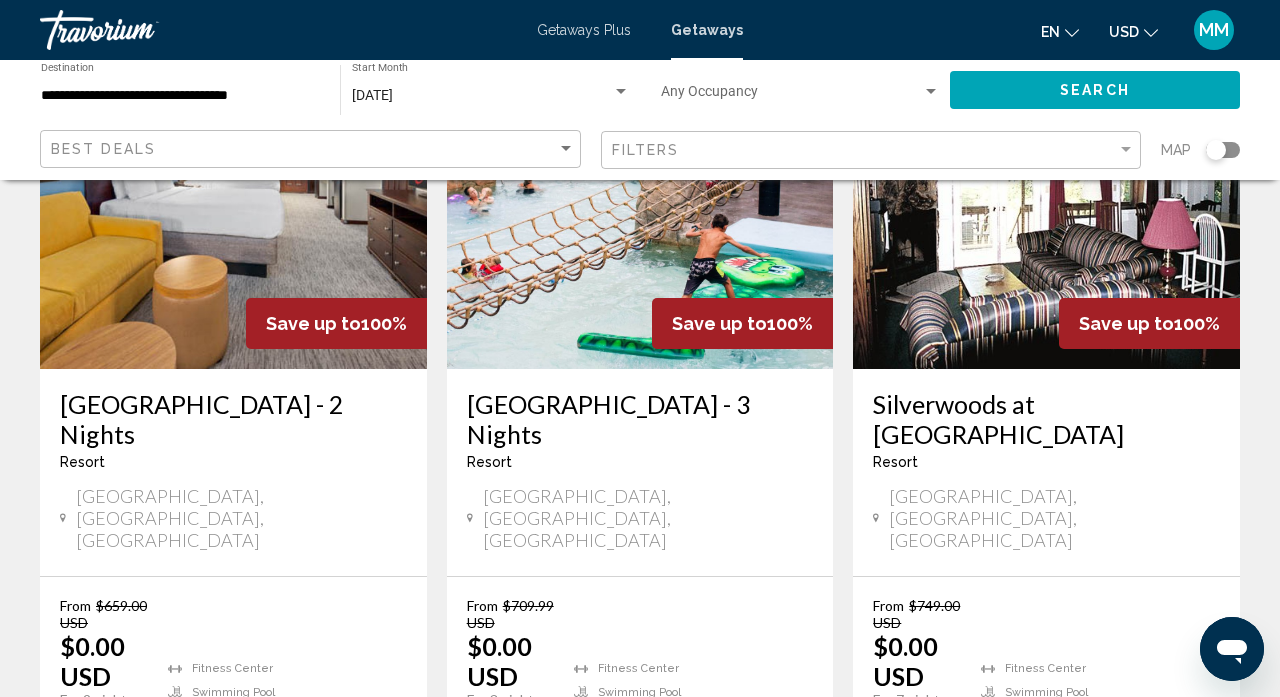 click on "View Resort" at bounding box center (649, 753) 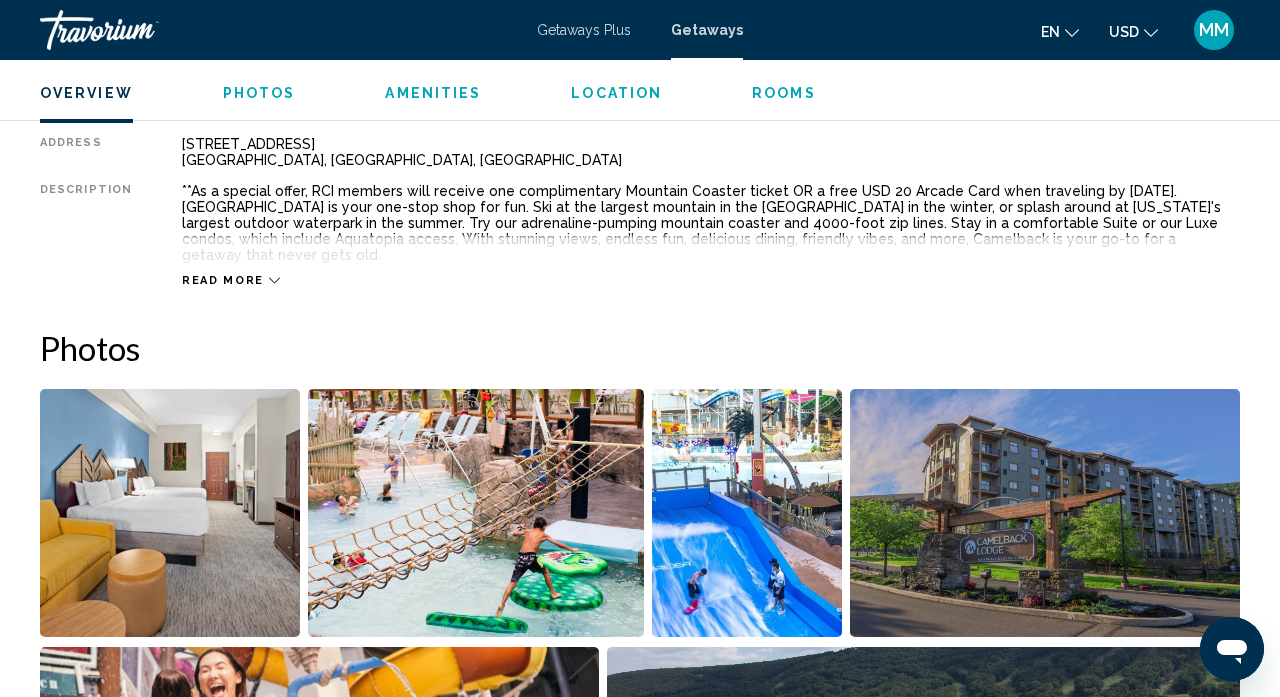 scroll, scrollTop: 1067, scrollLeft: 0, axis: vertical 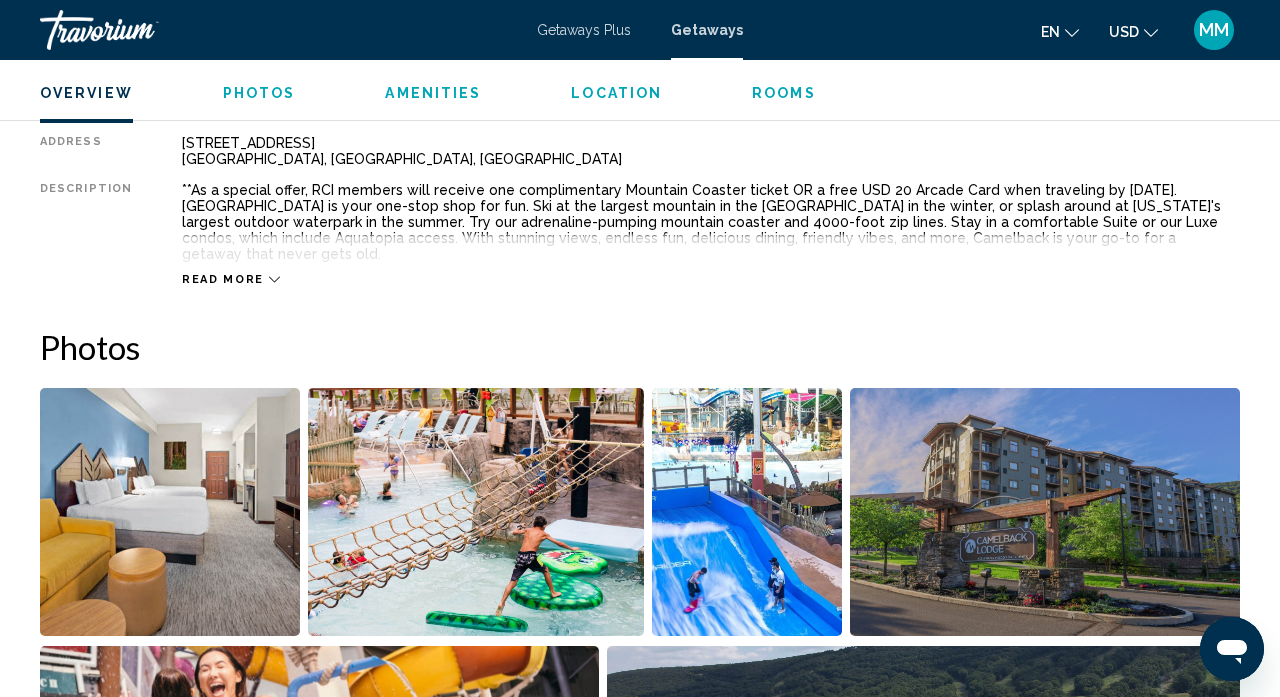 click on "Overview
Photos
Amenities
Location
Rooms
Search" 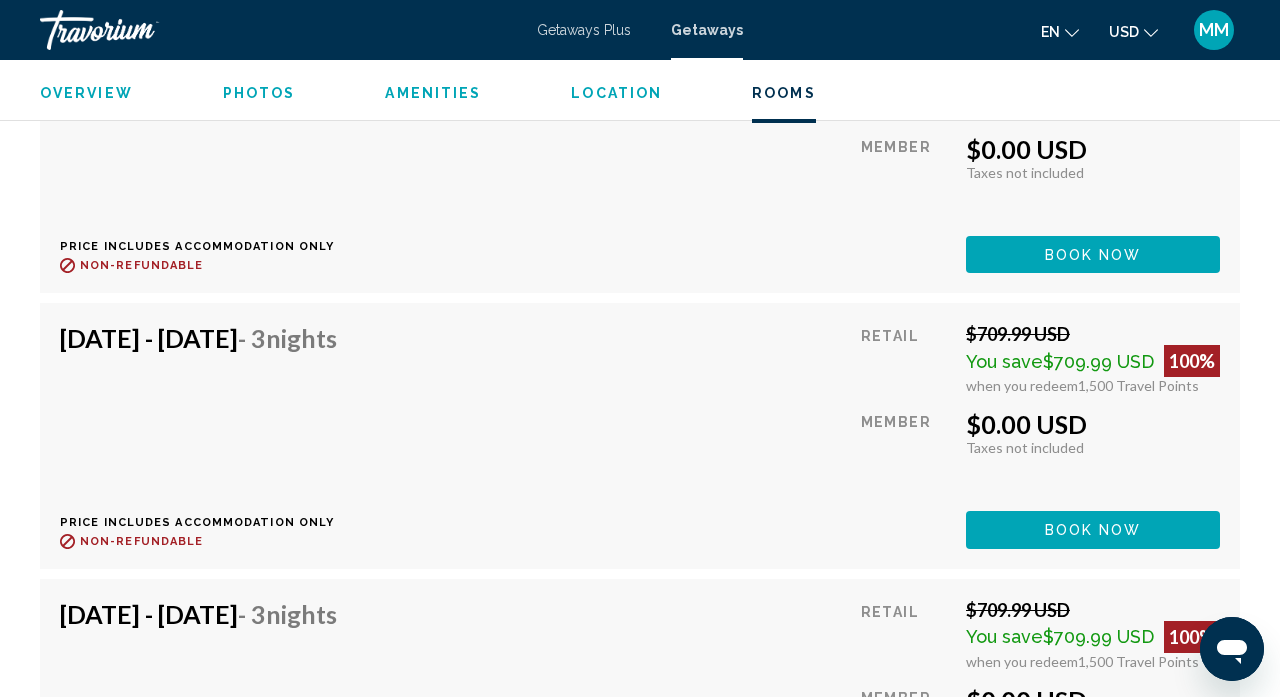 scroll, scrollTop: 5261, scrollLeft: 0, axis: vertical 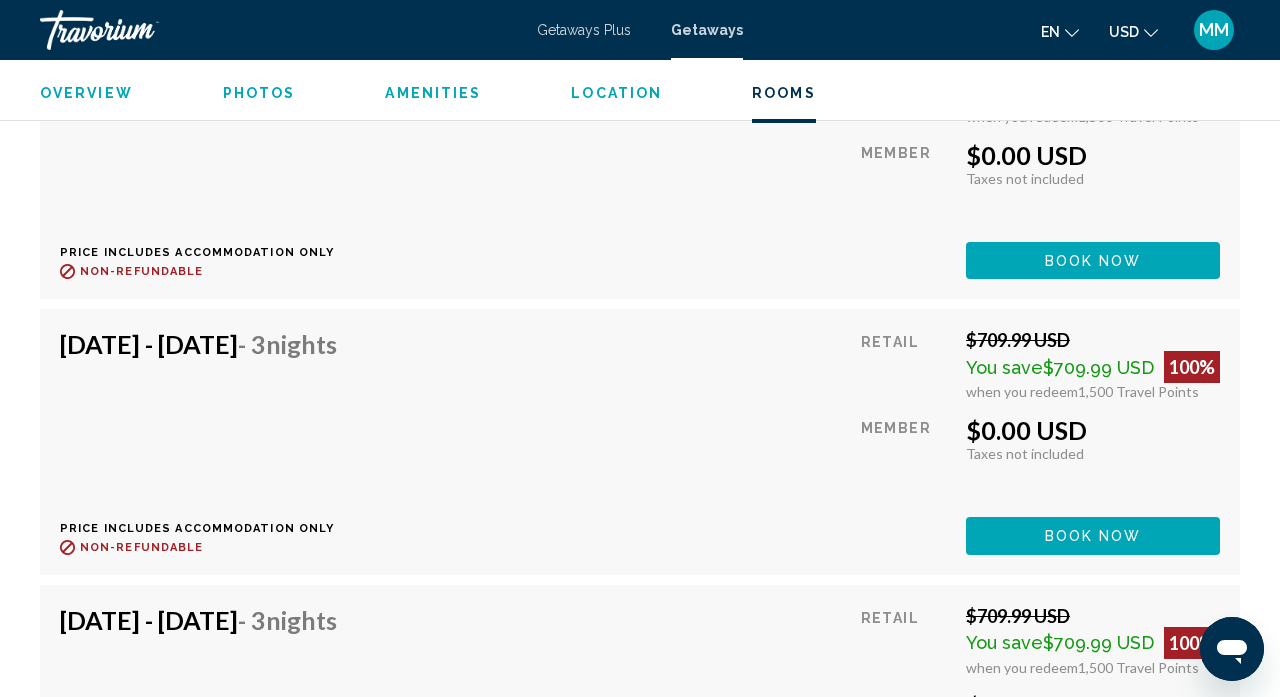 click on "Book now" at bounding box center (1093, -1116) 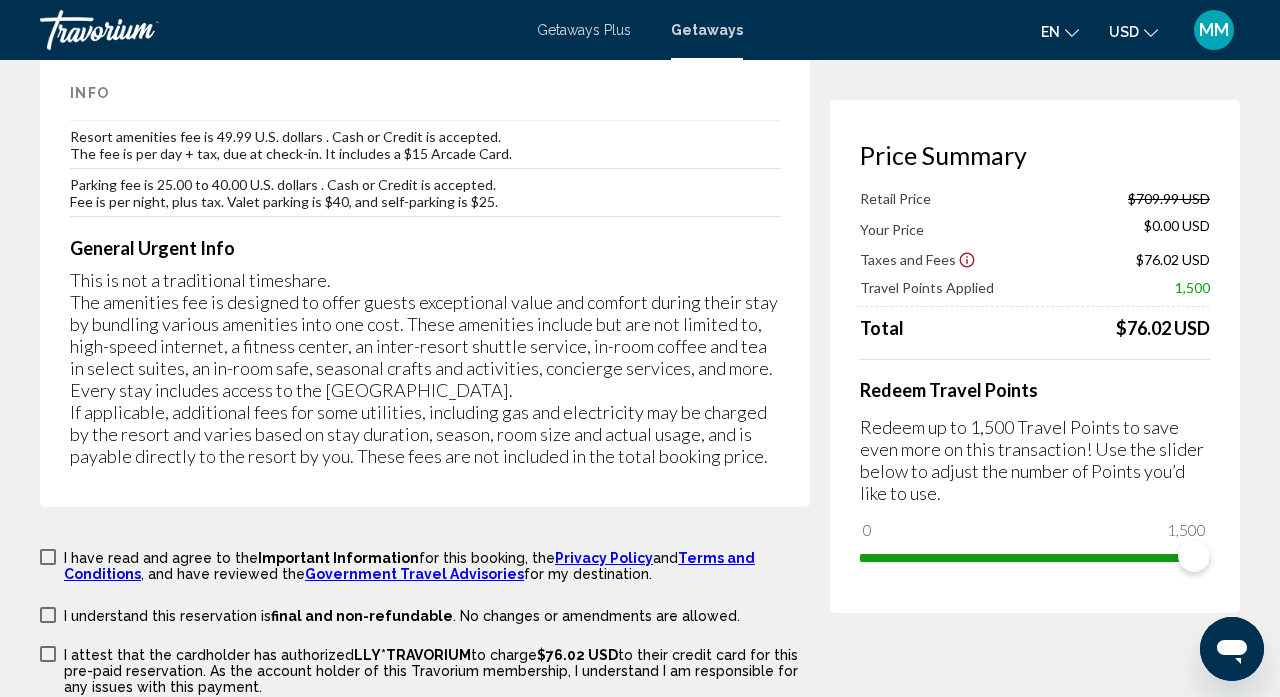 scroll, scrollTop: 3315, scrollLeft: 0, axis: vertical 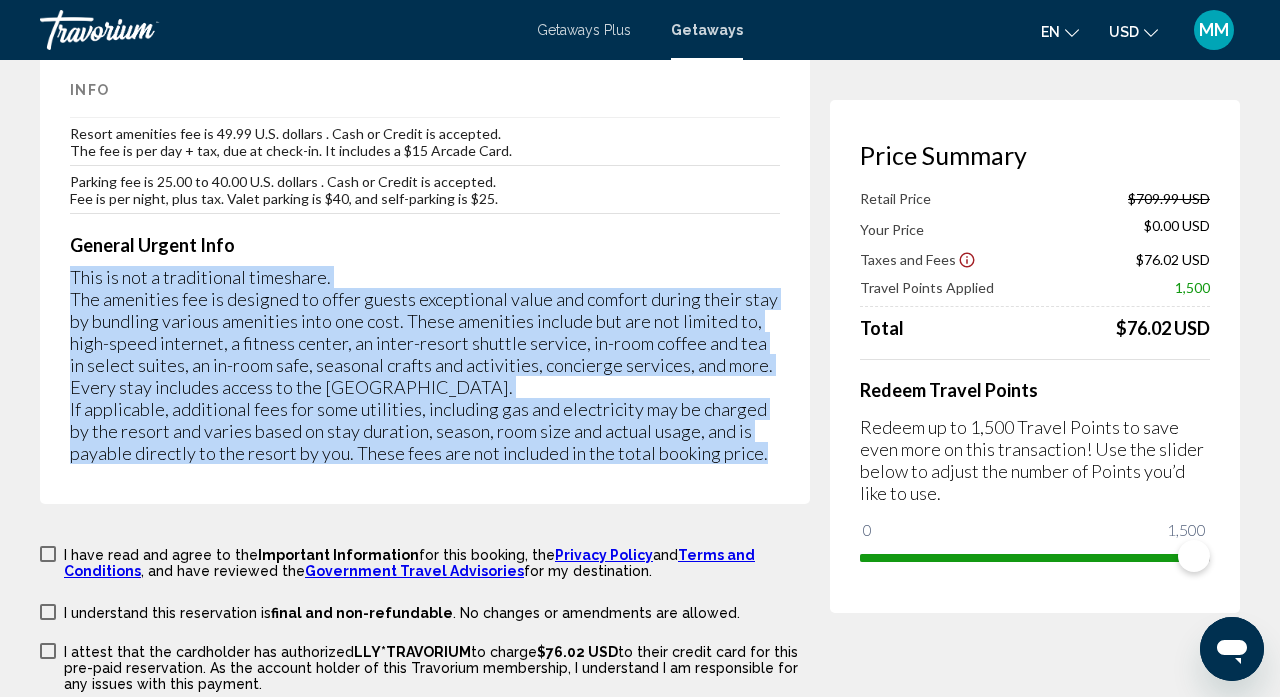drag, startPoint x: 74, startPoint y: 180, endPoint x: 733, endPoint y: 356, distance: 682.0975 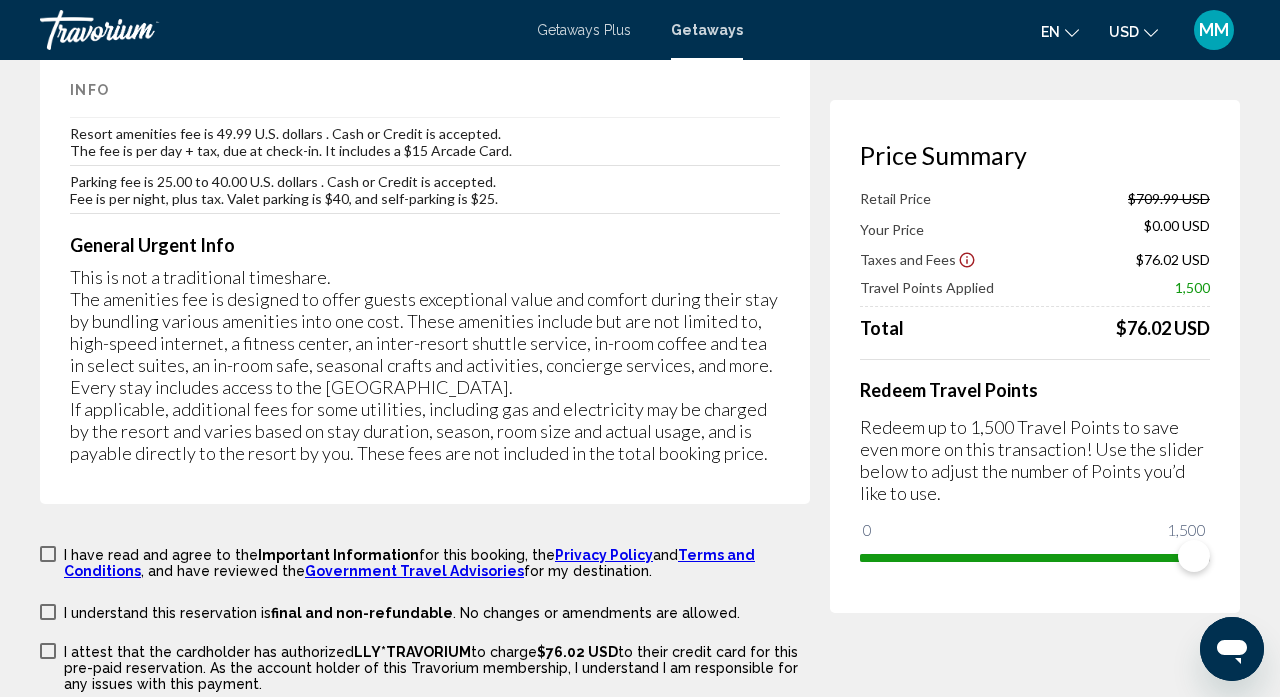 scroll, scrollTop: 3314, scrollLeft: 0, axis: vertical 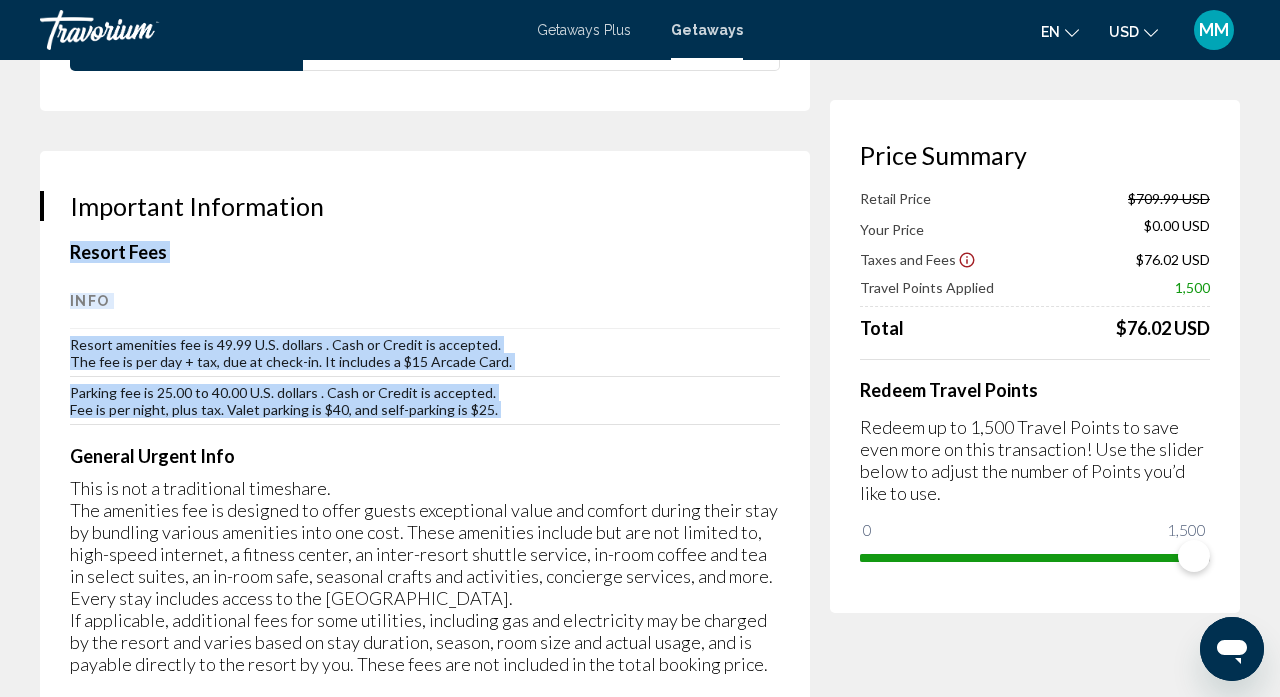 drag, startPoint x: 92, startPoint y: 252, endPoint x: 529, endPoint y: 328, distance: 443.55948 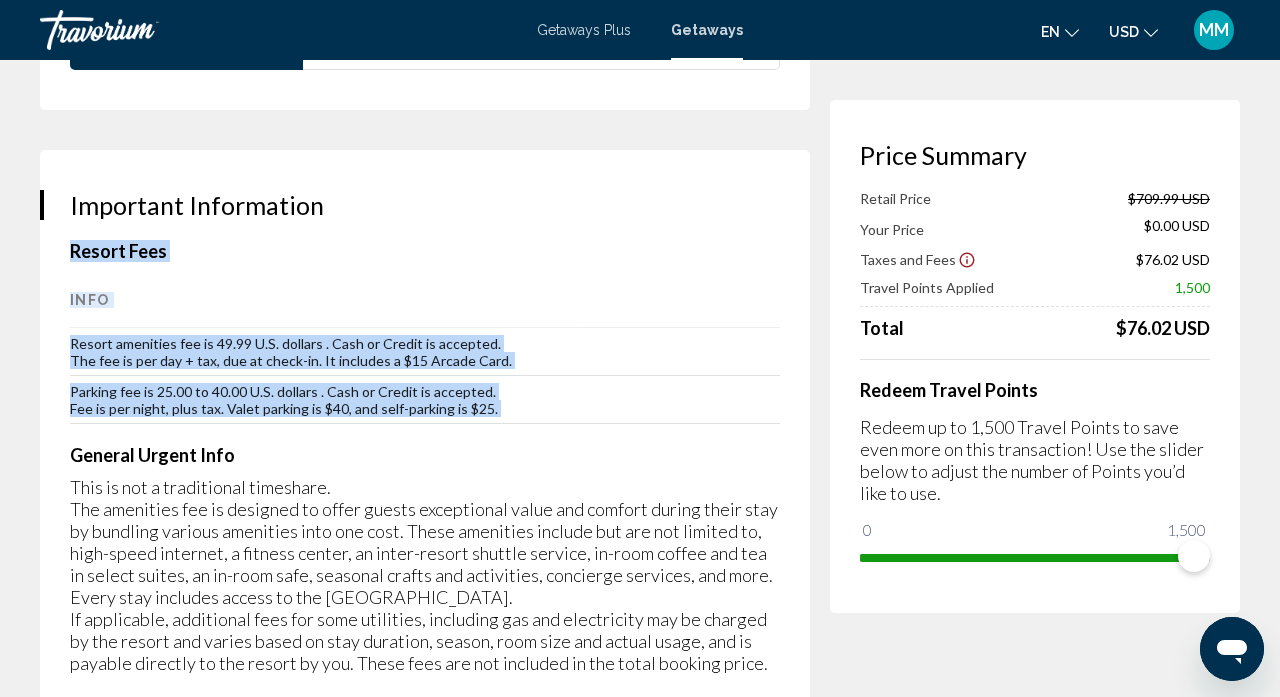 scroll, scrollTop: 3105, scrollLeft: 0, axis: vertical 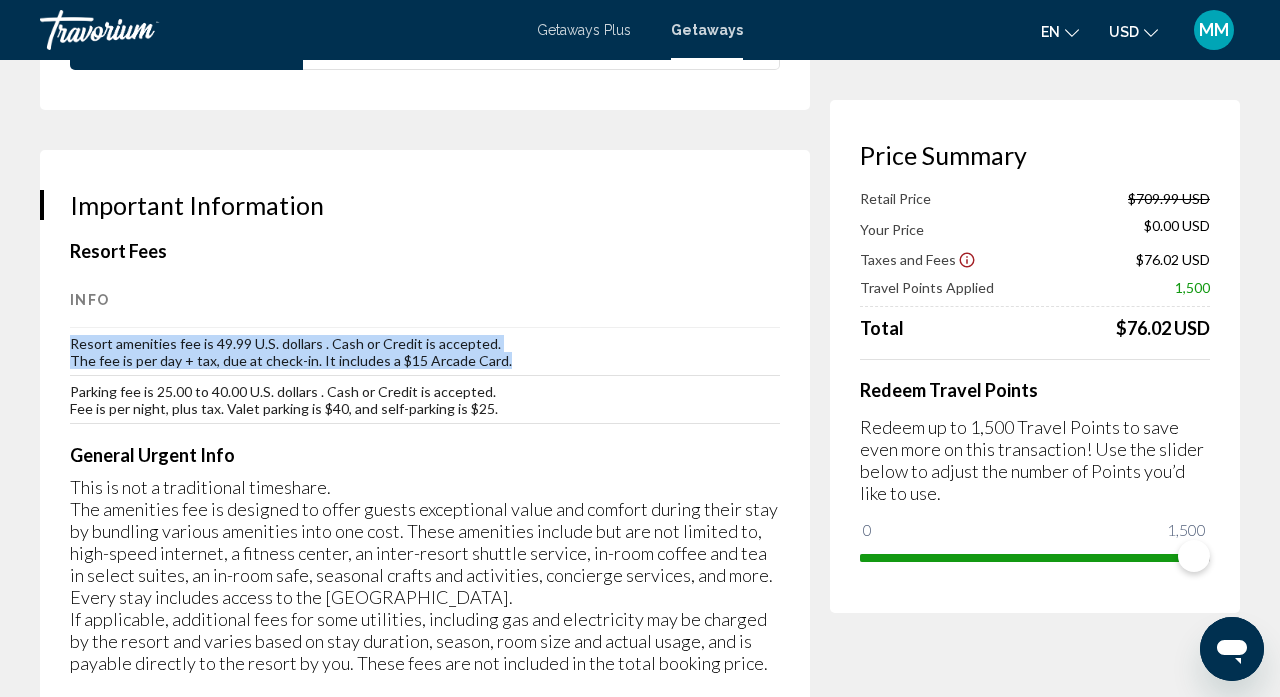 drag, startPoint x: 71, startPoint y: 246, endPoint x: 479, endPoint y: 263, distance: 408.354 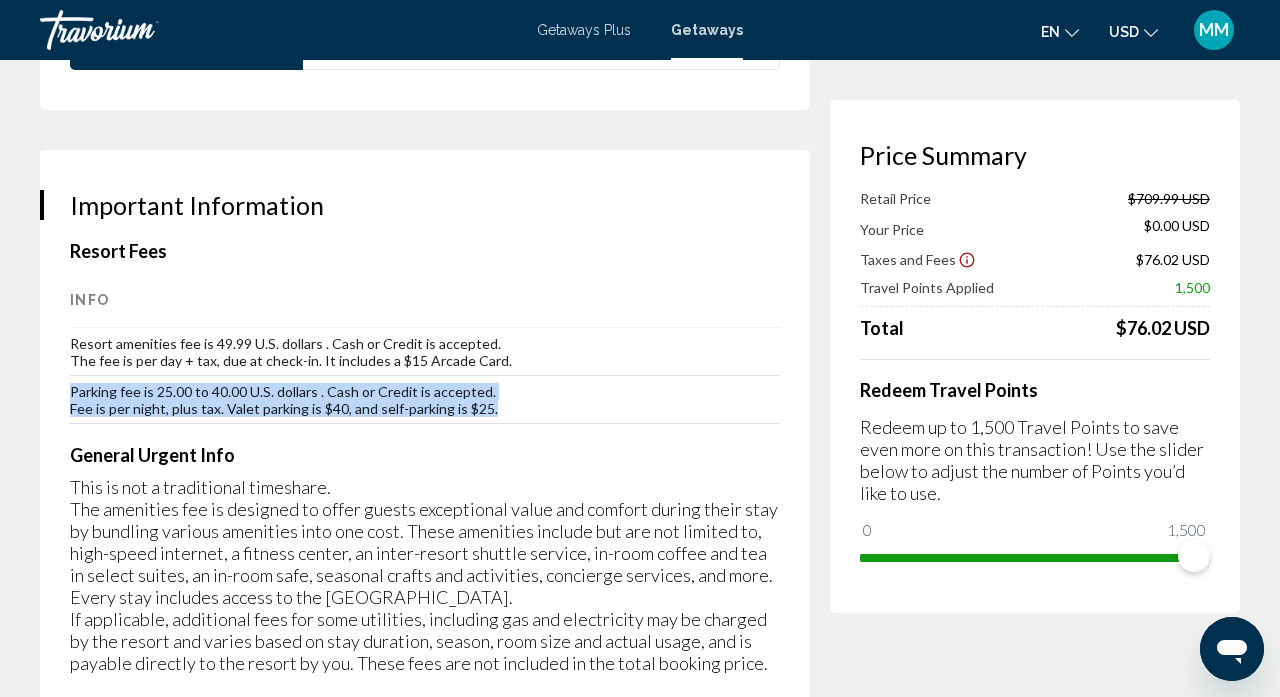 drag, startPoint x: 73, startPoint y: 288, endPoint x: 514, endPoint y: 318, distance: 442.01923 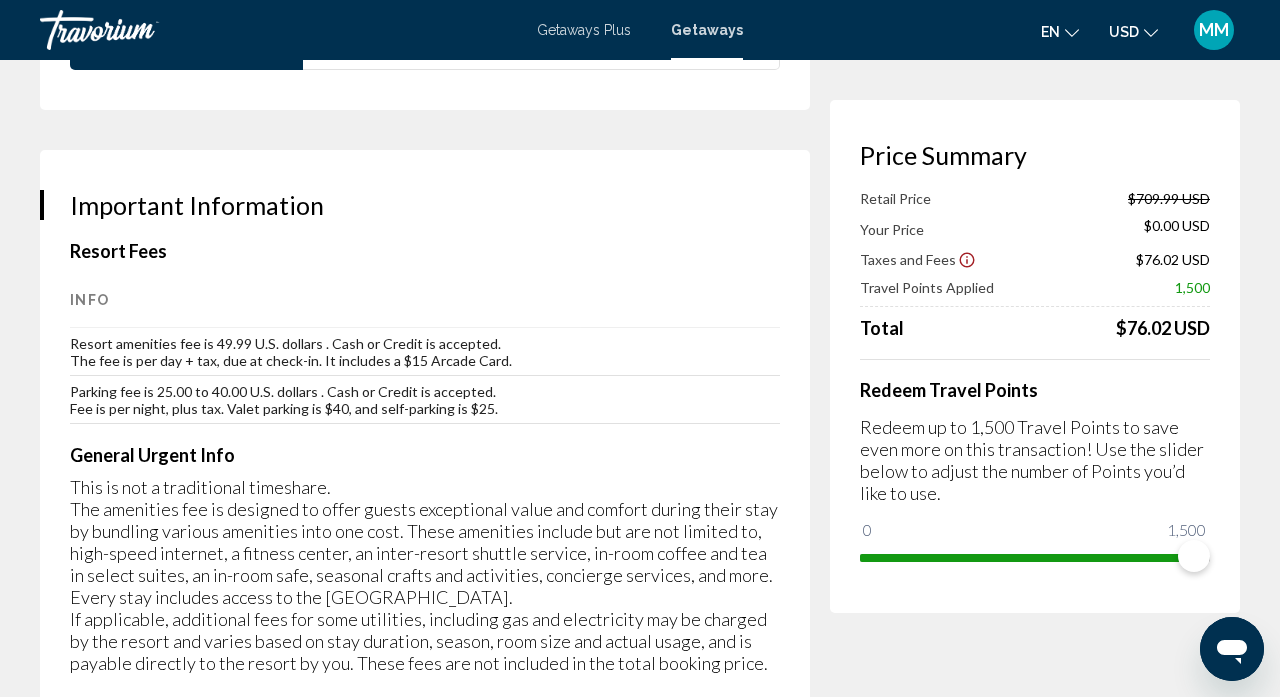 click on "General Urgent Info" at bounding box center [425, 455] 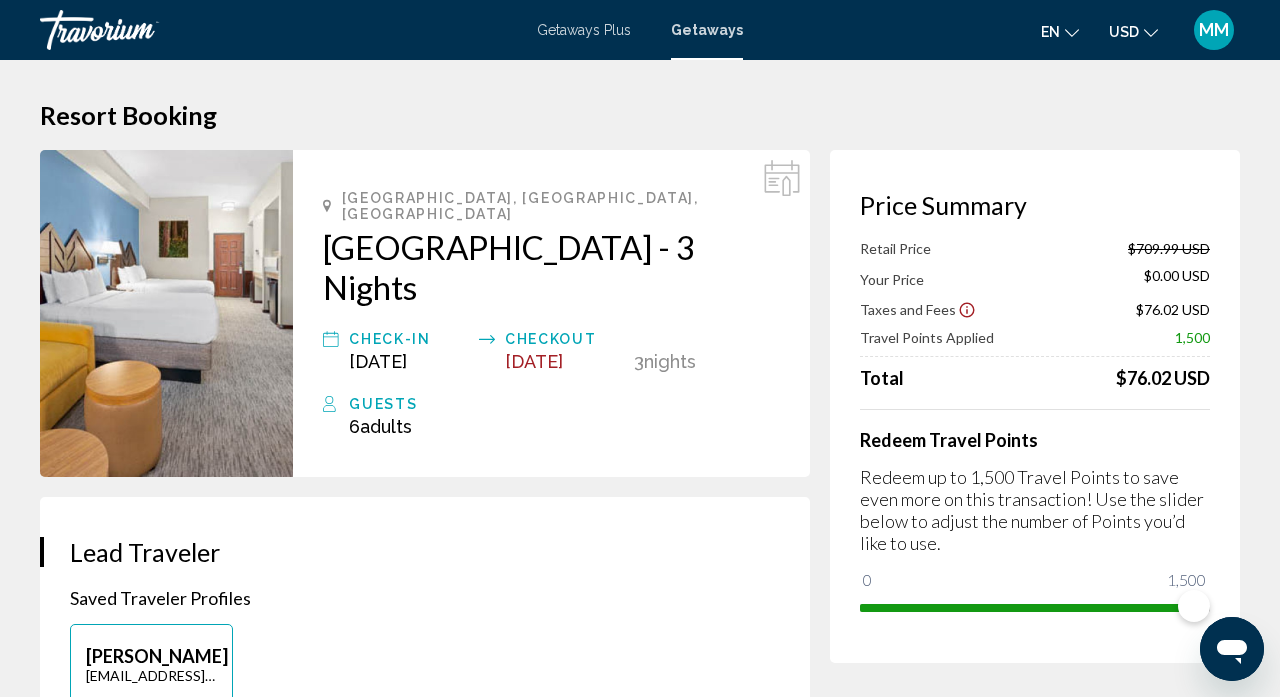 scroll, scrollTop: 0, scrollLeft: 0, axis: both 